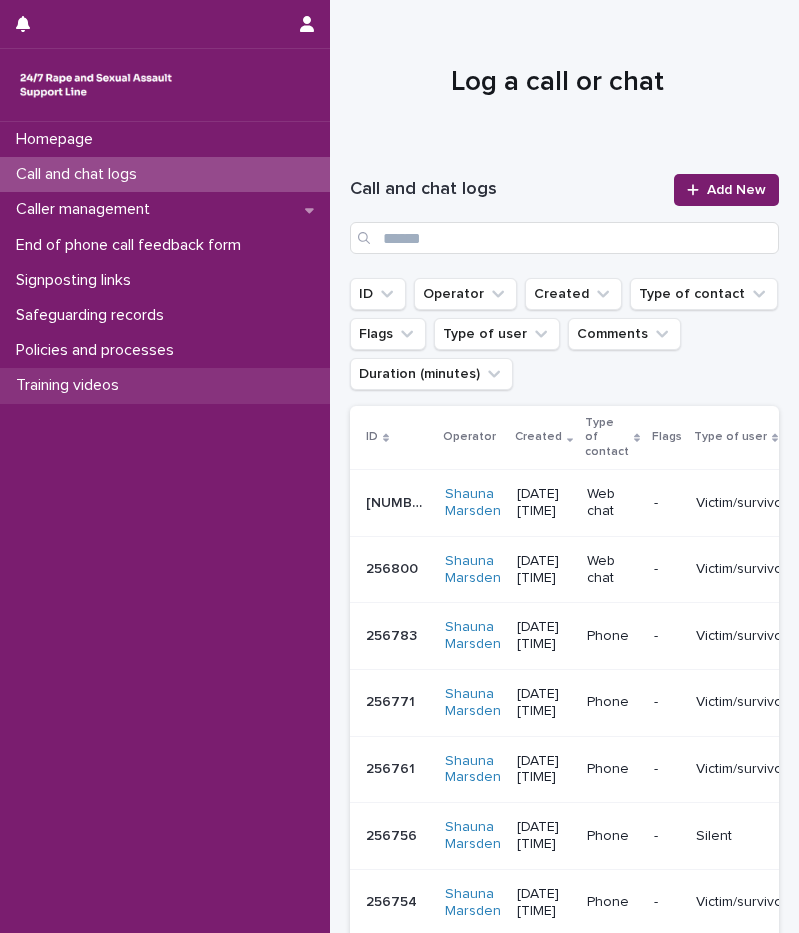 scroll, scrollTop: 0, scrollLeft: 0, axis: both 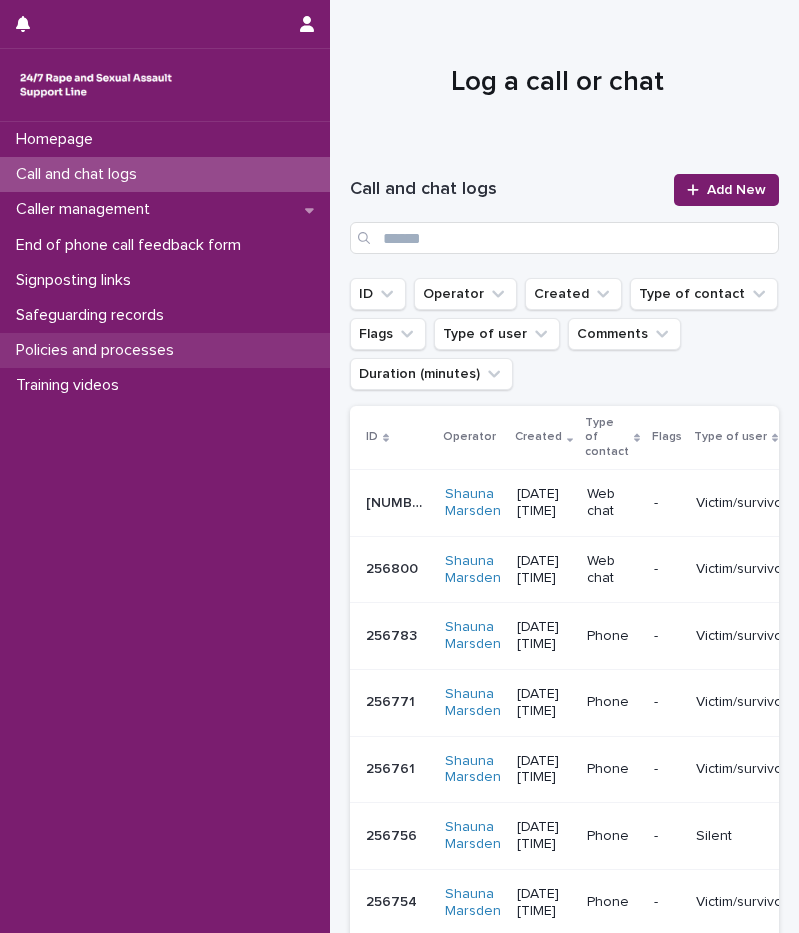 click on "Policies and processes" at bounding box center (99, 350) 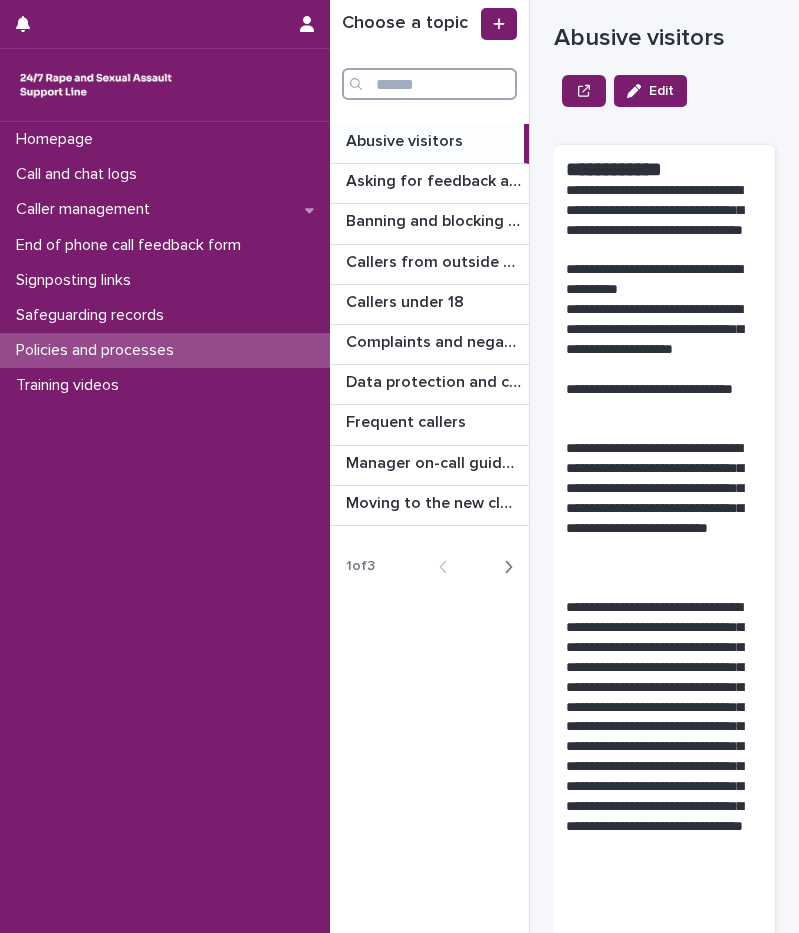 click at bounding box center (429, 84) 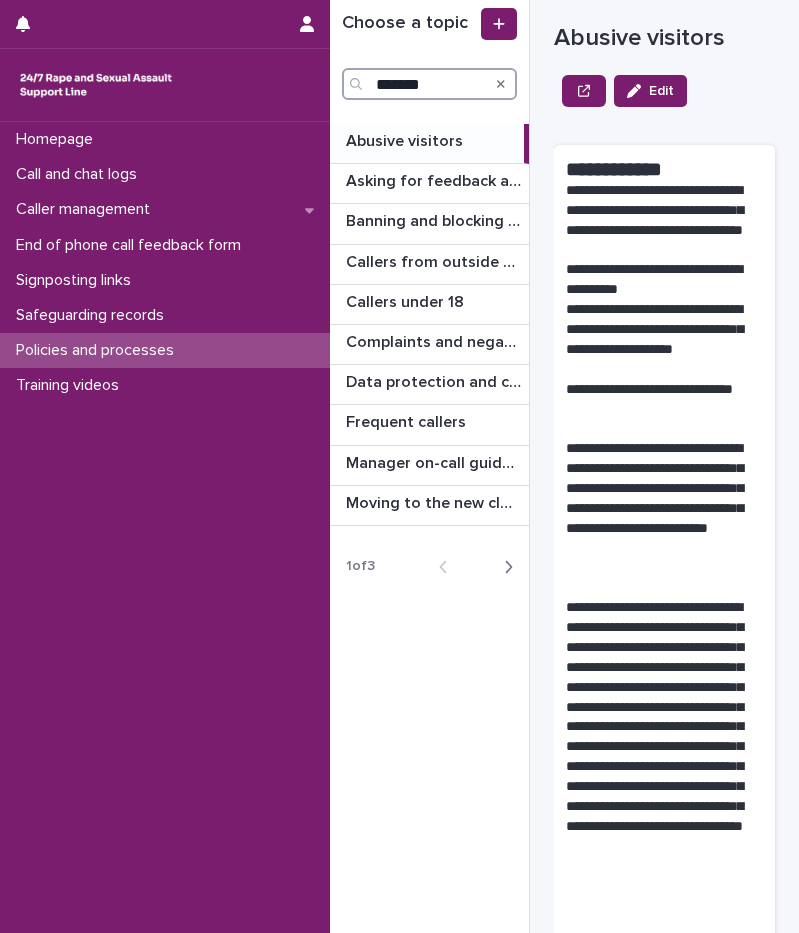type on "*******" 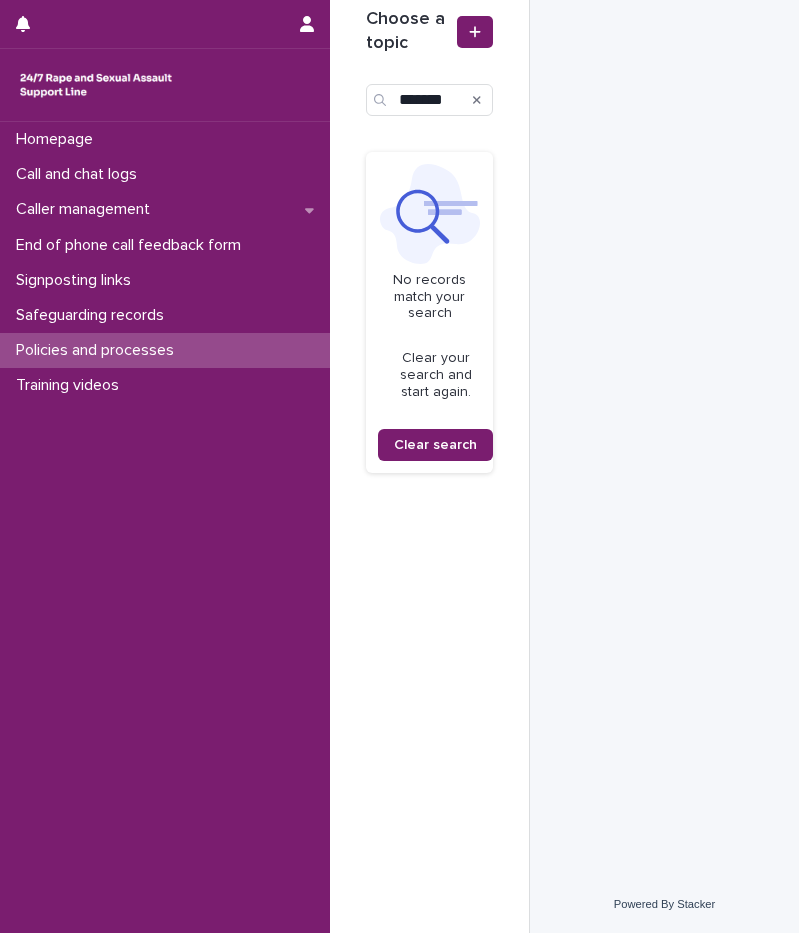 click 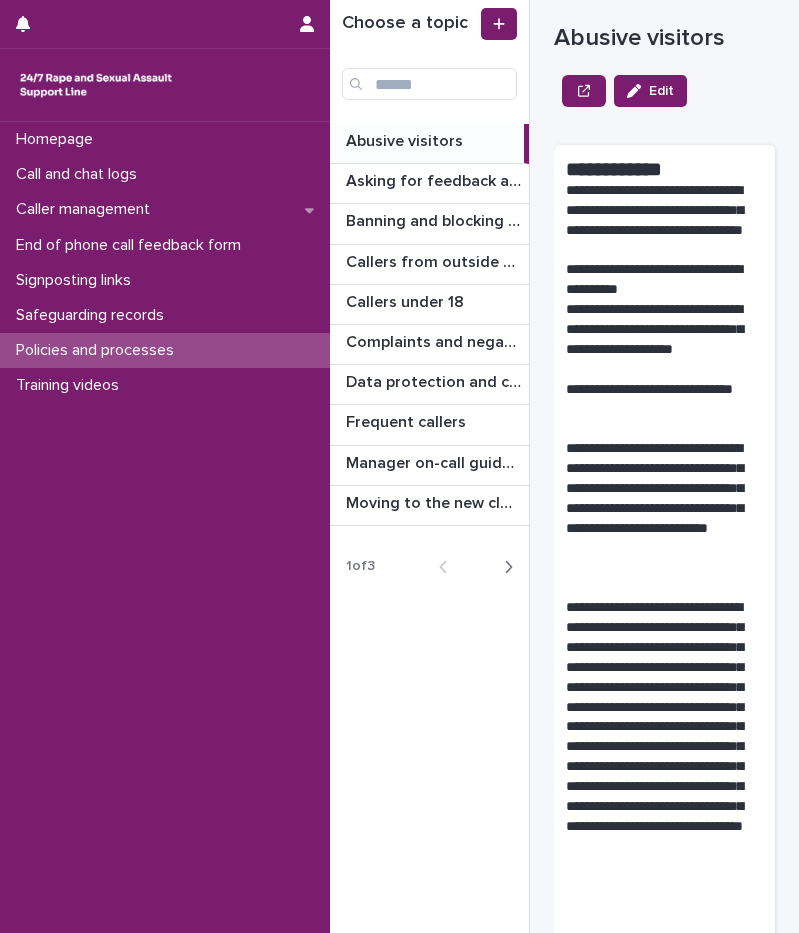 click 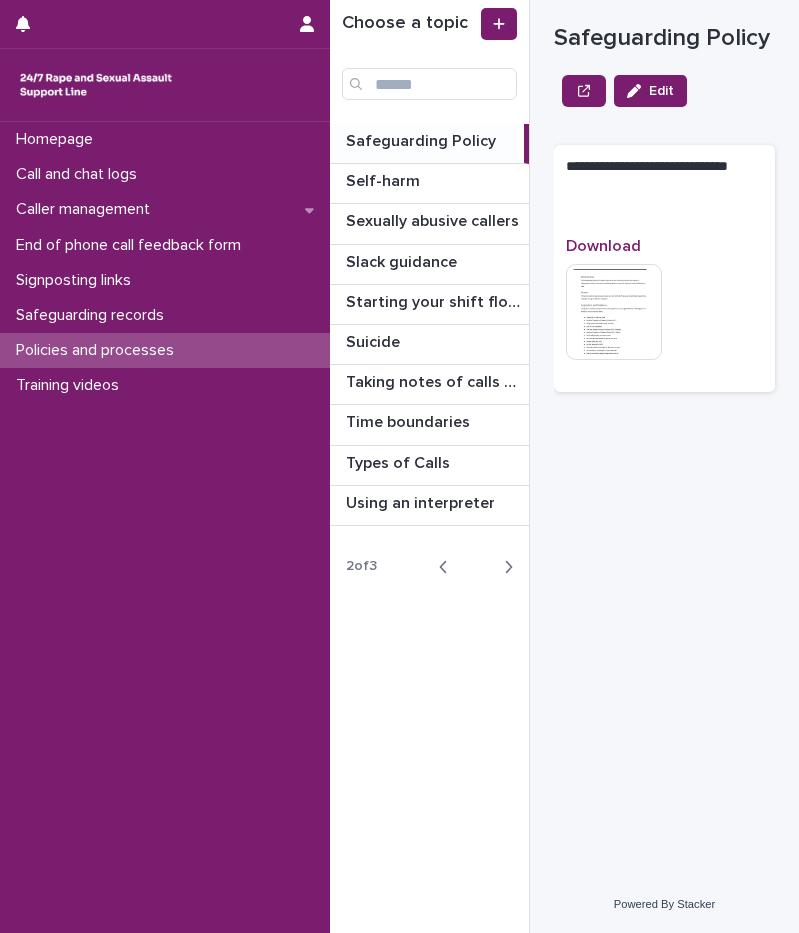 click 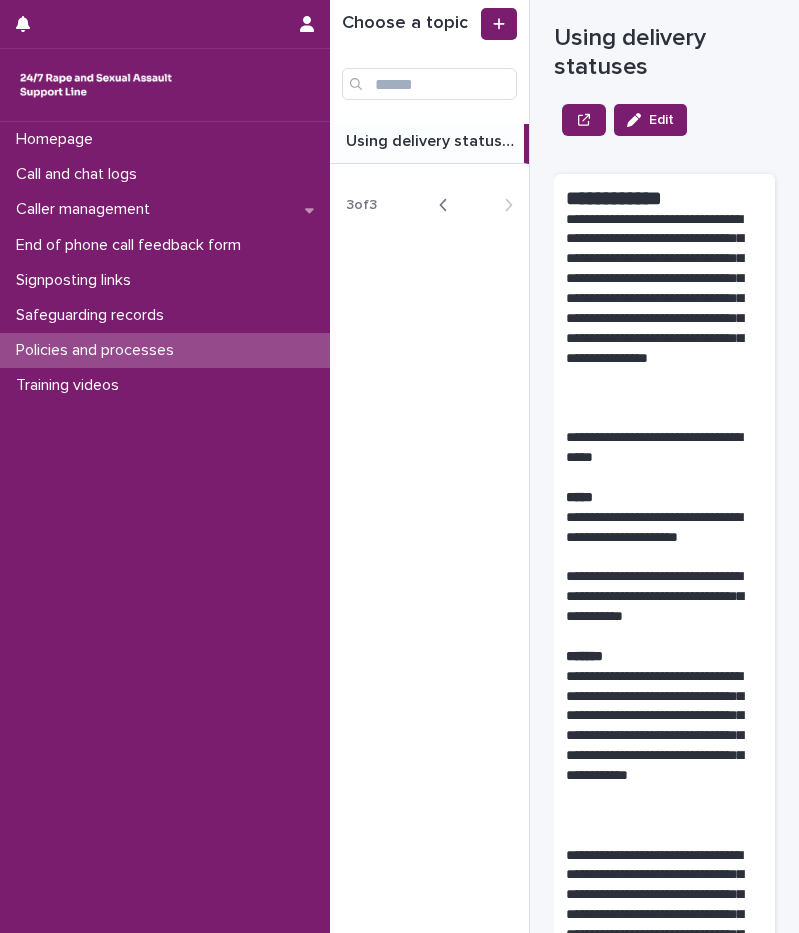 click on "Back Next" at bounding box center [476, 205] 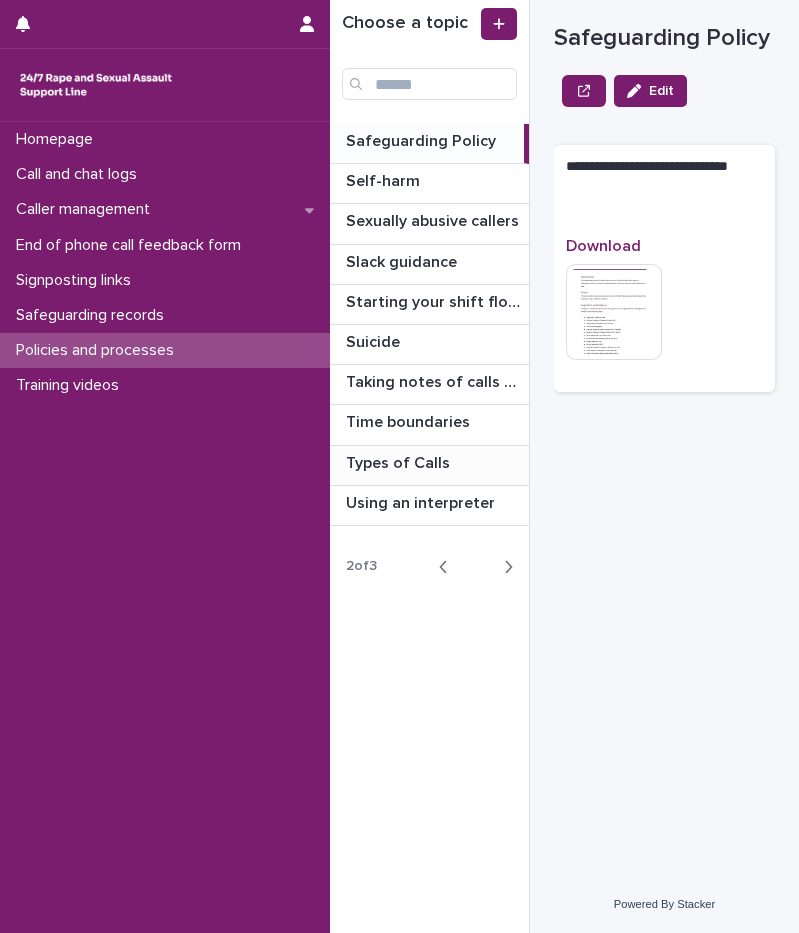 click on "Types of Calls" at bounding box center (400, 461) 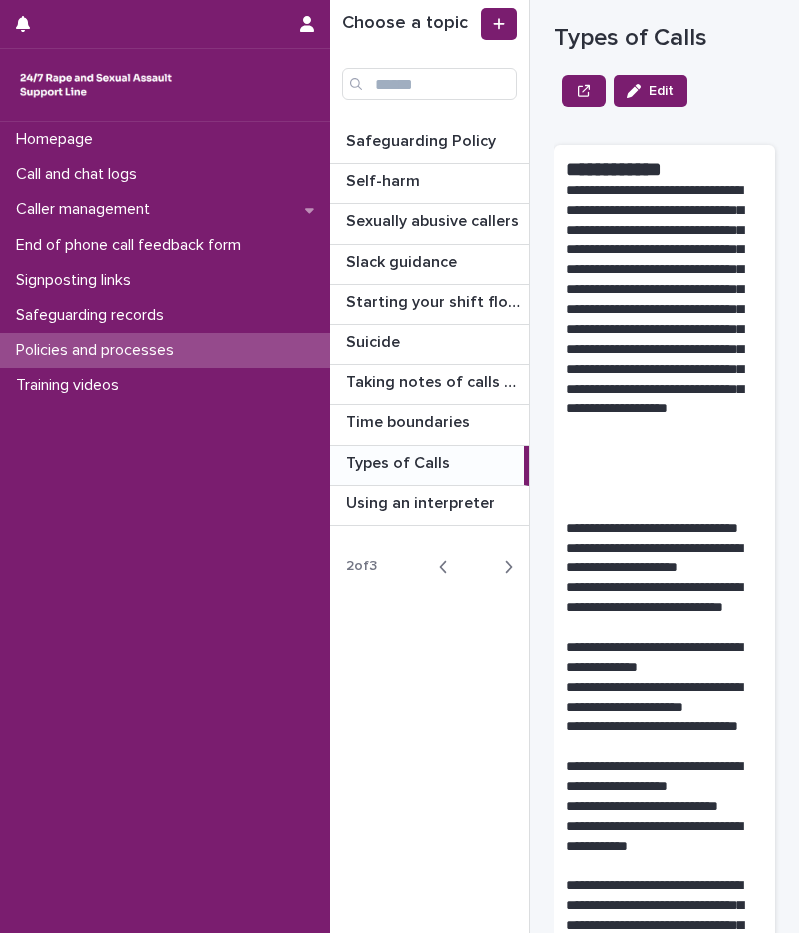 click on "**********" at bounding box center [657, 340] 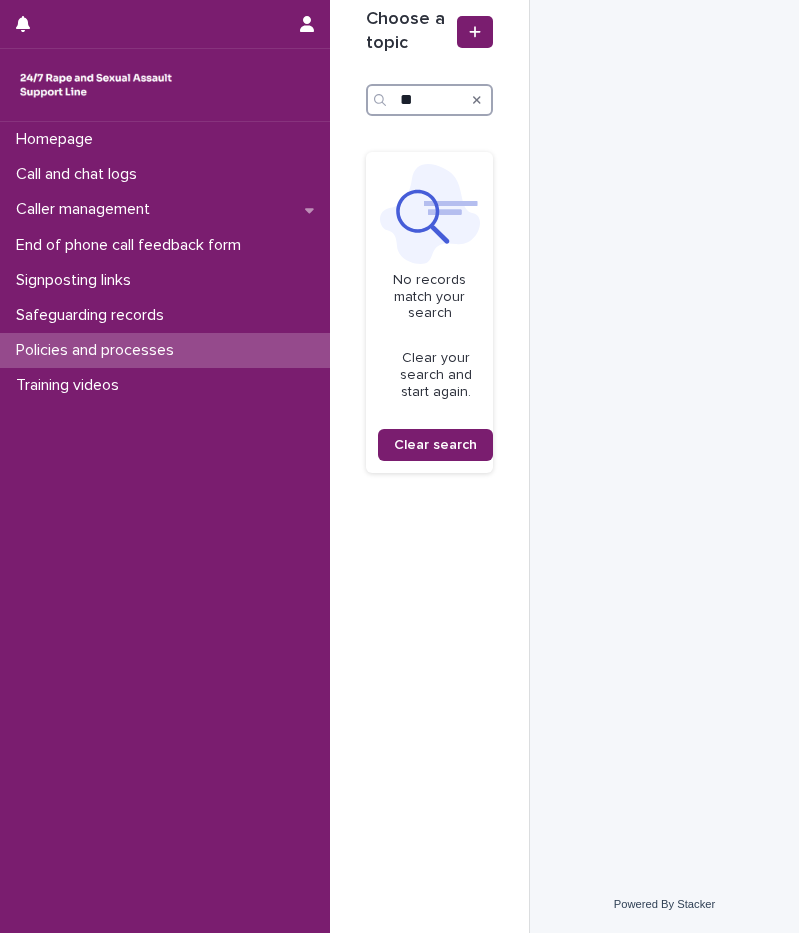 type on "*" 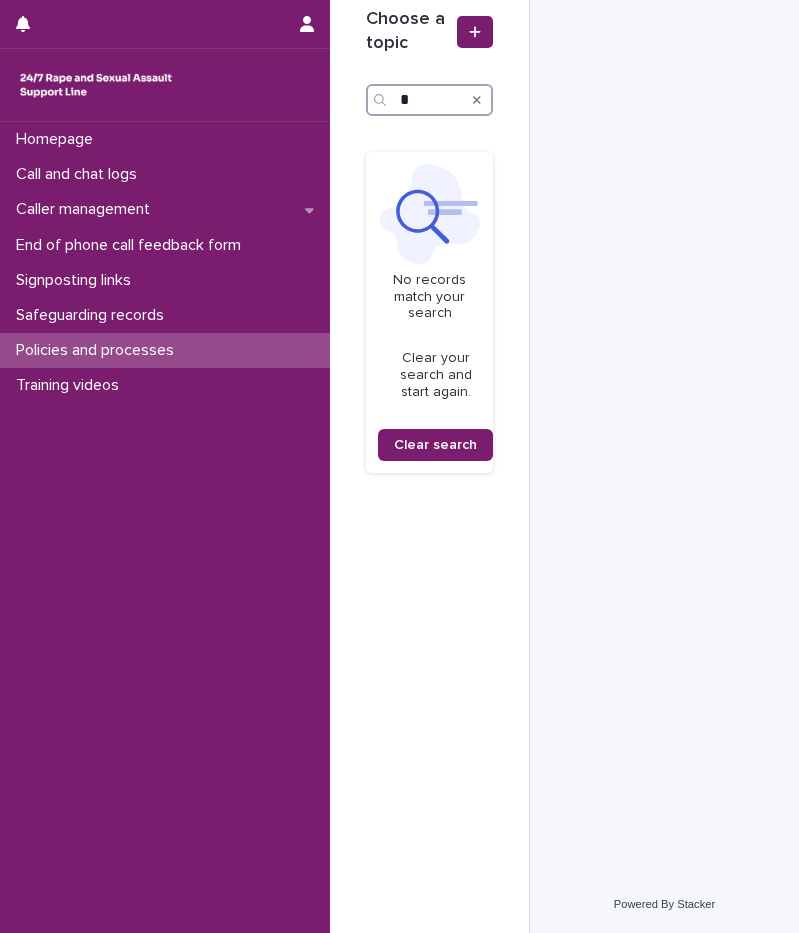type 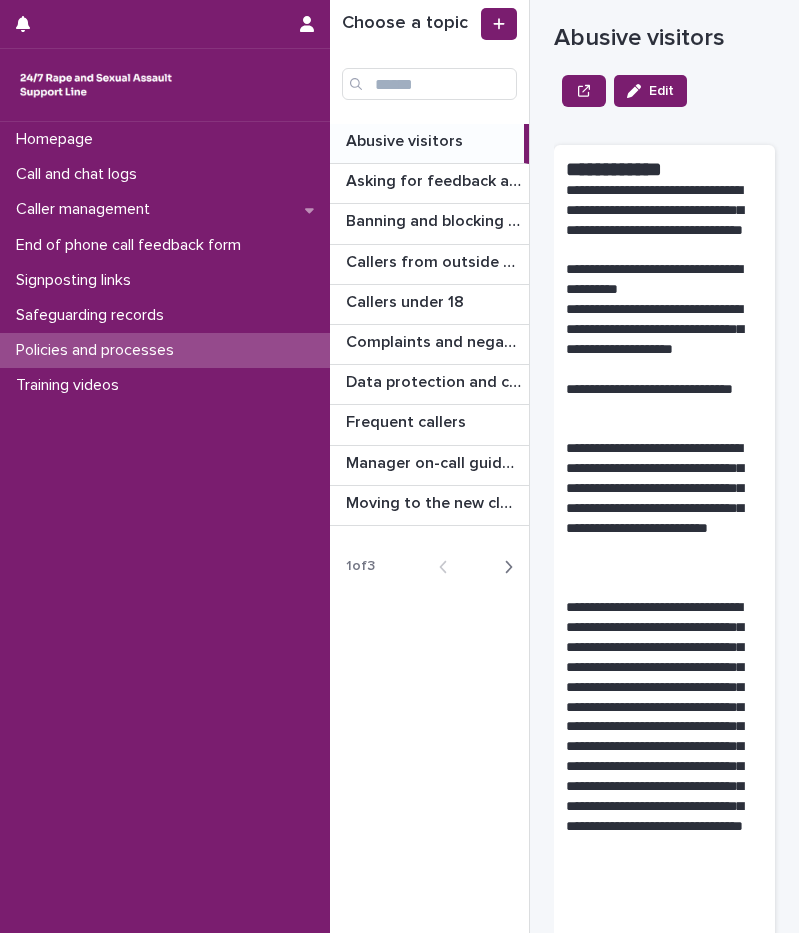 drag, startPoint x: 649, startPoint y: 444, endPoint x: 713, endPoint y: 314, distance: 144.89996 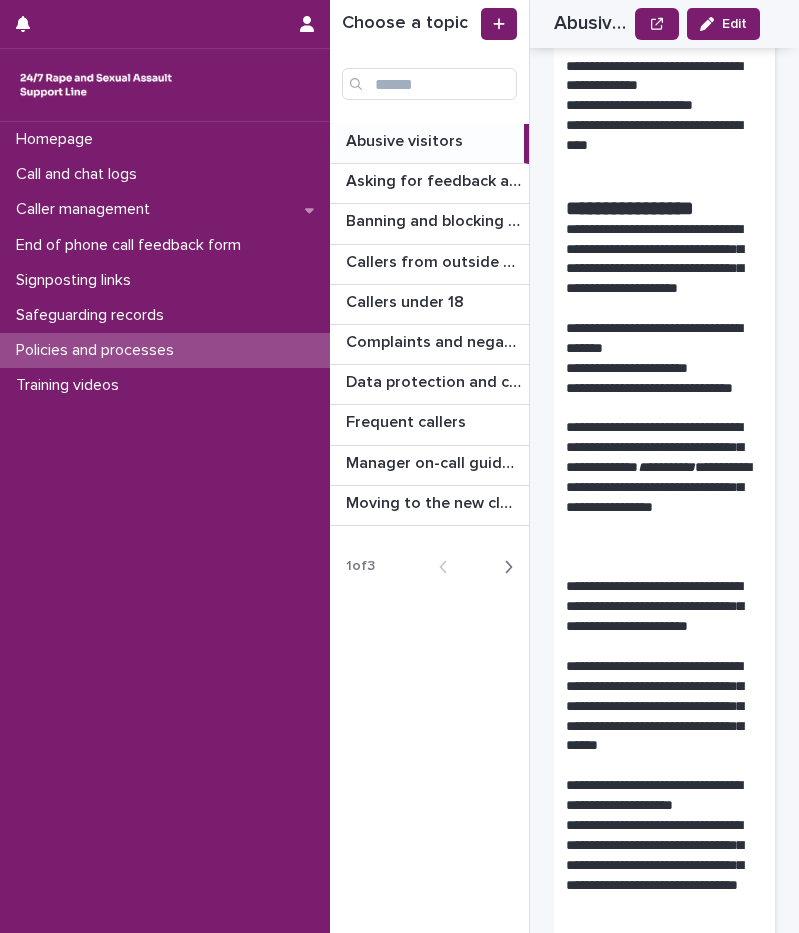 scroll, scrollTop: 1407, scrollLeft: 0, axis: vertical 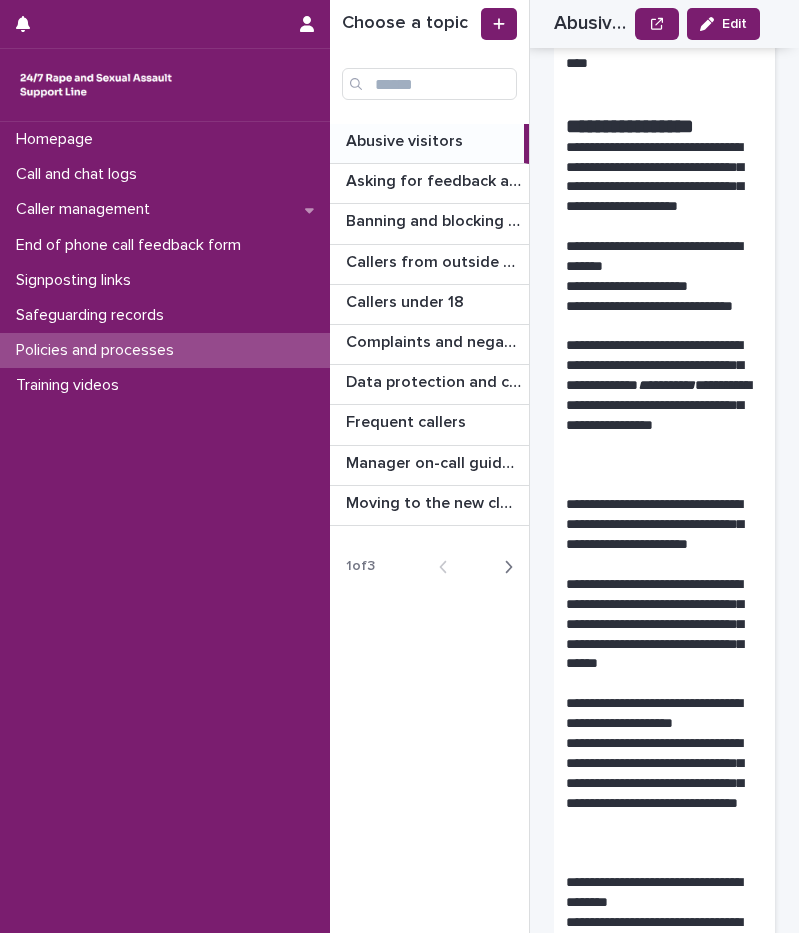 click 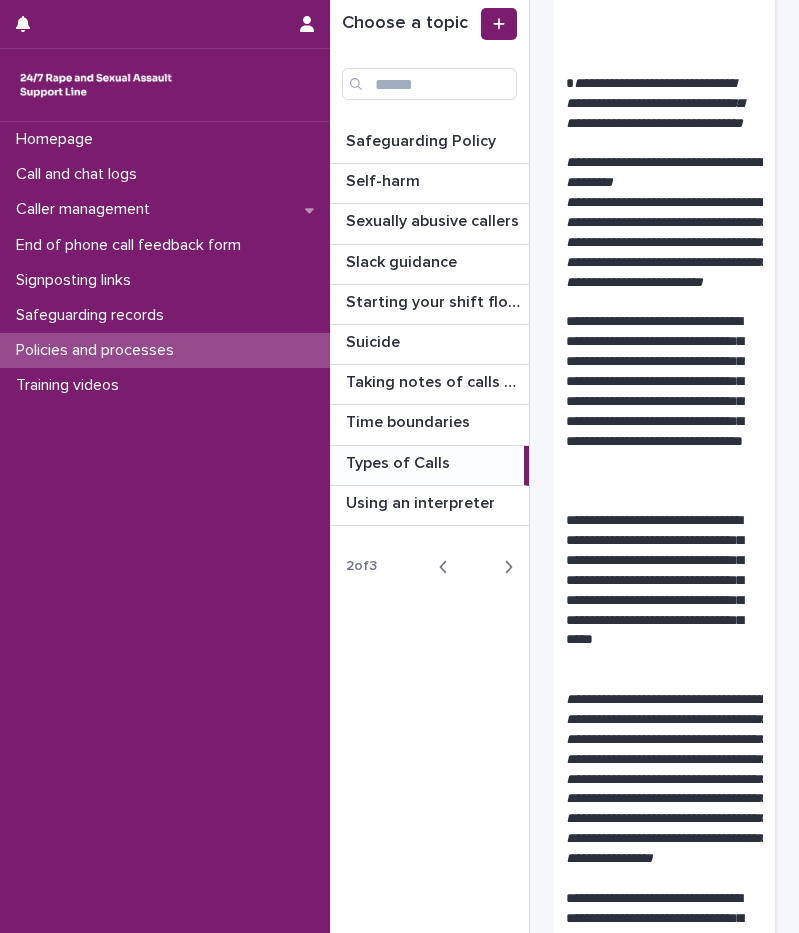 scroll, scrollTop: 0, scrollLeft: 0, axis: both 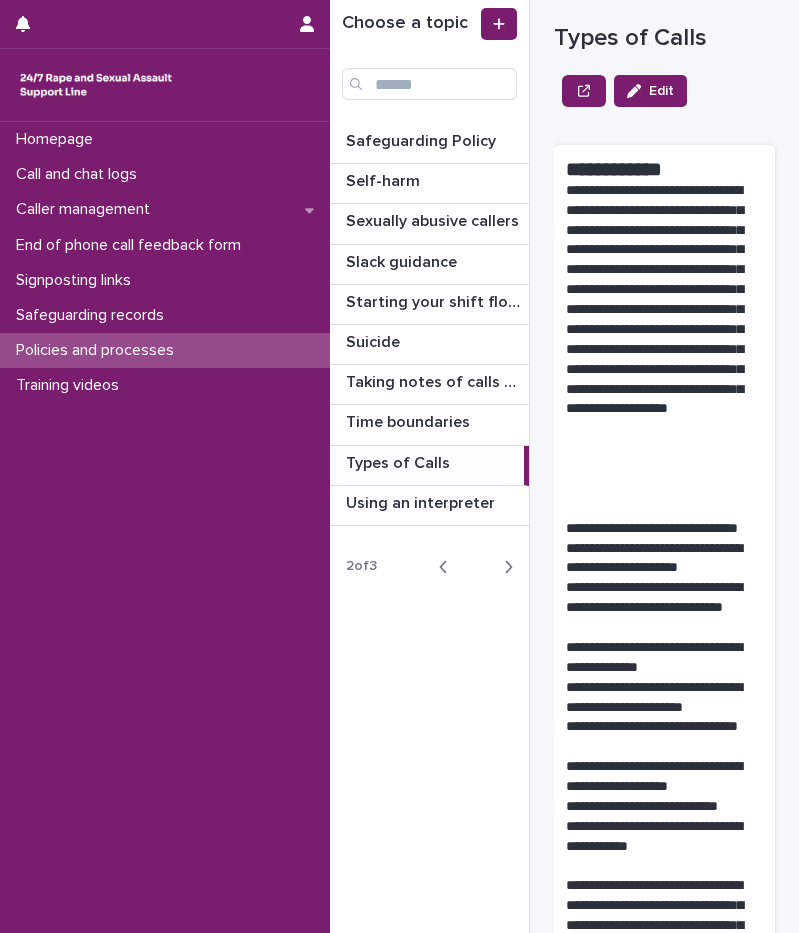 click on "Types of Calls" at bounding box center (400, 461) 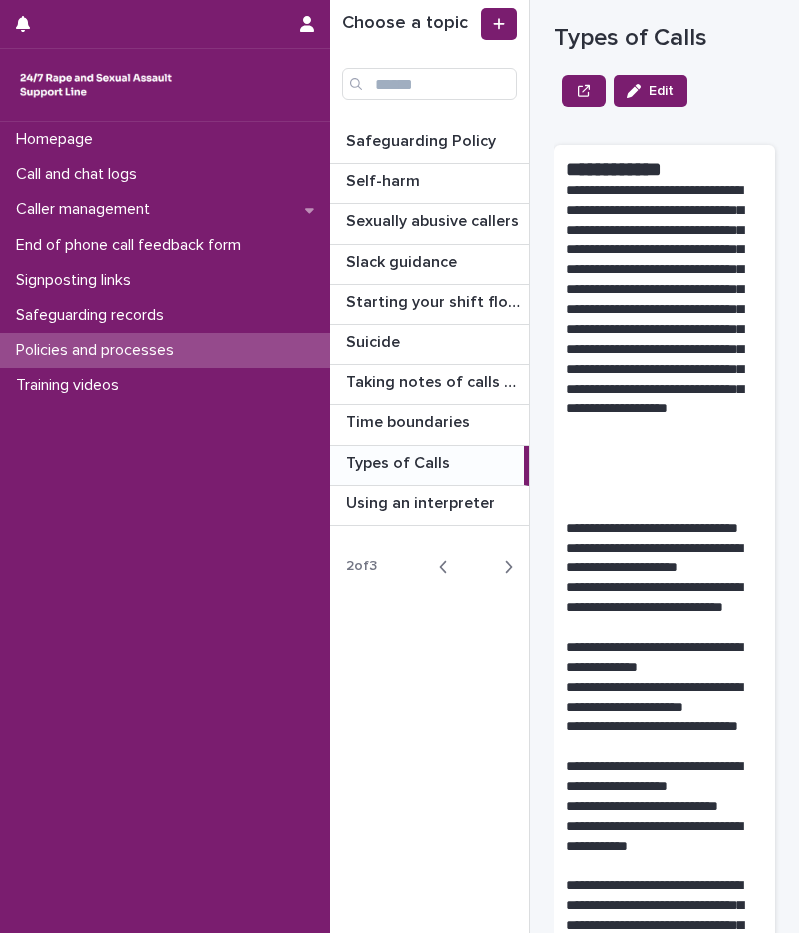 click on "**********" at bounding box center [657, 340] 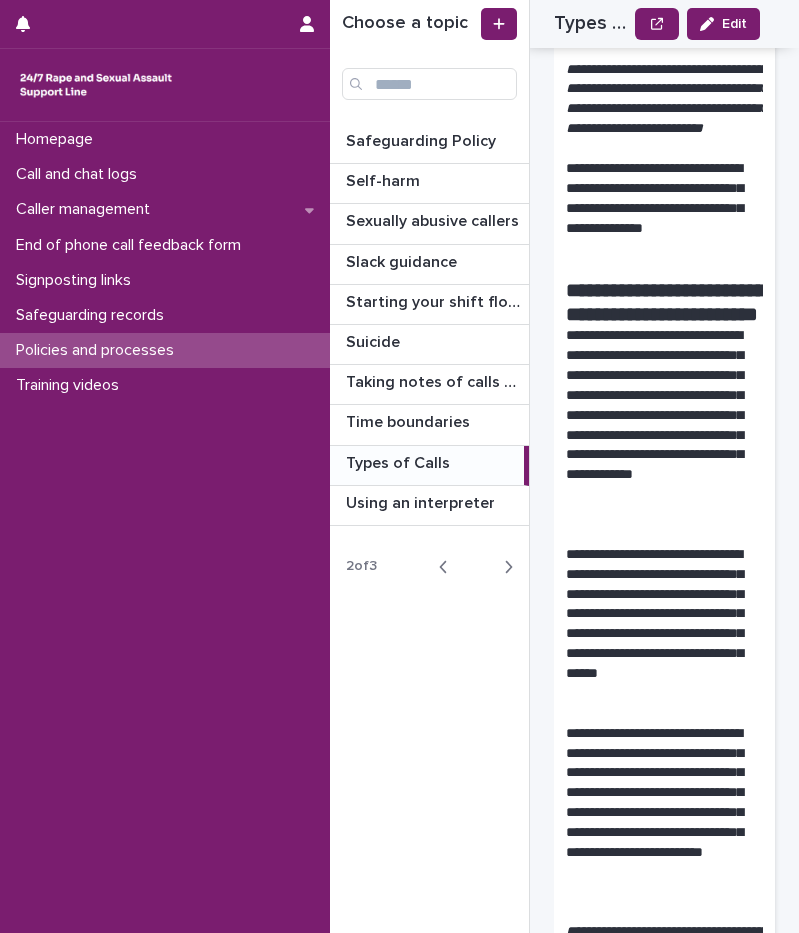 scroll, scrollTop: 2755, scrollLeft: 0, axis: vertical 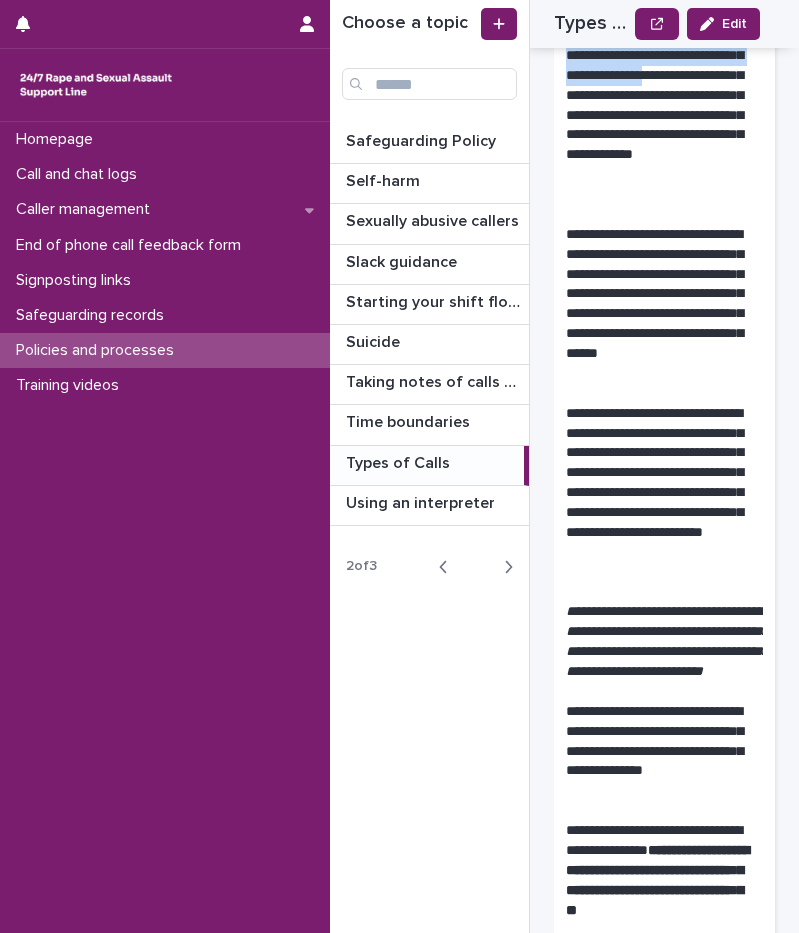 drag, startPoint x: 637, startPoint y: 156, endPoint x: 685, endPoint y: 237, distance: 94.15413 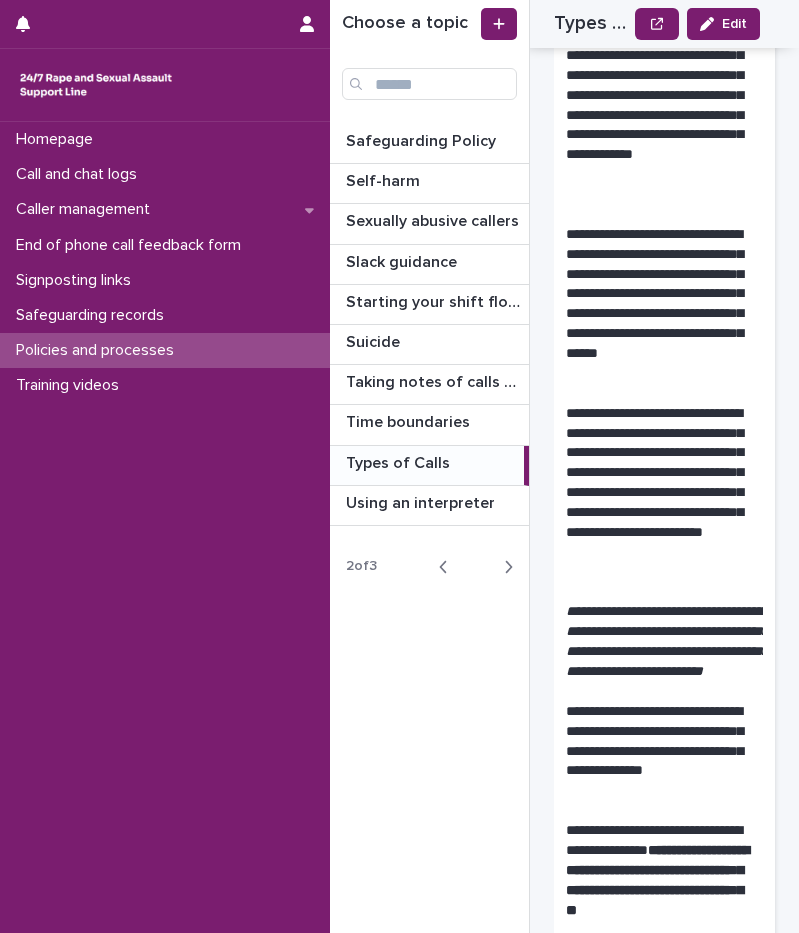 drag, startPoint x: 685, startPoint y: 237, endPoint x: 665, endPoint y: 260, distance: 30.479502 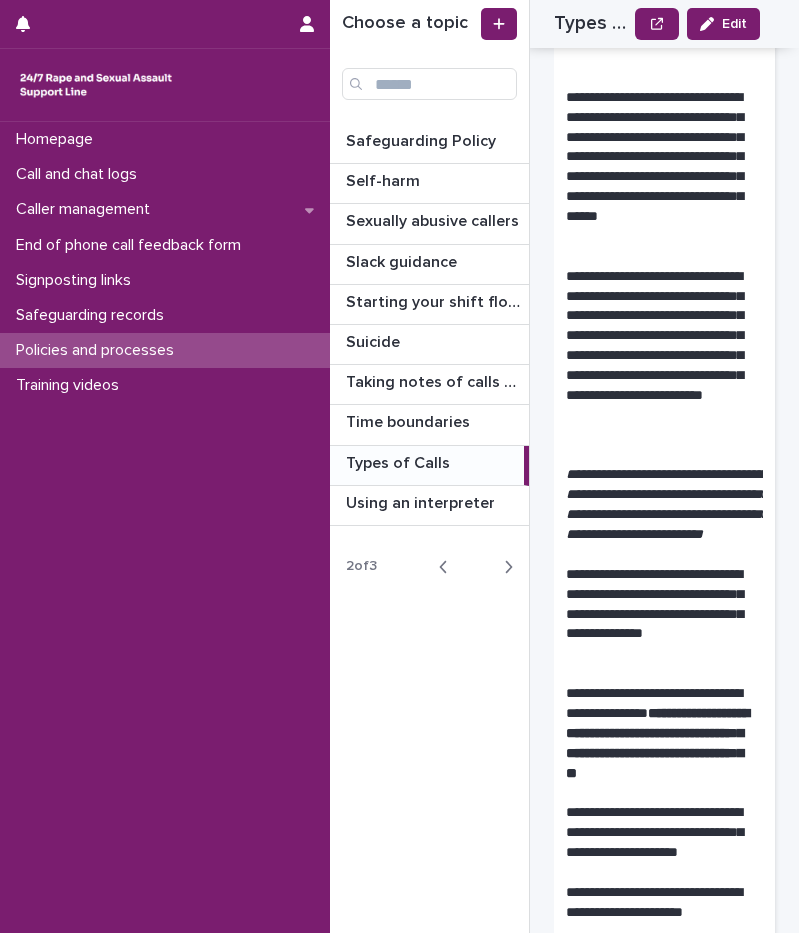 scroll, scrollTop: 2922, scrollLeft: 0, axis: vertical 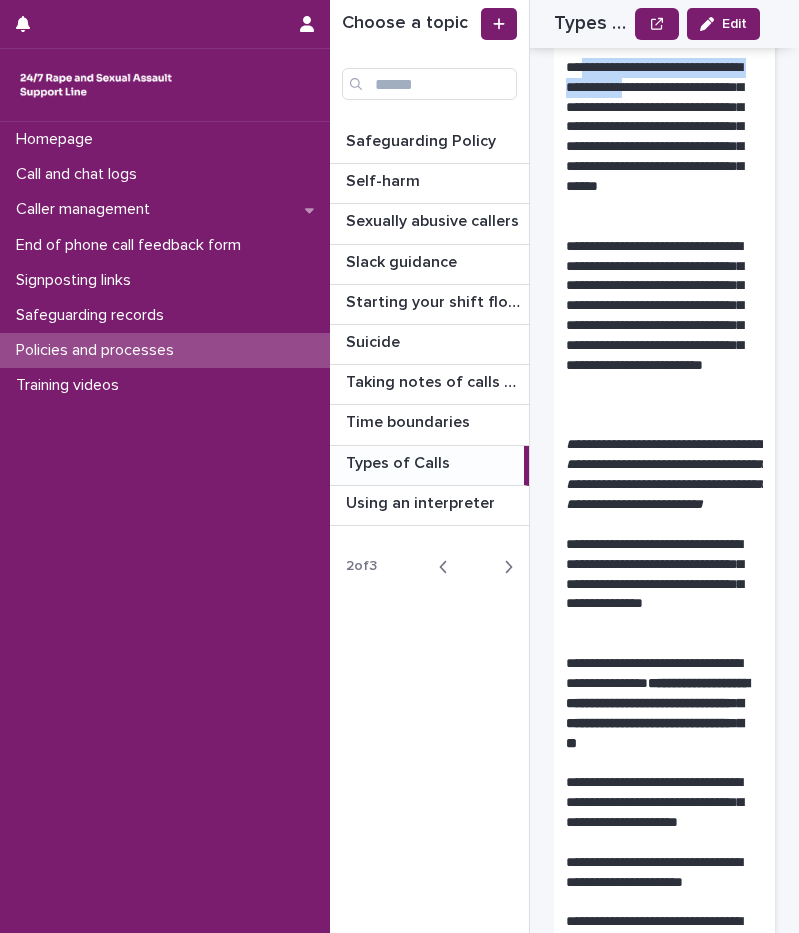 drag, startPoint x: 587, startPoint y: 205, endPoint x: 687, endPoint y: 239, distance: 105.62197 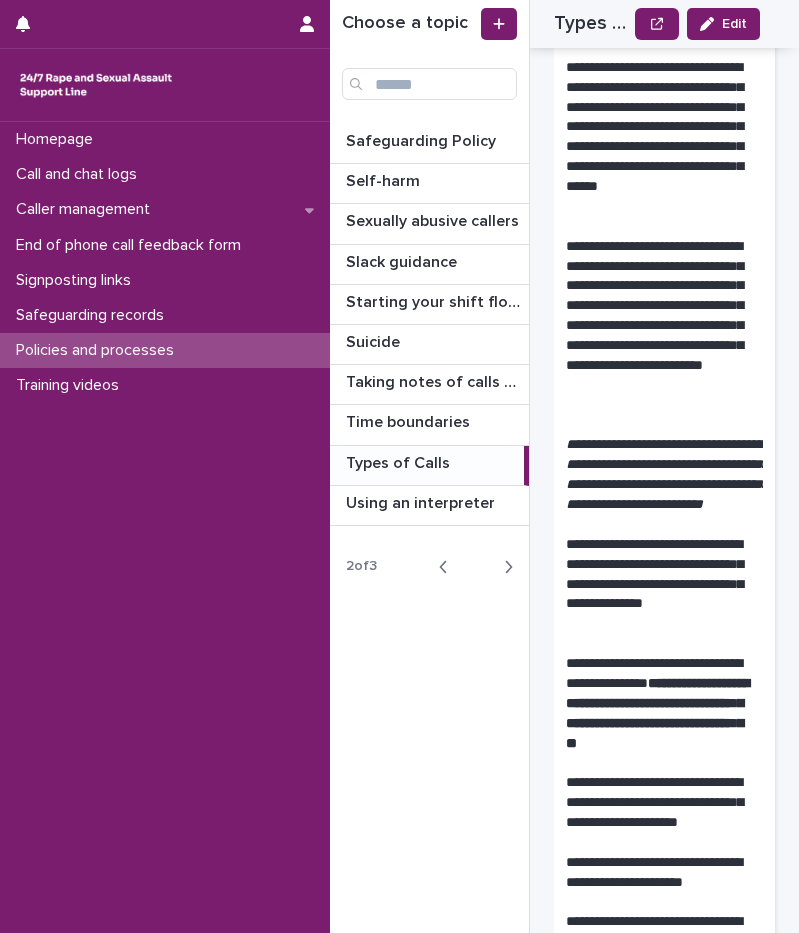 drag, startPoint x: 687, startPoint y: 239, endPoint x: 678, endPoint y: 256, distance: 19.235384 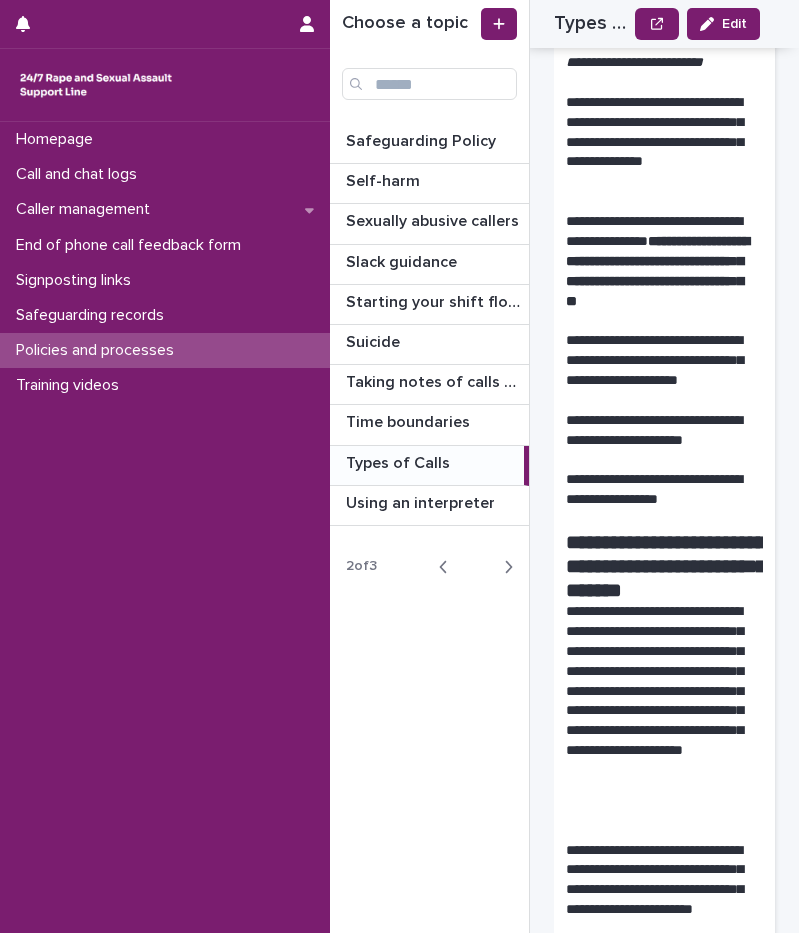scroll, scrollTop: 3196, scrollLeft: 0, axis: vertical 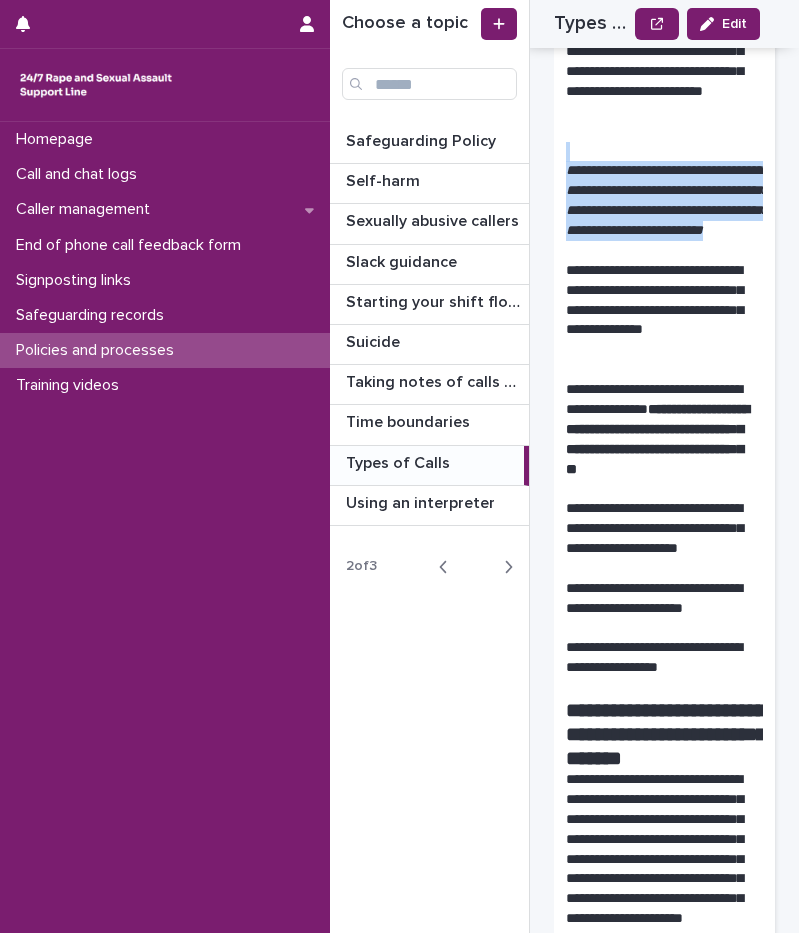 drag, startPoint x: 710, startPoint y: 285, endPoint x: 727, endPoint y: 391, distance: 107.35455 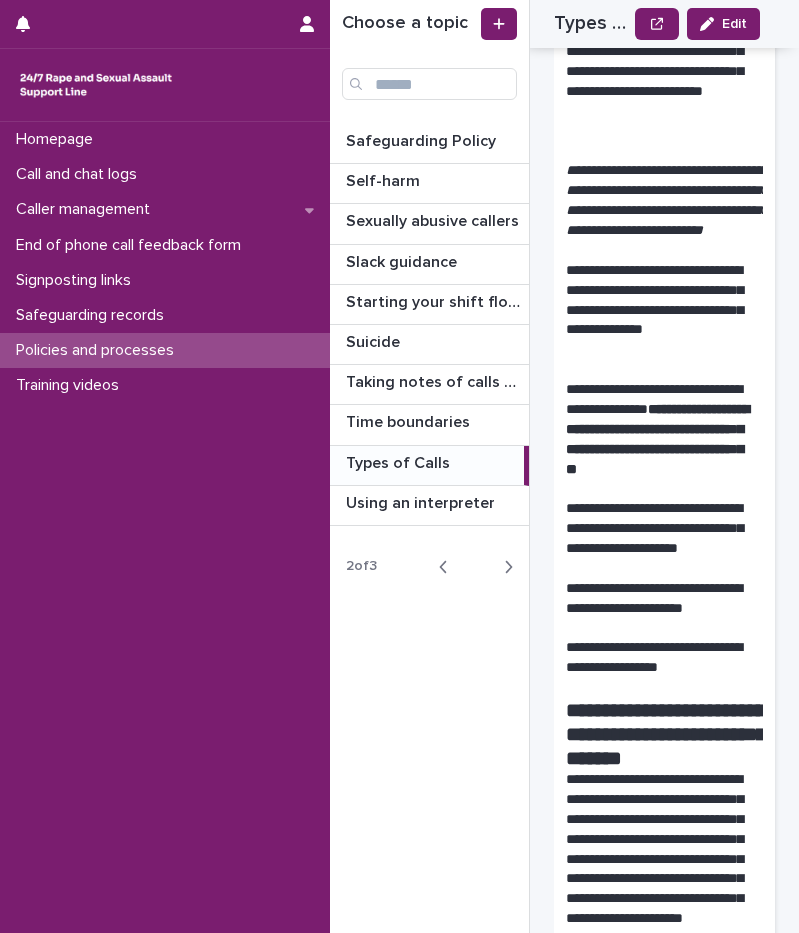 drag, startPoint x: 727, startPoint y: 391, endPoint x: 716, endPoint y: 409, distance: 21.095022 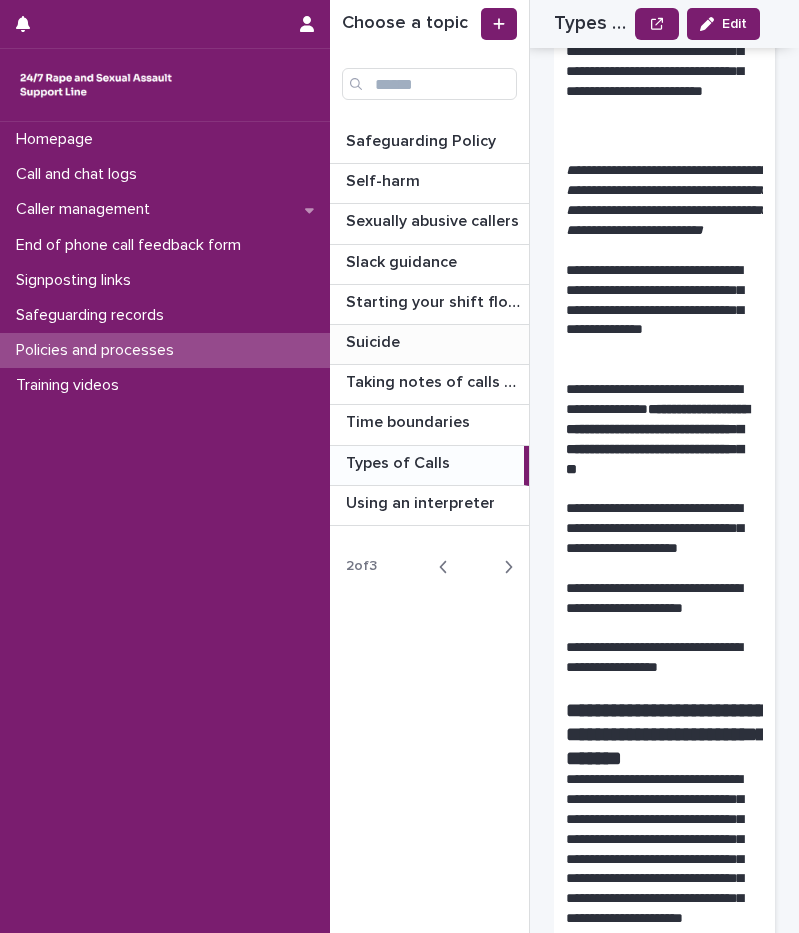 click on "Suicide Suicide" at bounding box center (429, 344) 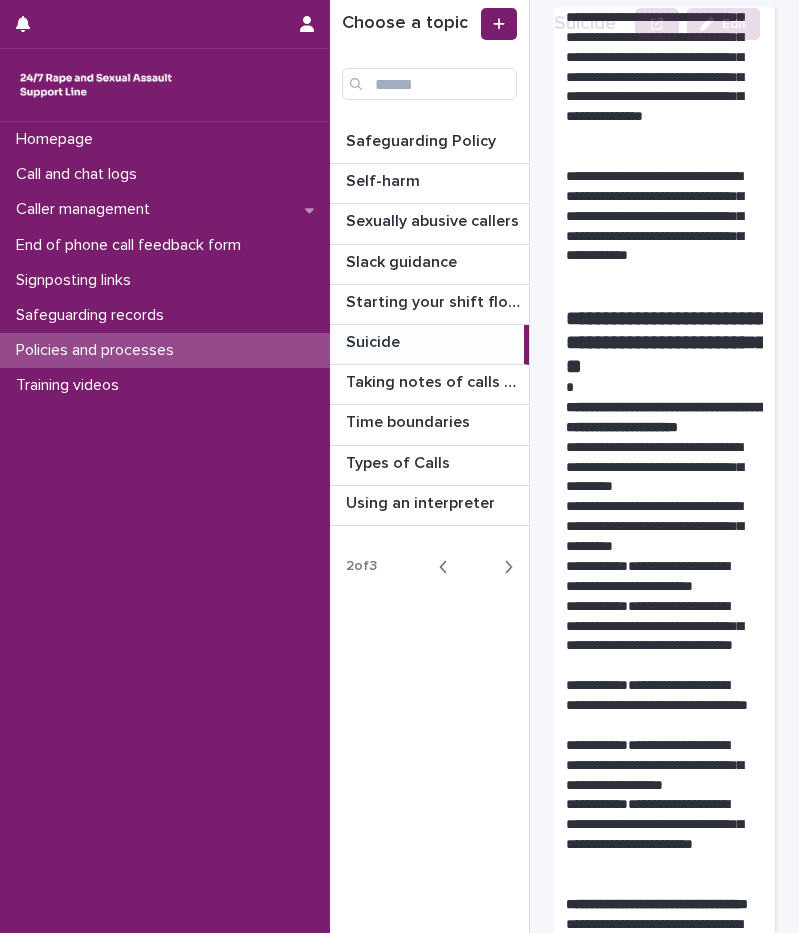 scroll, scrollTop: 400, scrollLeft: 0, axis: vertical 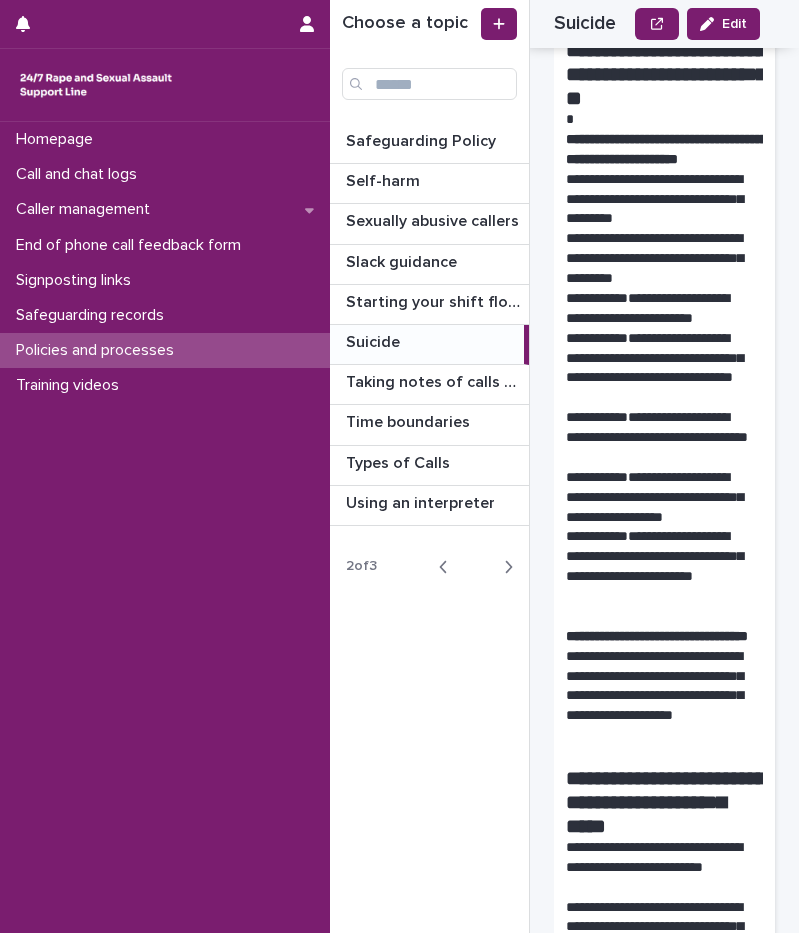 click on "**********" at bounding box center (657, 259) 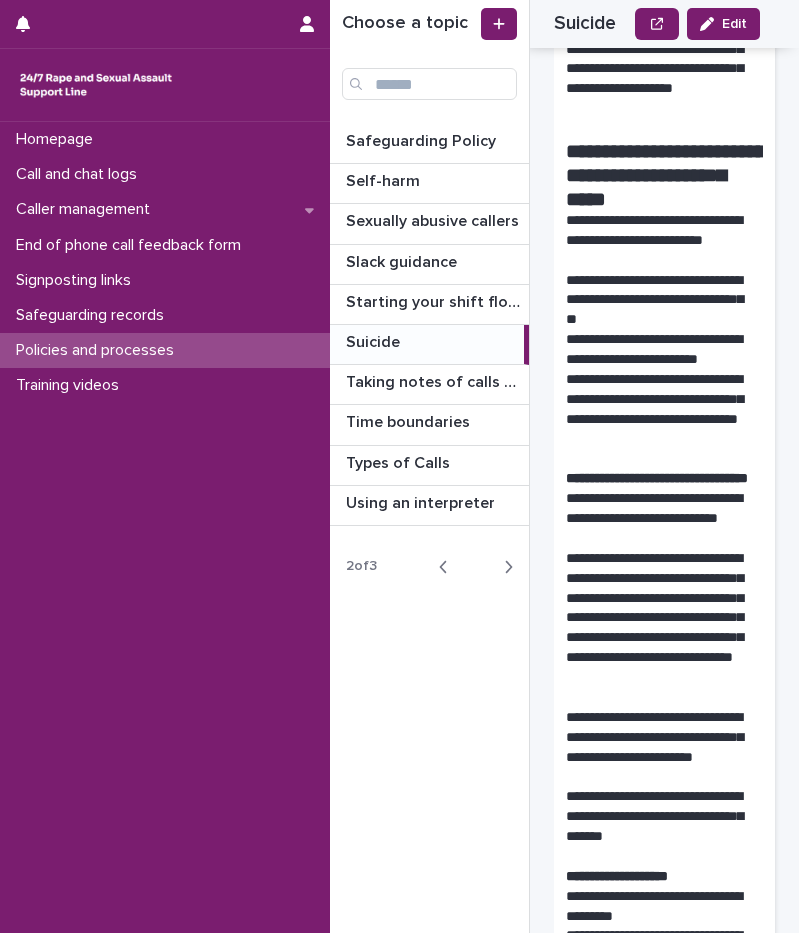 scroll, scrollTop: 1070, scrollLeft: 0, axis: vertical 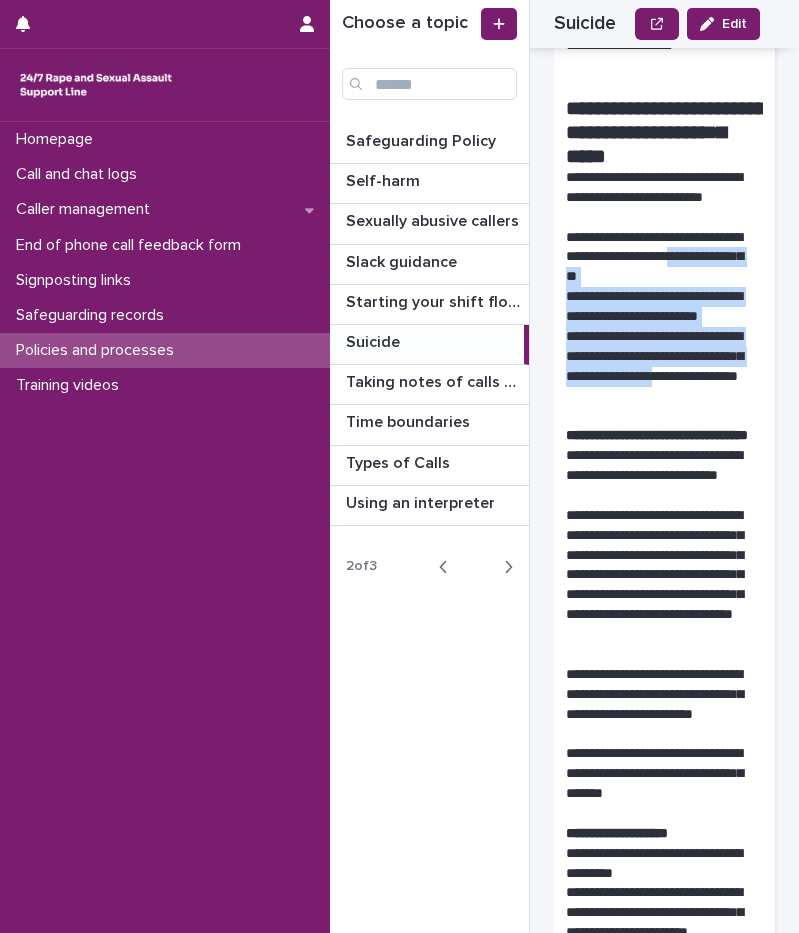 drag, startPoint x: 727, startPoint y: 340, endPoint x: 728, endPoint y: 457, distance: 117.00427 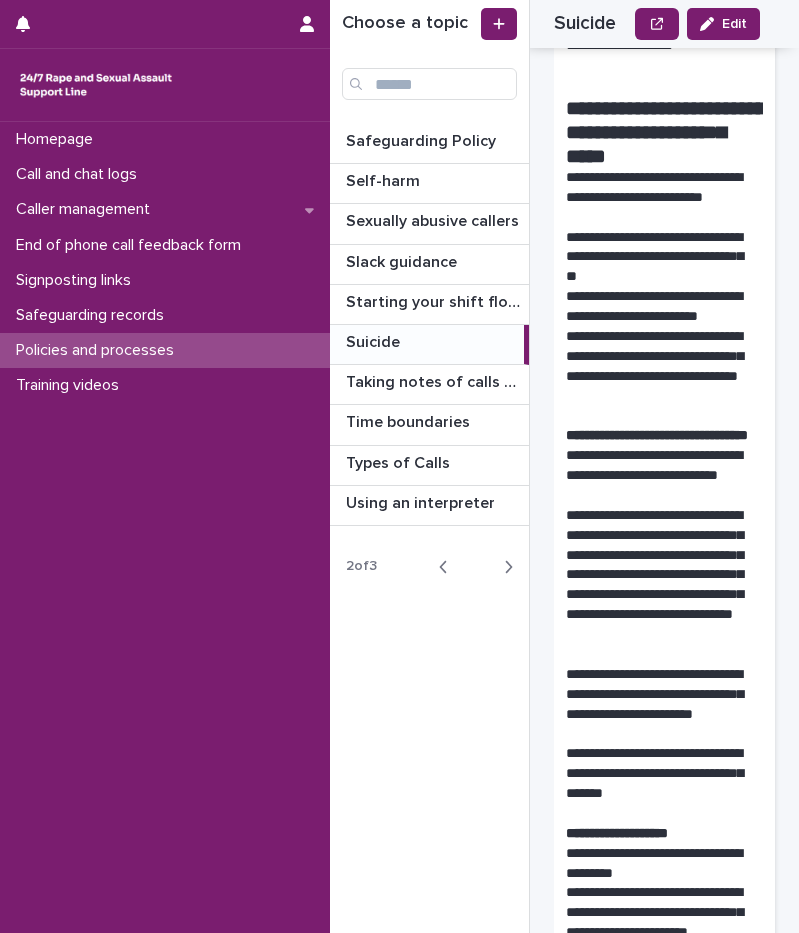 drag, startPoint x: 728, startPoint y: 457, endPoint x: 708, endPoint y: 481, distance: 31.241 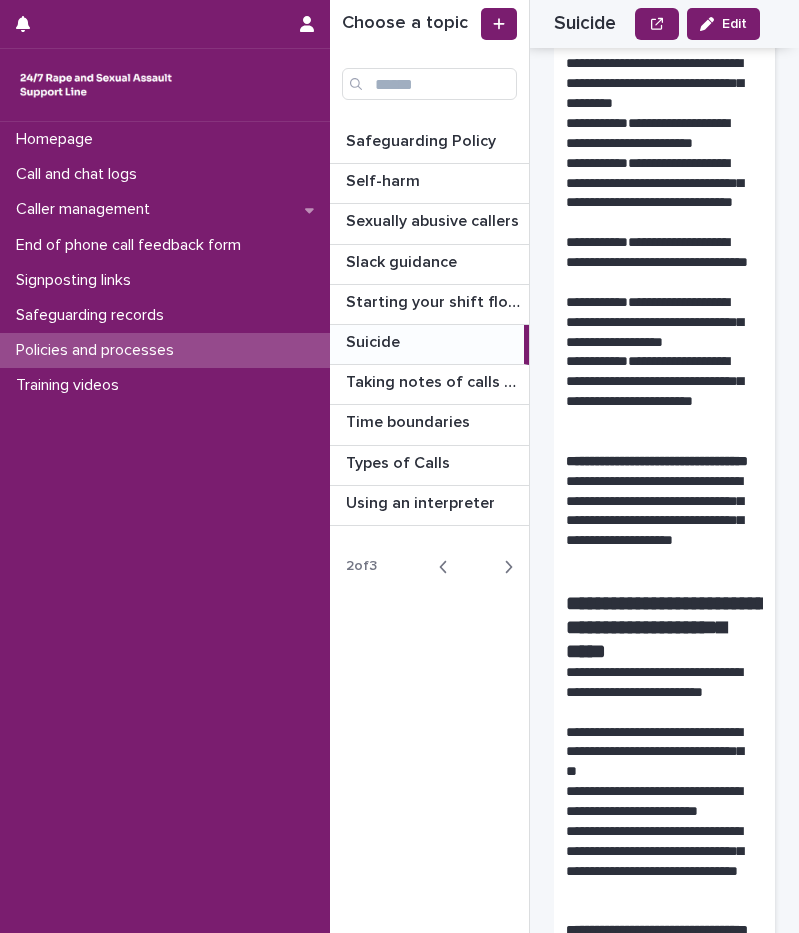 scroll, scrollTop: 502, scrollLeft: 0, axis: vertical 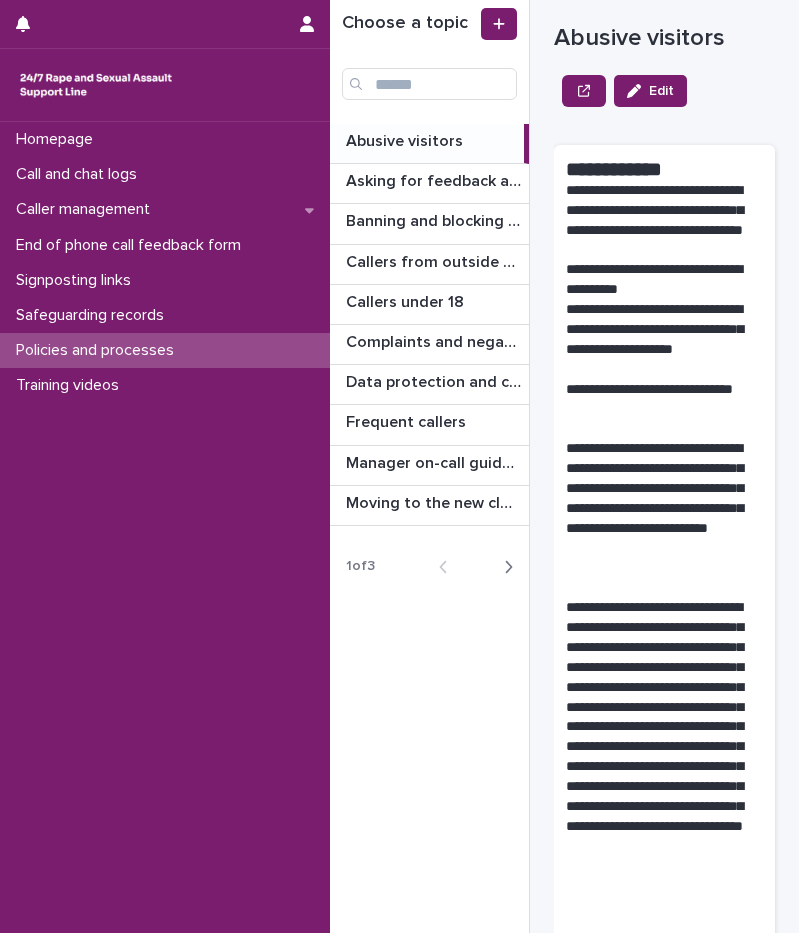 click at bounding box center (504, 567) 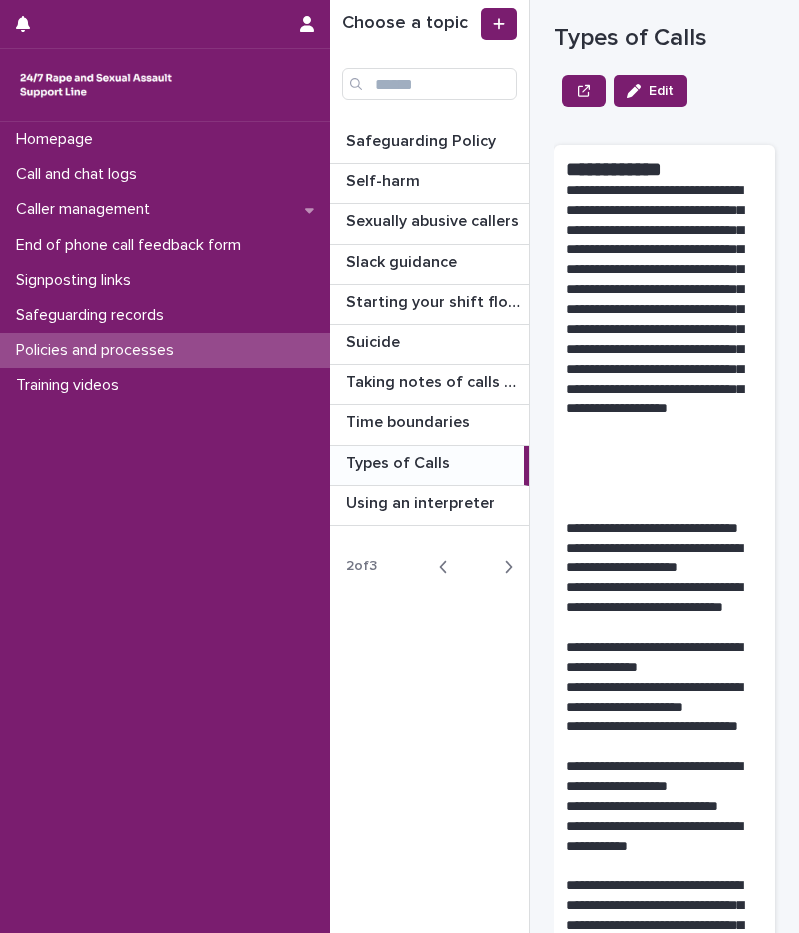 click on "Types of Calls" at bounding box center (400, 461) 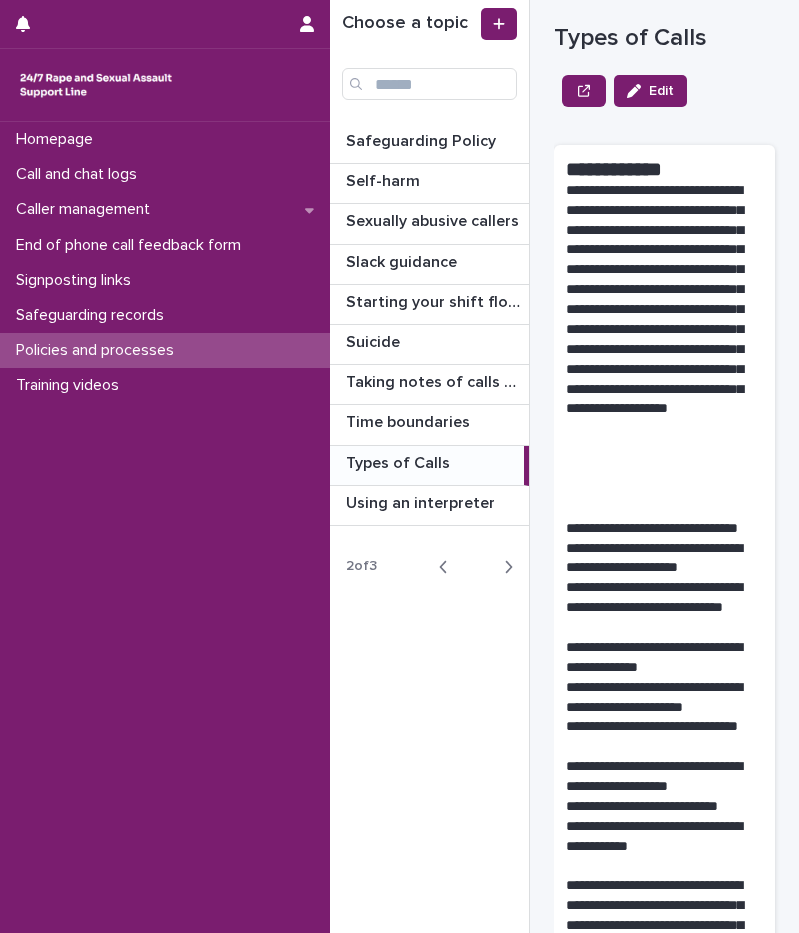 click on "**********" at bounding box center [657, 340] 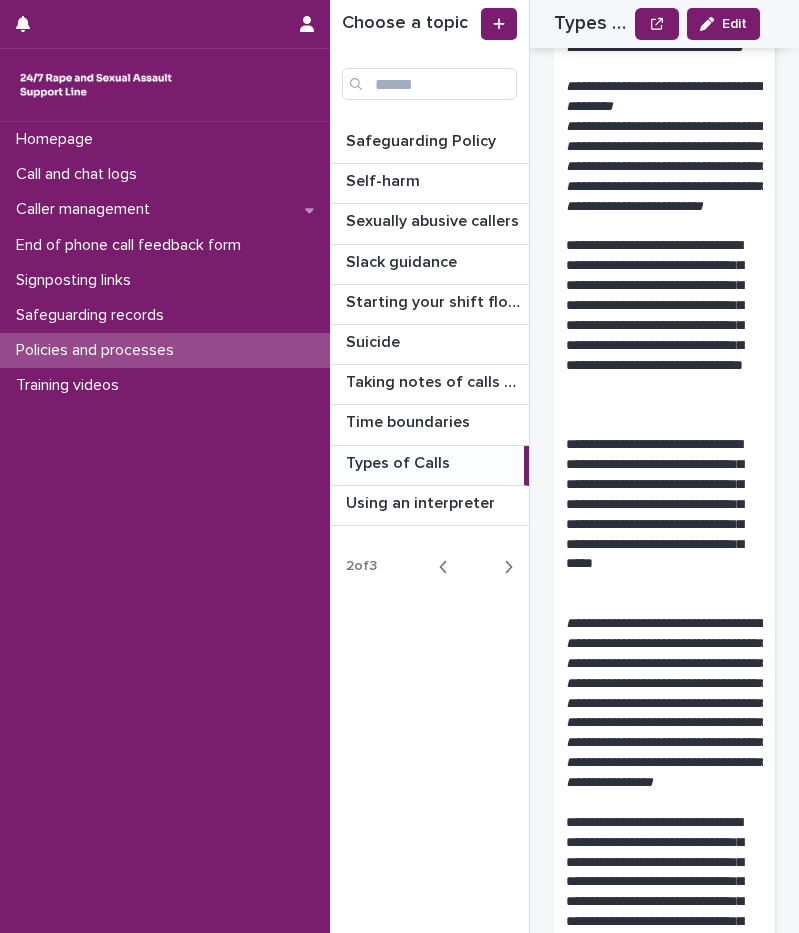 scroll, scrollTop: 1300, scrollLeft: 0, axis: vertical 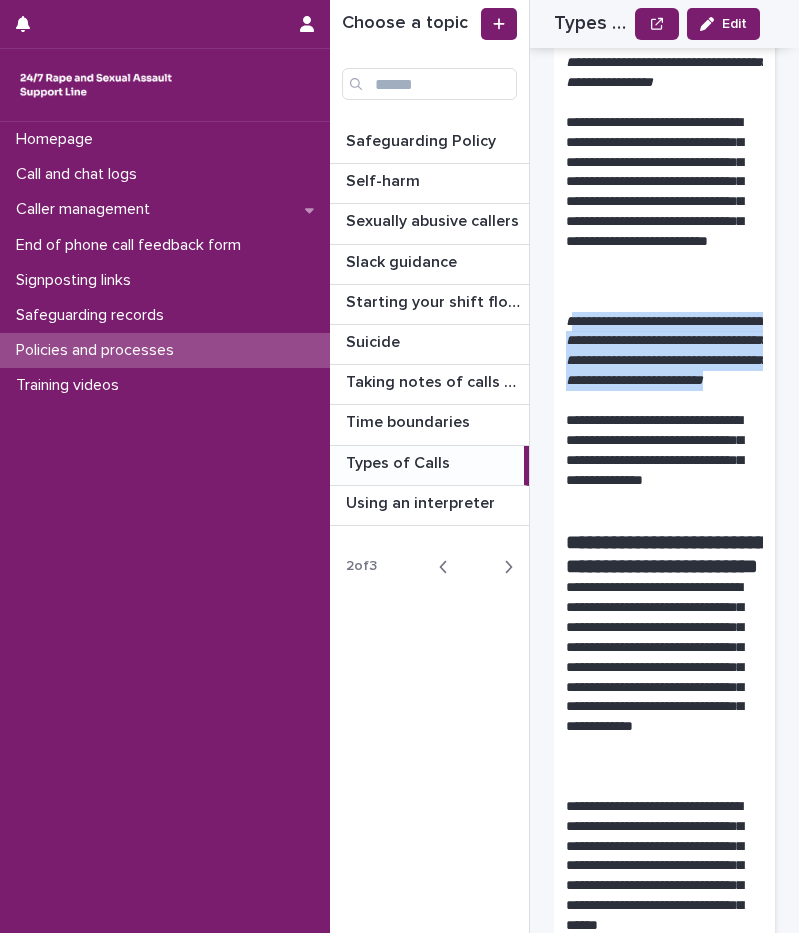 drag, startPoint x: 570, startPoint y: 422, endPoint x: 730, endPoint y: 500, distance: 178 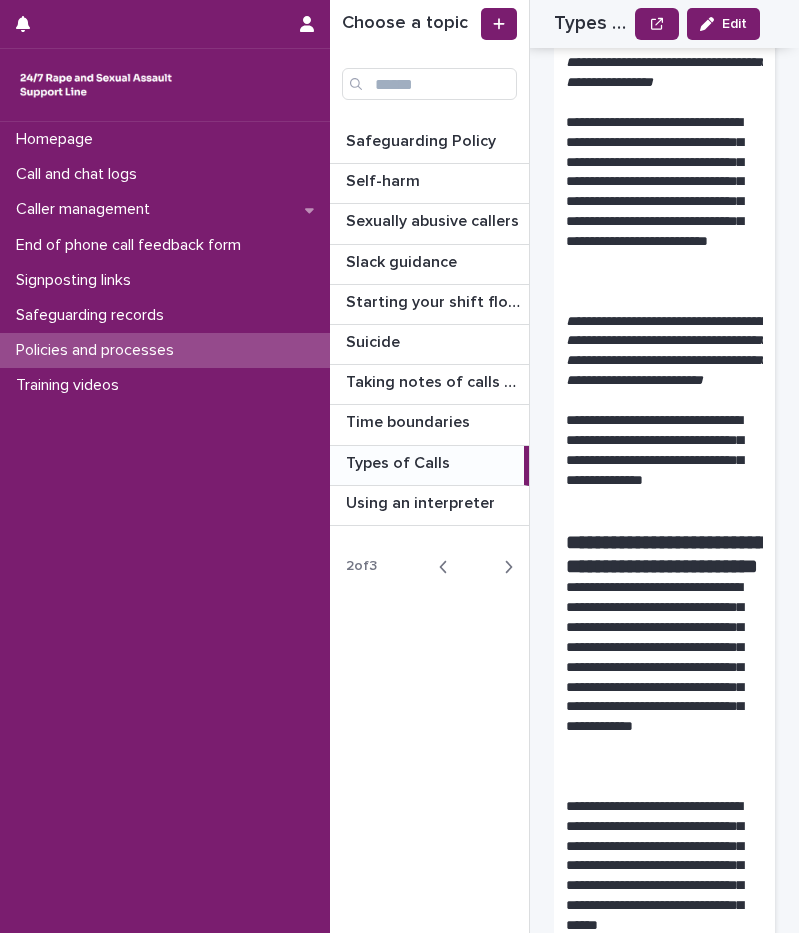 drag, startPoint x: 730, startPoint y: 500, endPoint x: 729, endPoint y: 516, distance: 16.03122 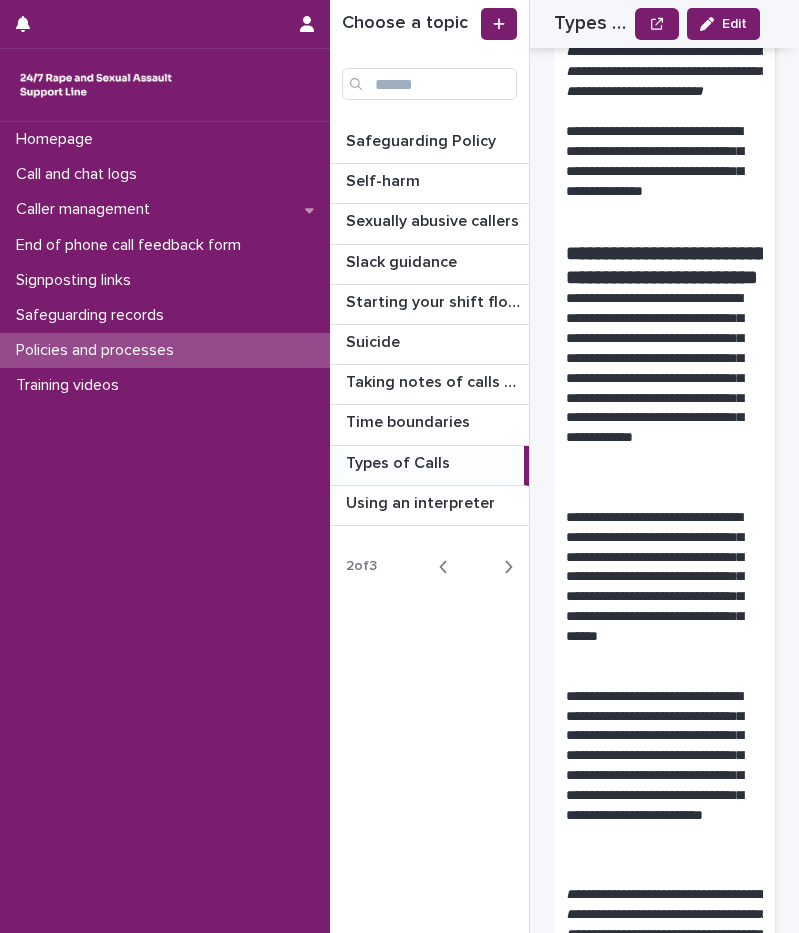 scroll, scrollTop: 2487, scrollLeft: 0, axis: vertical 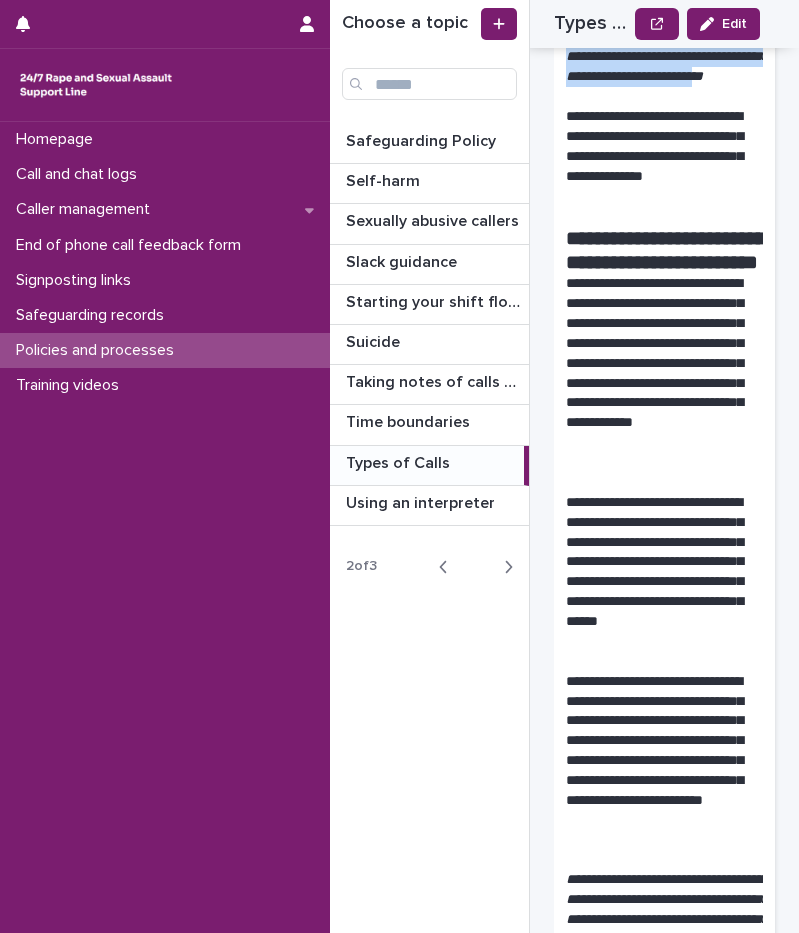 drag, startPoint x: 572, startPoint y: 115, endPoint x: 698, endPoint y: 201, distance: 152.55164 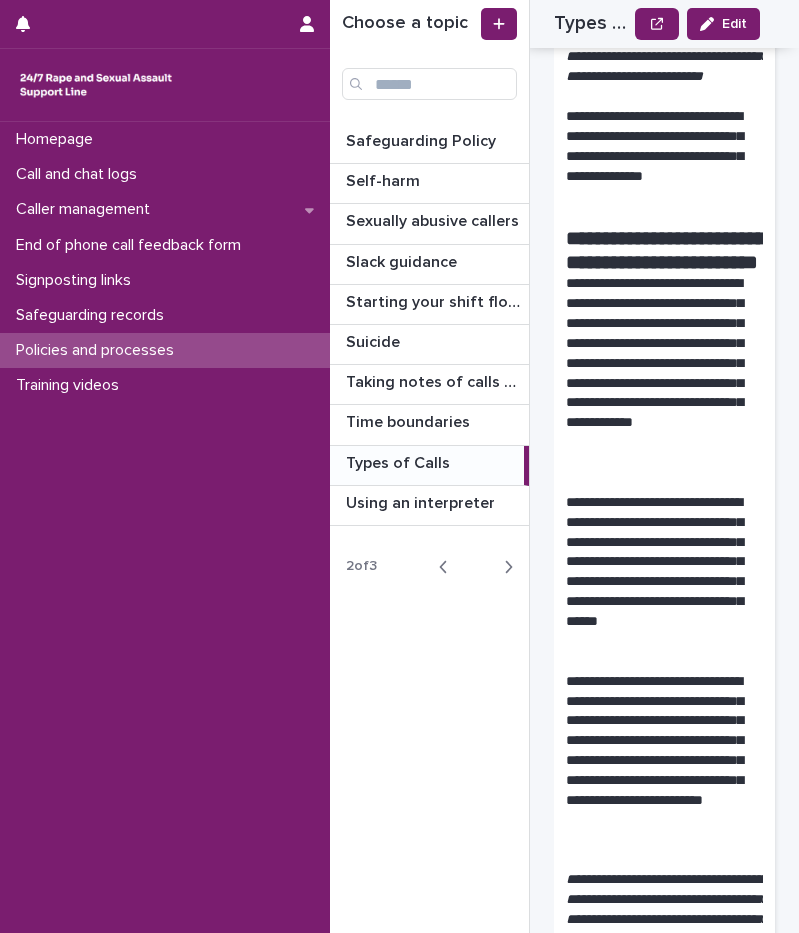 click on "**********" at bounding box center (657, 156) 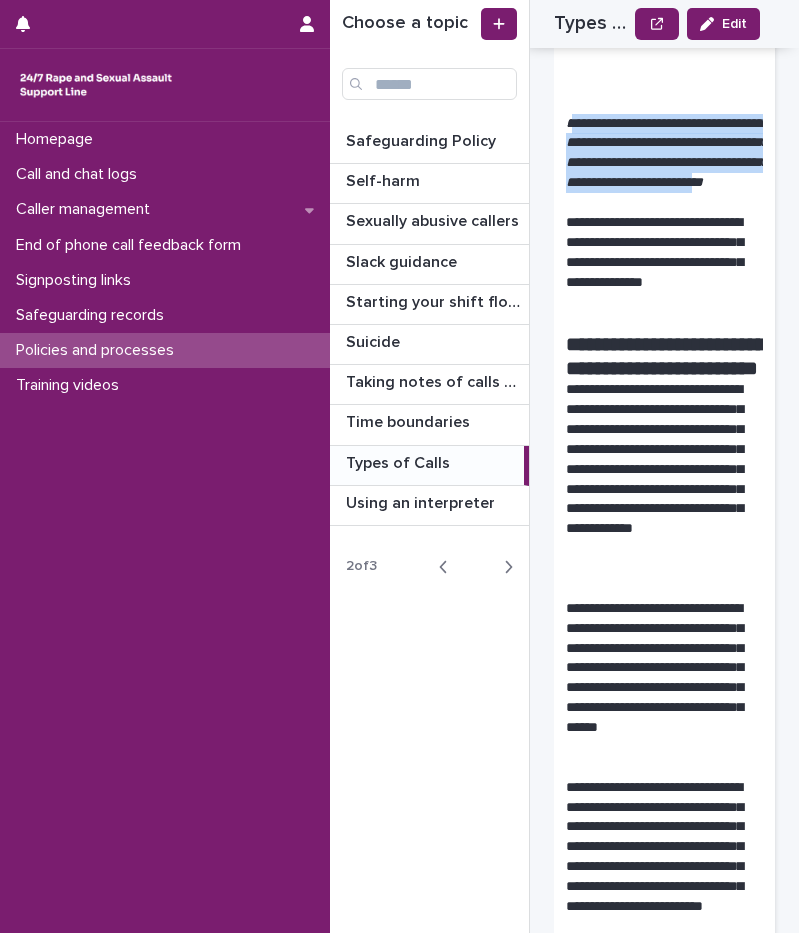 drag, startPoint x: 571, startPoint y: 223, endPoint x: 695, endPoint y: 303, distance: 147.56694 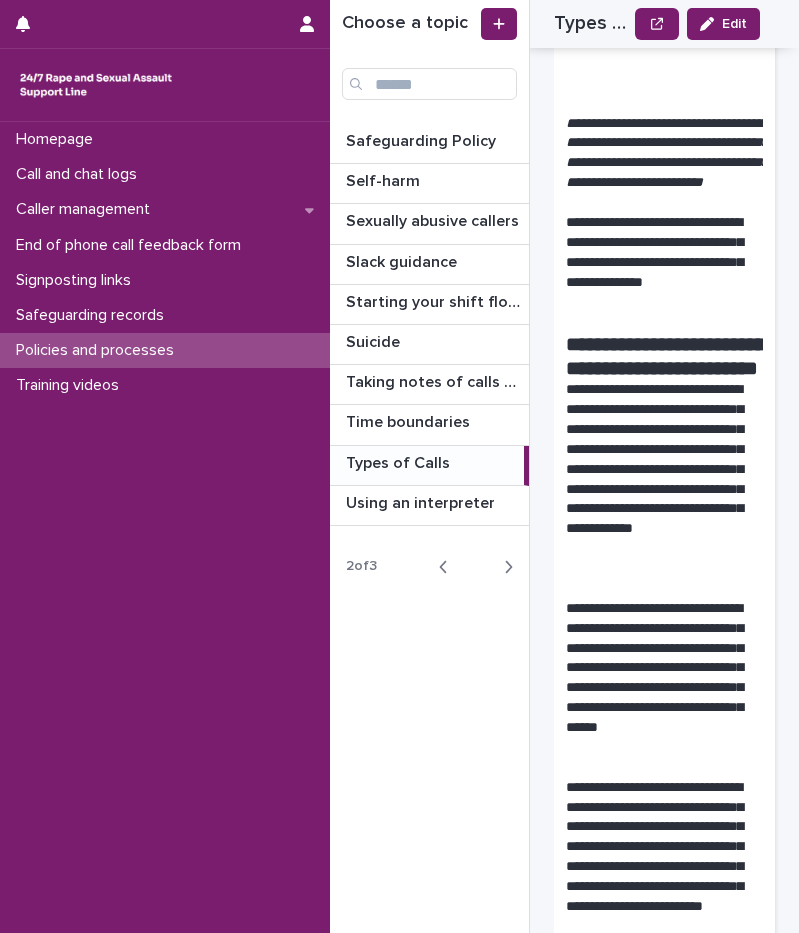 click on "**********" at bounding box center [657, 4] 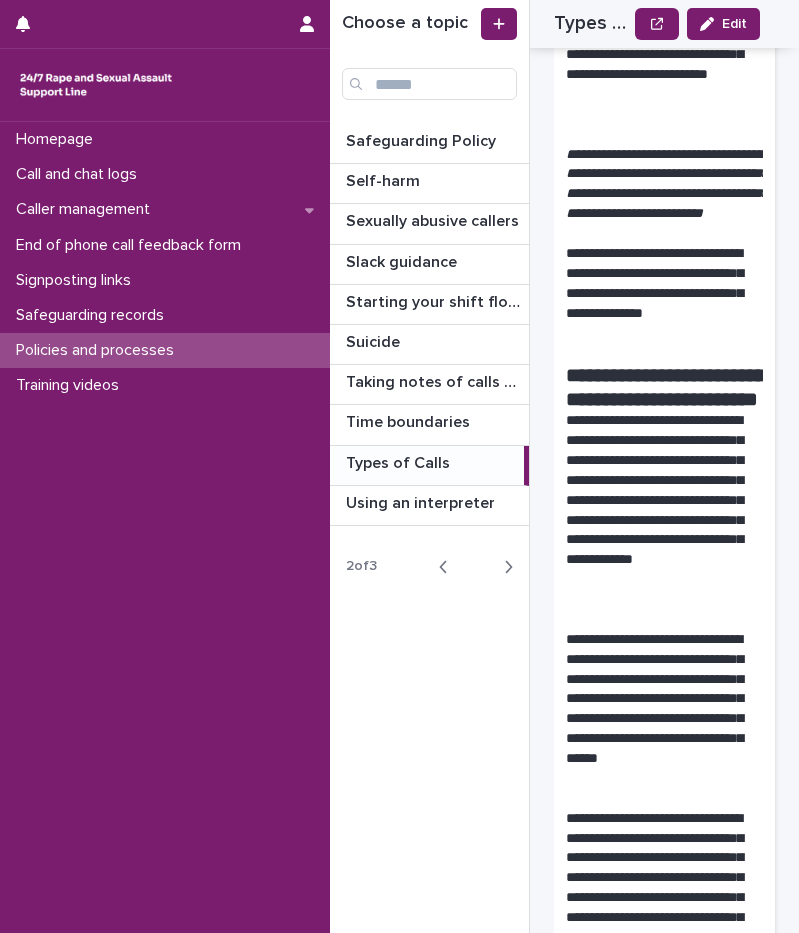 scroll, scrollTop: 2290, scrollLeft: 0, axis: vertical 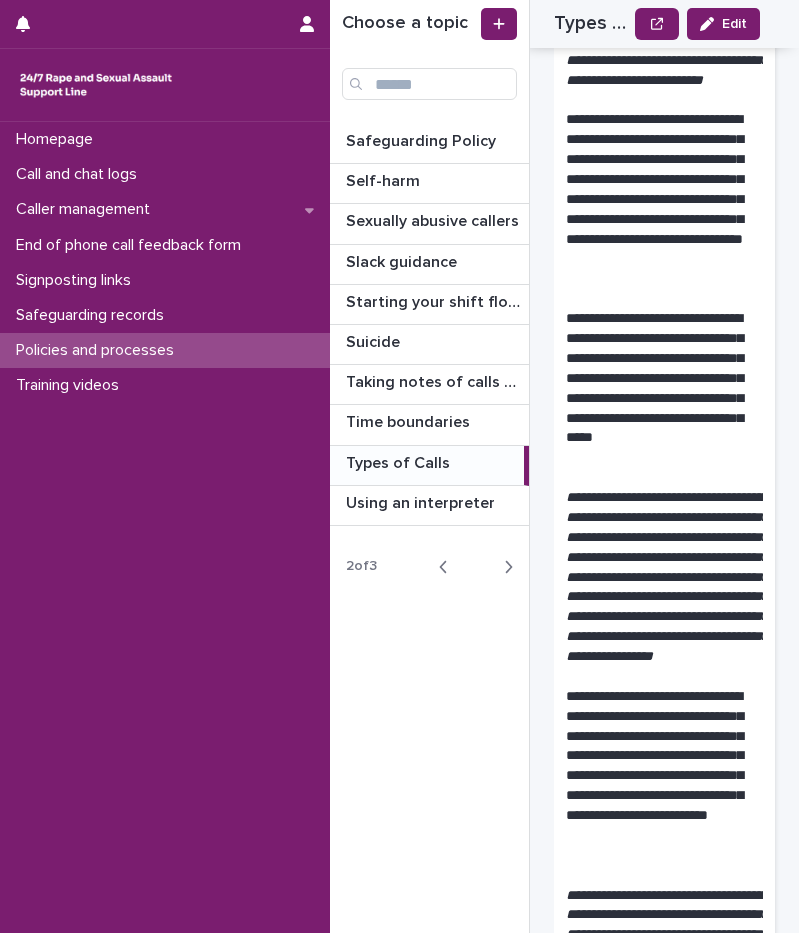 click on "**********" at bounding box center (664, 577) 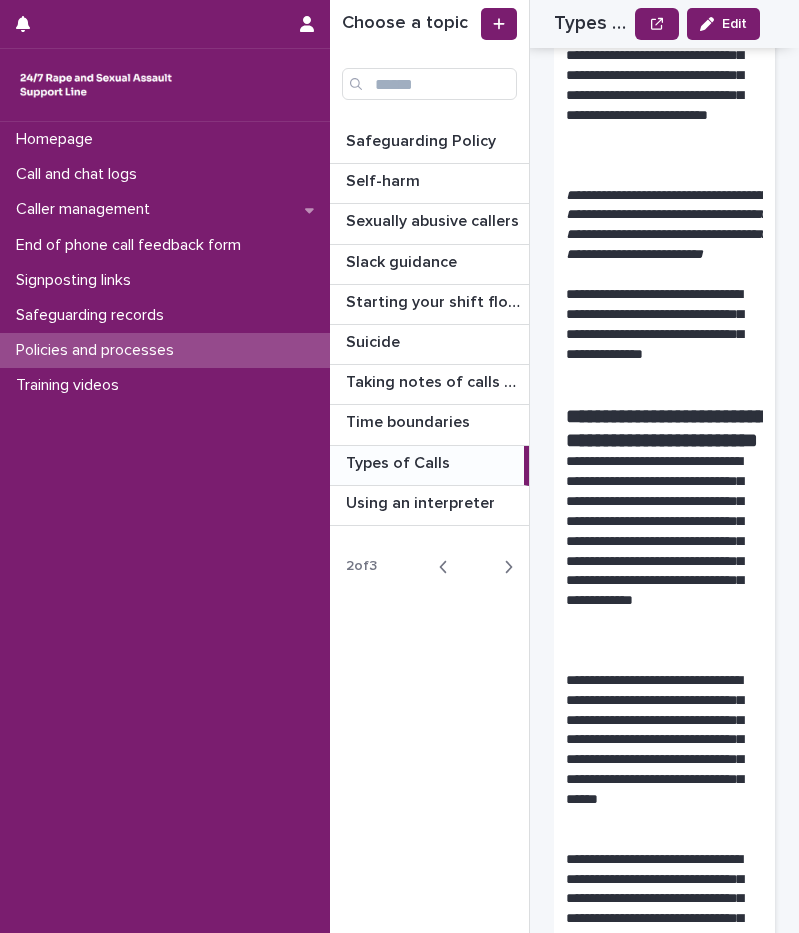 scroll, scrollTop: 2609, scrollLeft: 0, axis: vertical 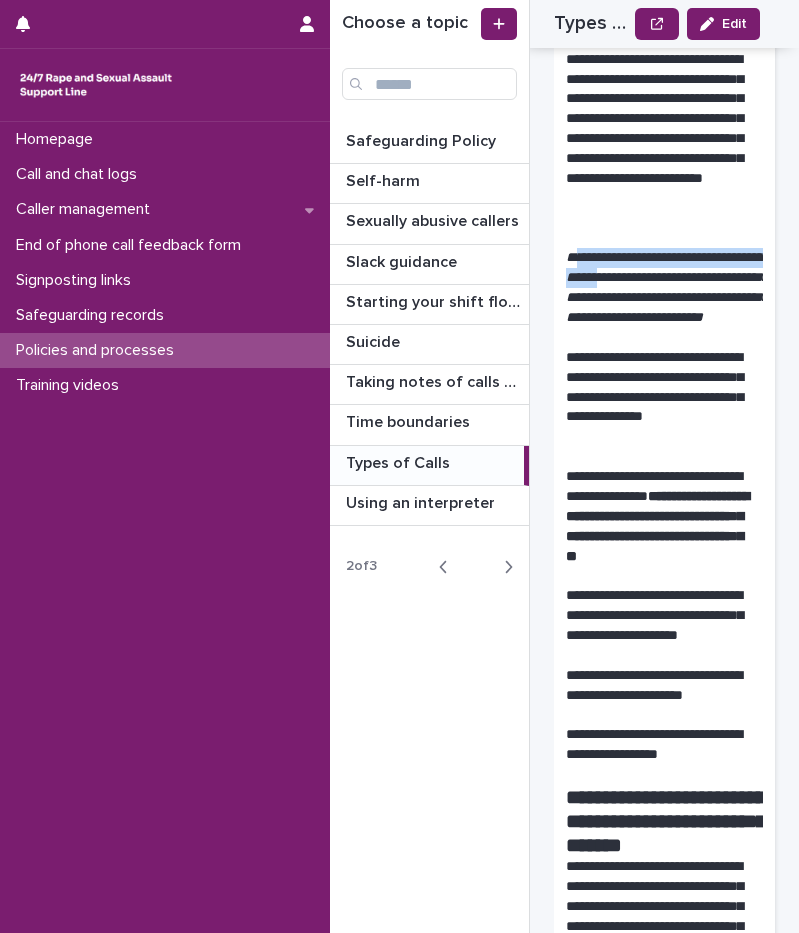 drag, startPoint x: 574, startPoint y: 399, endPoint x: 642, endPoint y: 425, distance: 72.8011 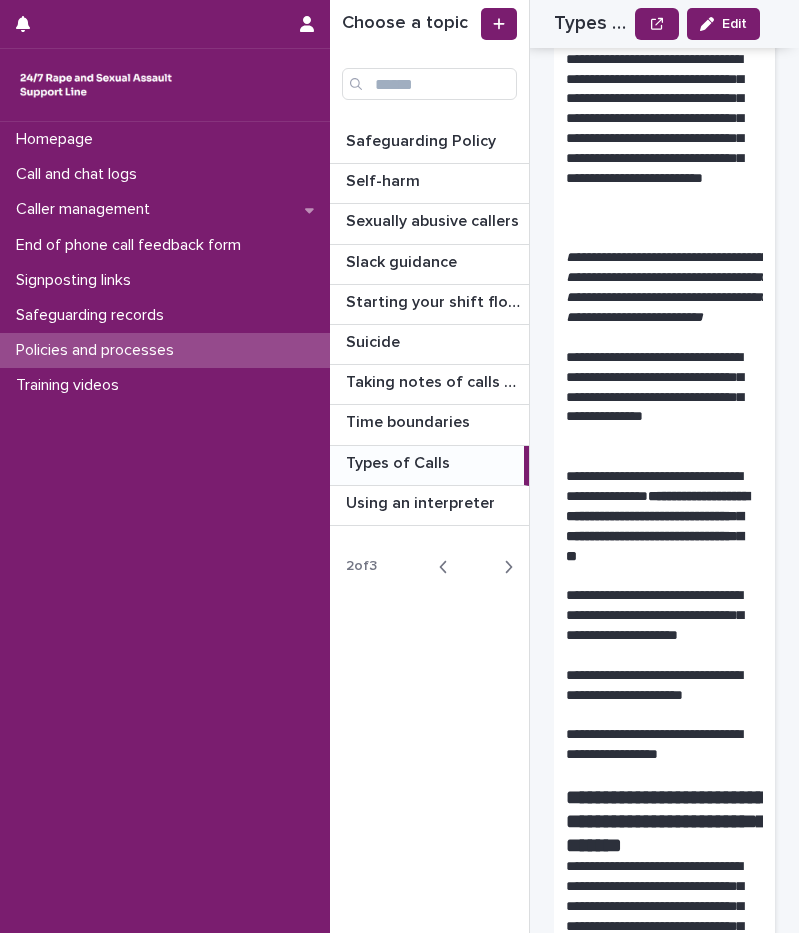 drag, startPoint x: 642, startPoint y: 425, endPoint x: 639, endPoint y: 447, distance: 22.203604 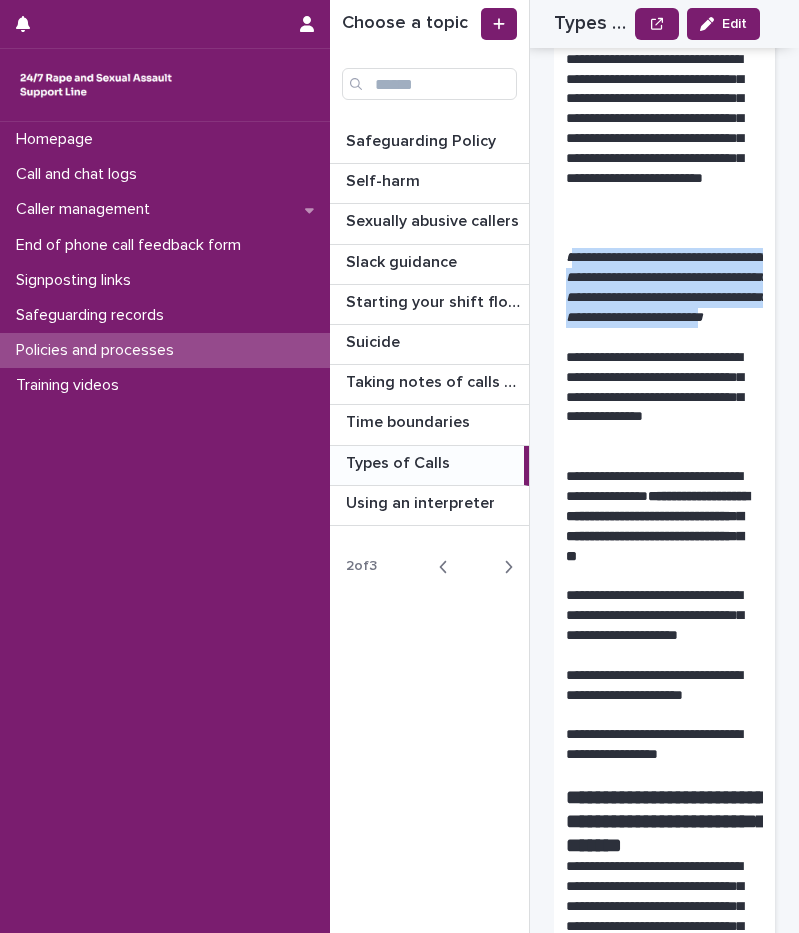 drag, startPoint x: 572, startPoint y: 401, endPoint x: 701, endPoint y: 484, distance: 153.39491 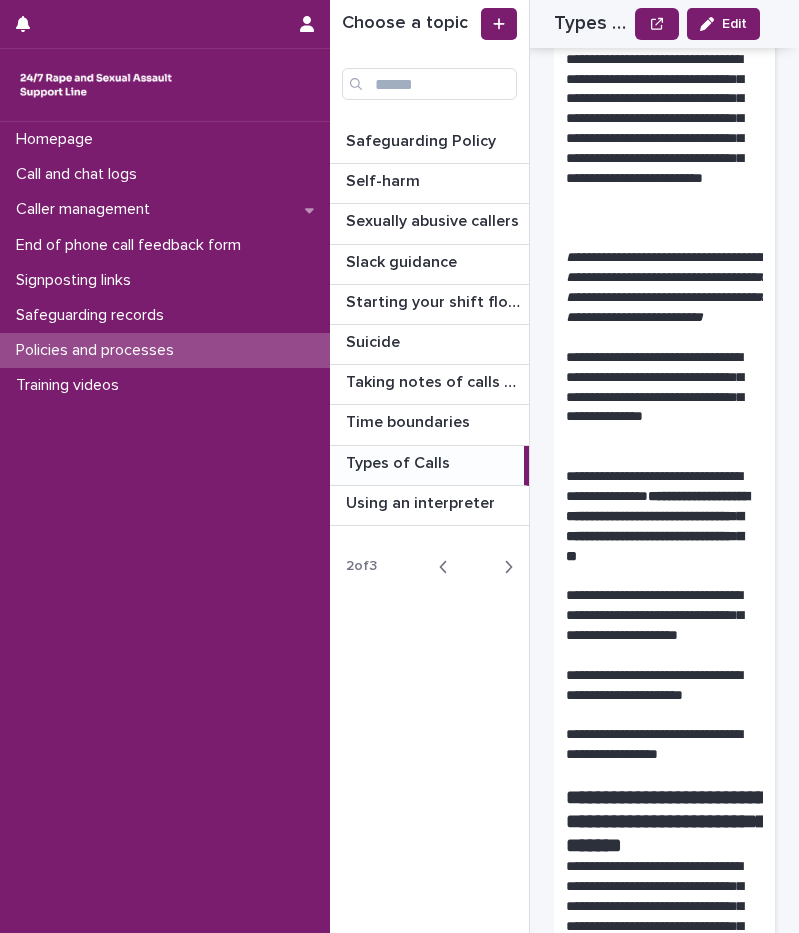 click on "**********" at bounding box center (657, 626) 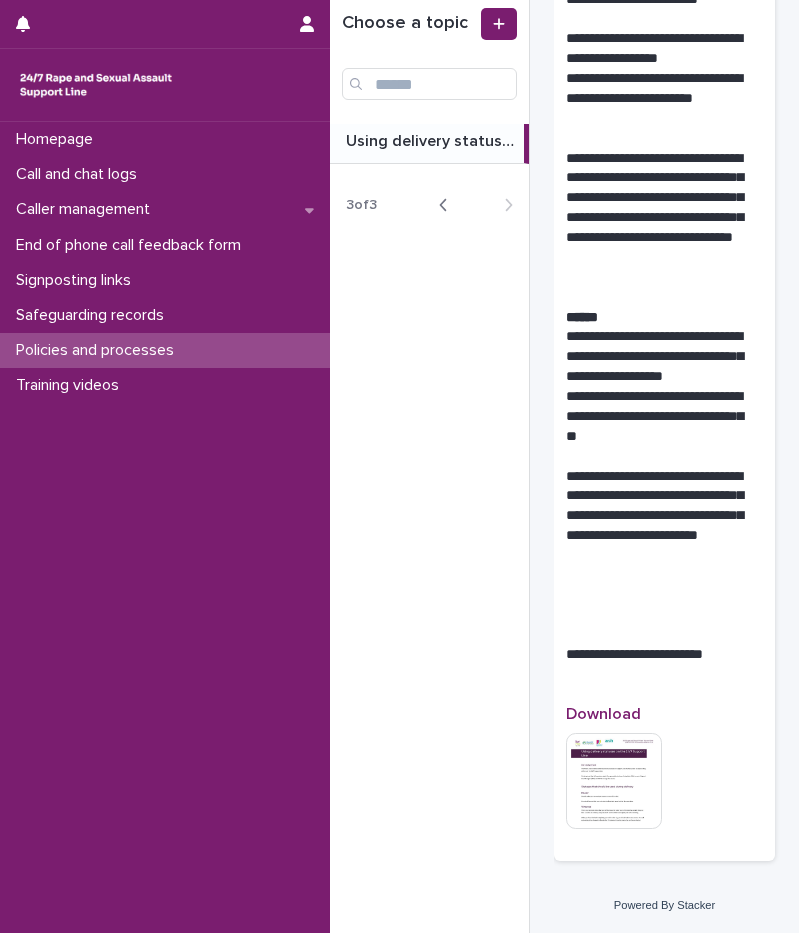 scroll, scrollTop: 0, scrollLeft: 0, axis: both 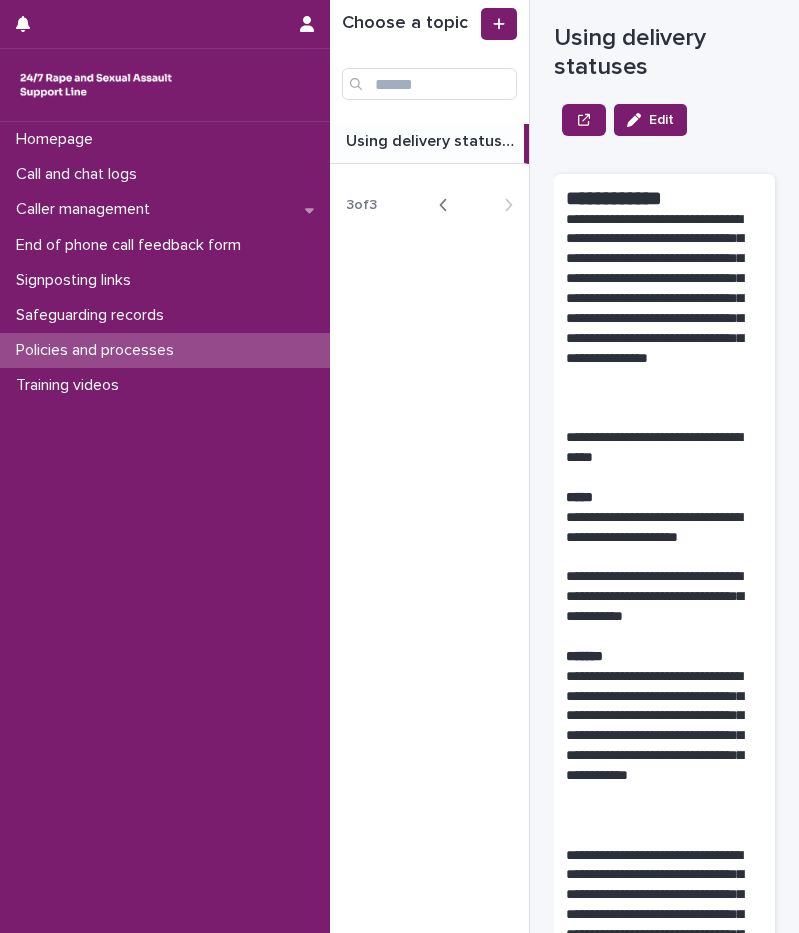 click at bounding box center (447, 205) 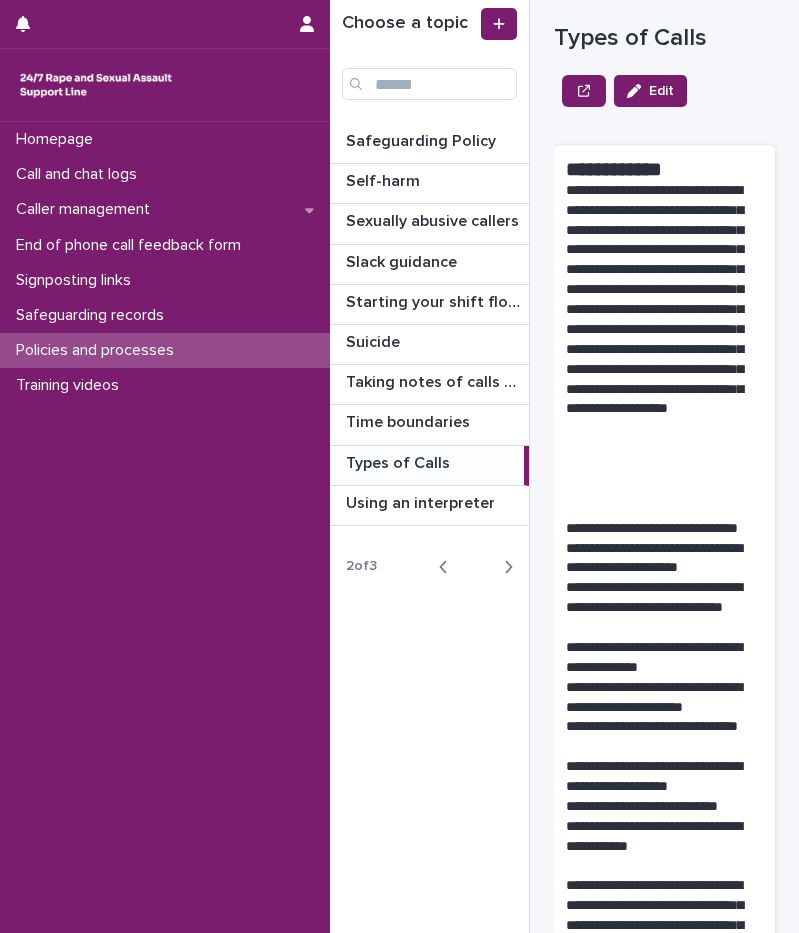 click on "**********" at bounding box center (657, 340) 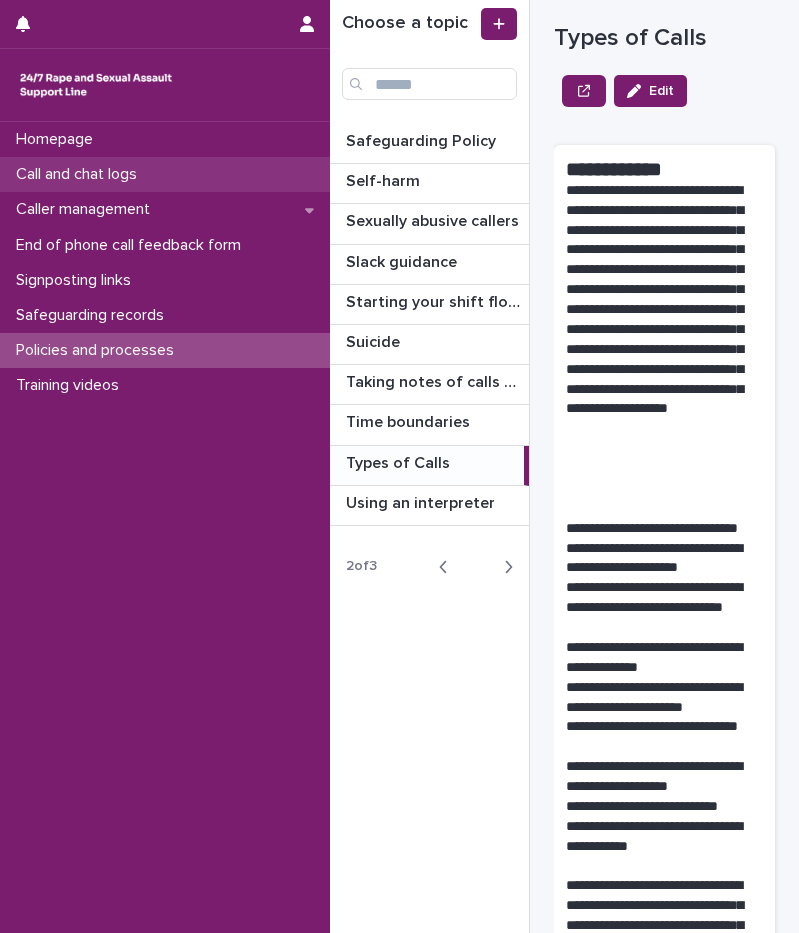 click on "Call and chat logs" at bounding box center (80, 174) 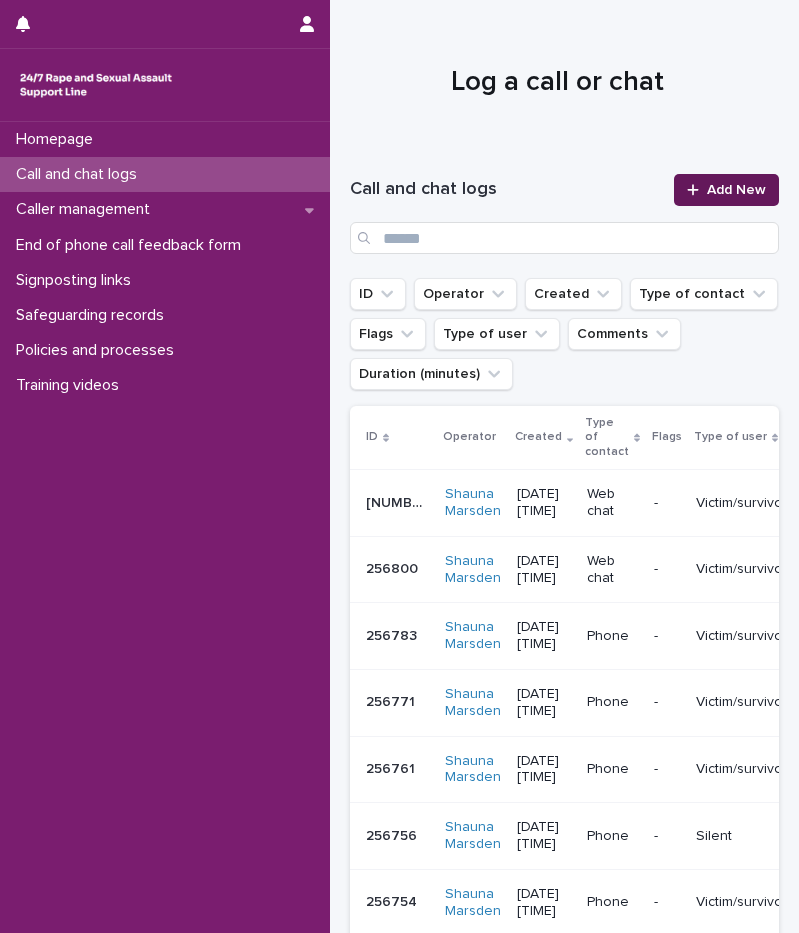 click on "Add New" at bounding box center [736, 190] 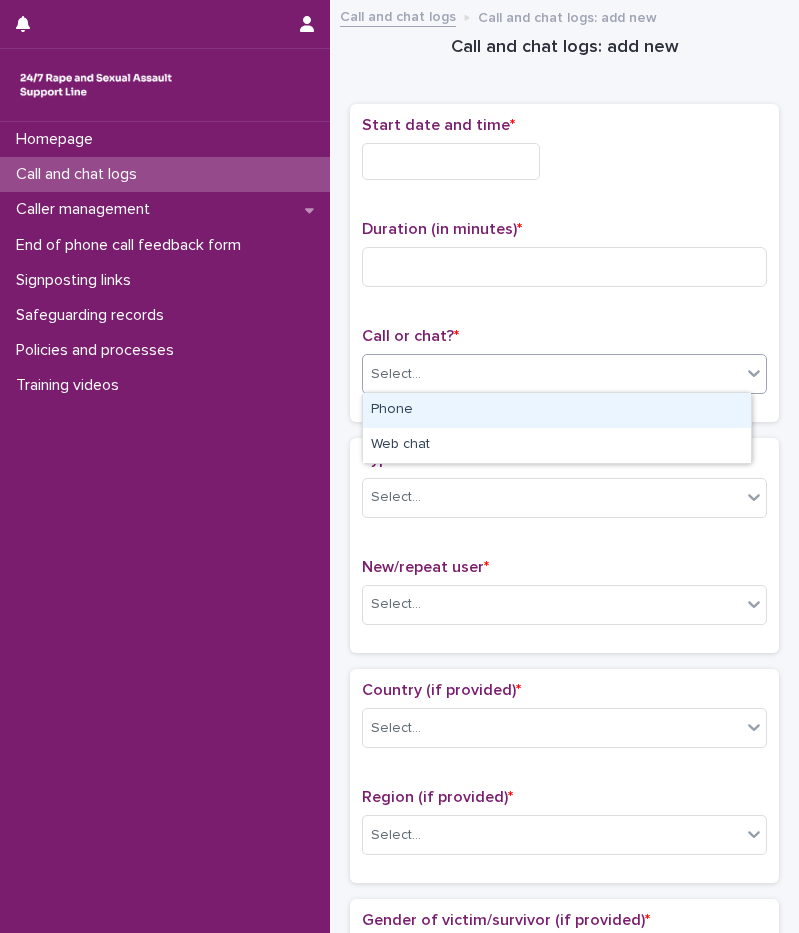 click on "Select..." at bounding box center (552, 374) 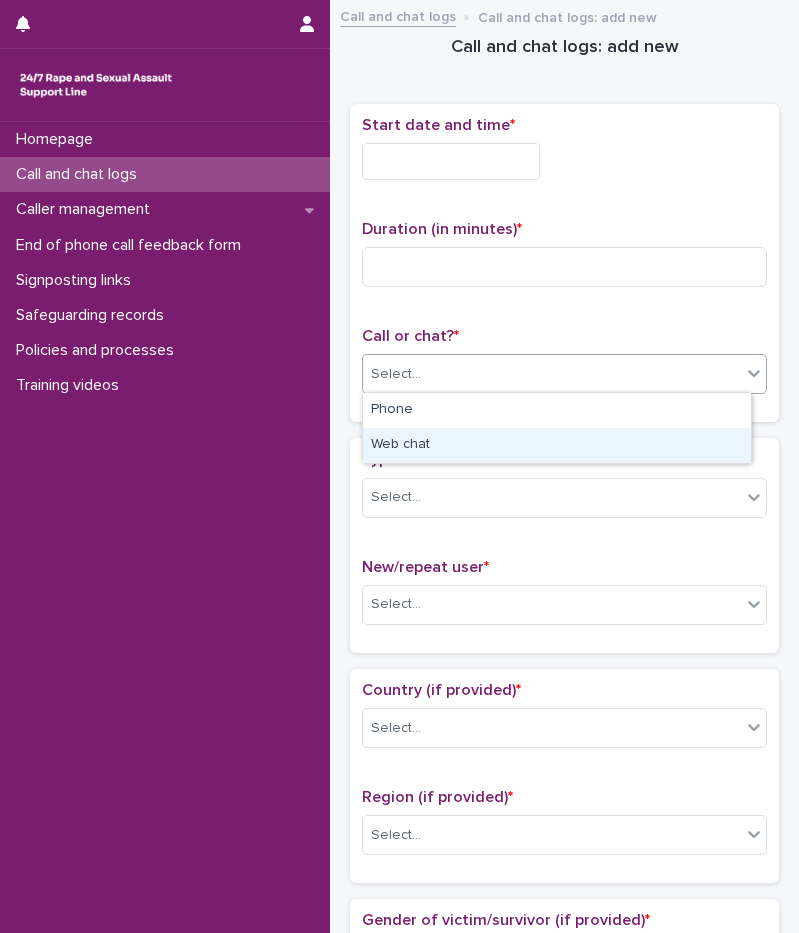 click on "Web chat" at bounding box center [557, 445] 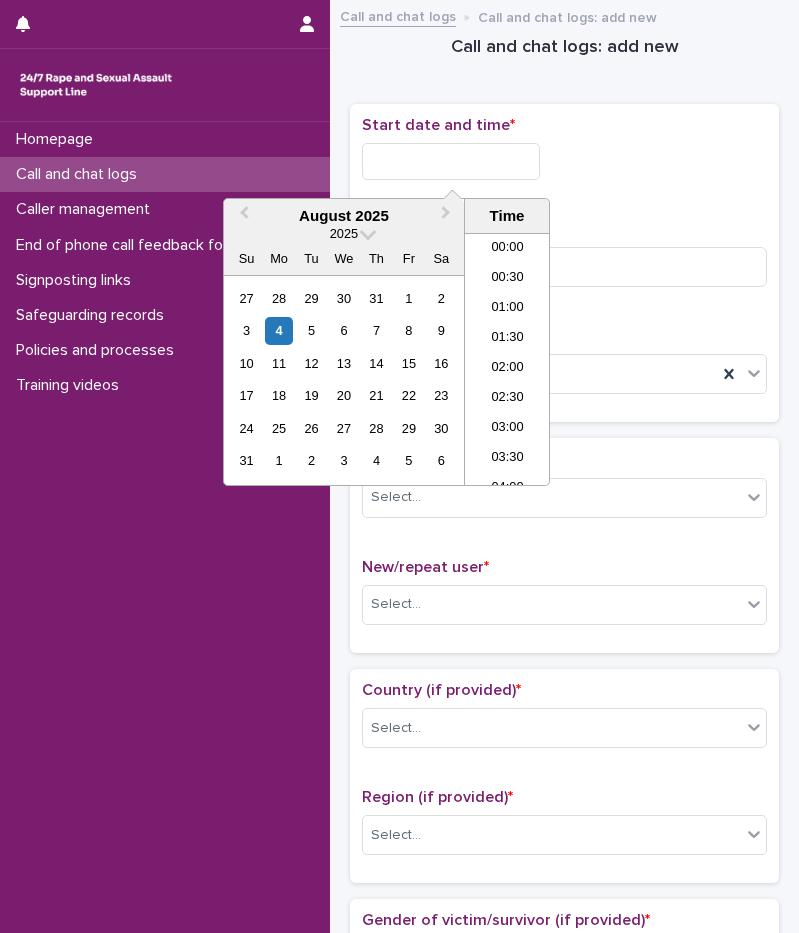 click at bounding box center (451, 161) 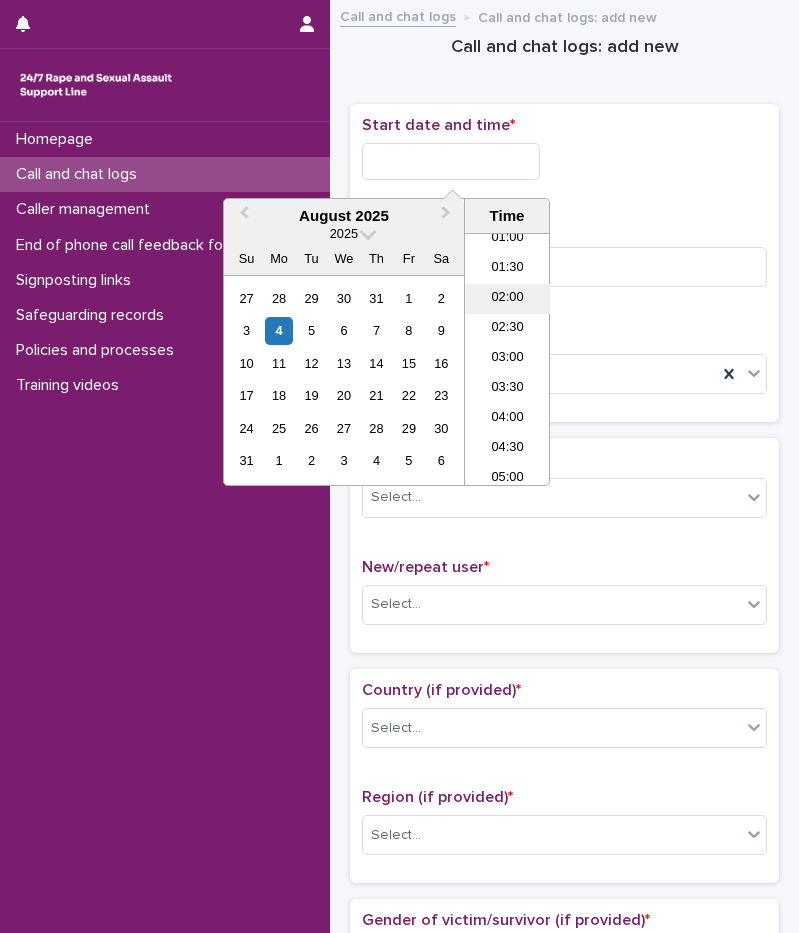 click on "02:00" at bounding box center (507, 299) 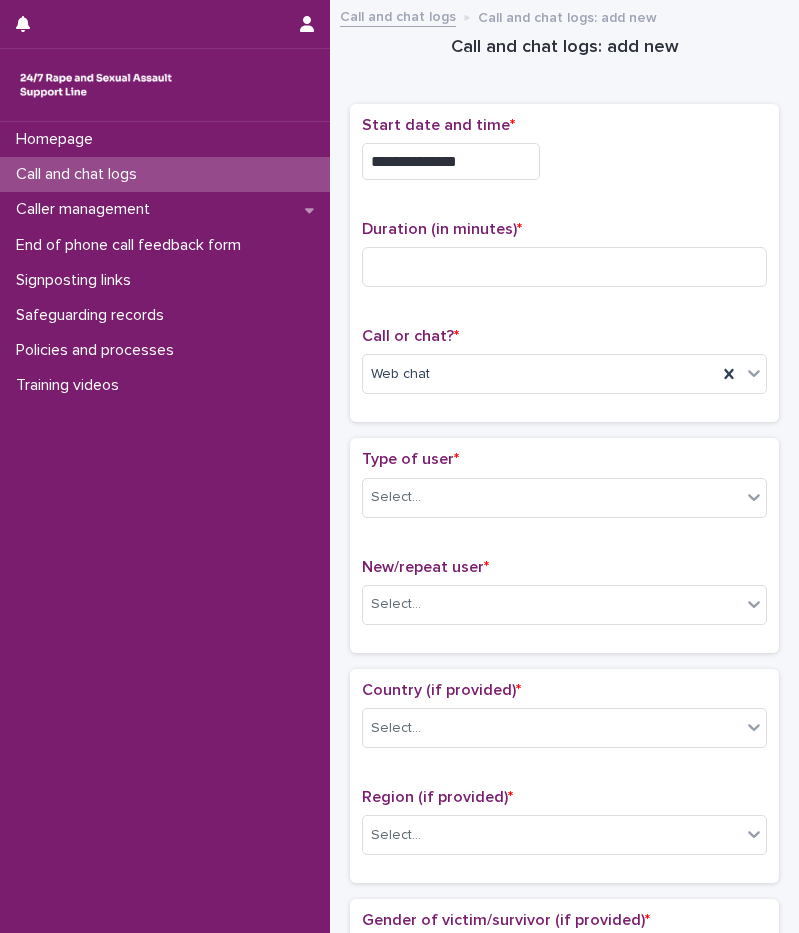 click on "**********" at bounding box center [451, 161] 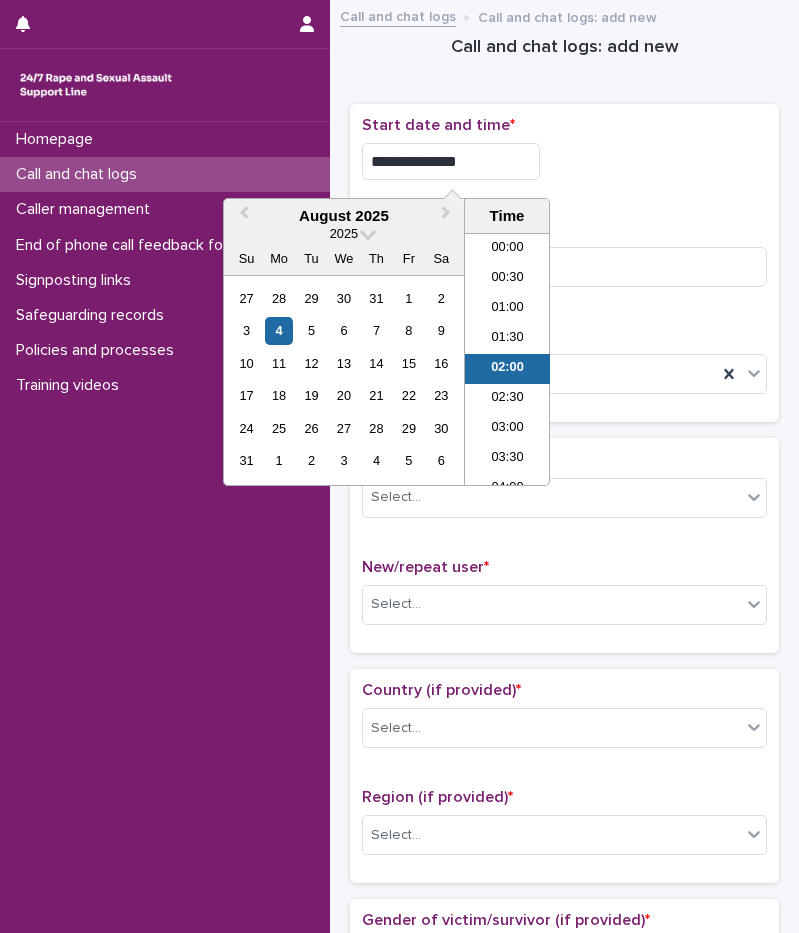 scroll, scrollTop: 10, scrollLeft: 0, axis: vertical 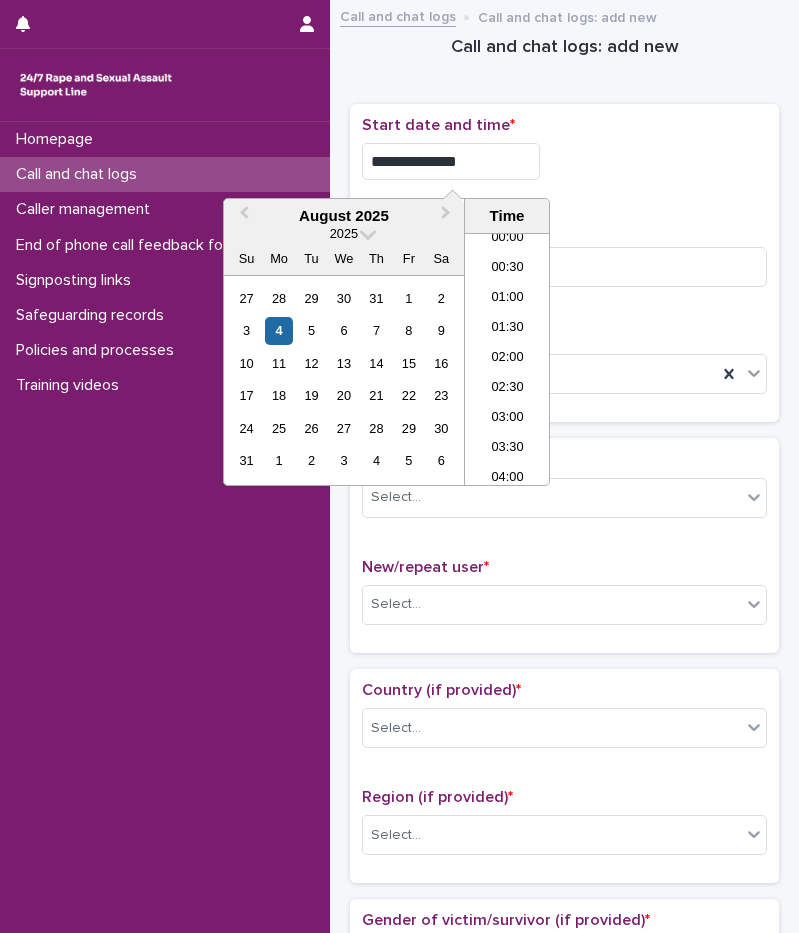 type on "**********" 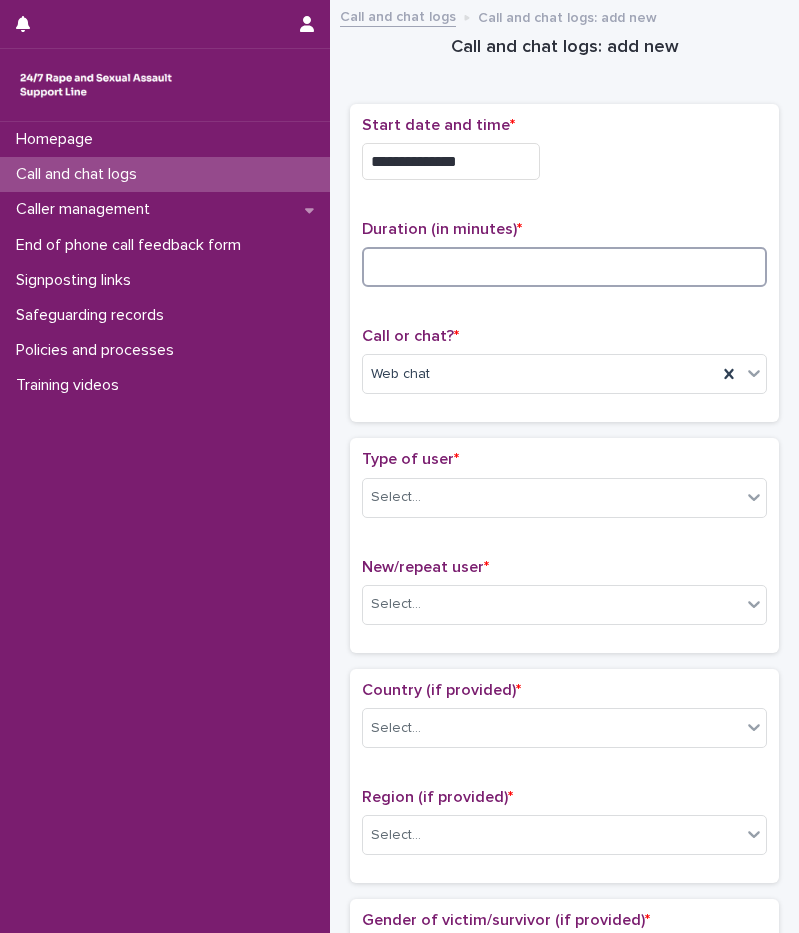 click at bounding box center [564, 267] 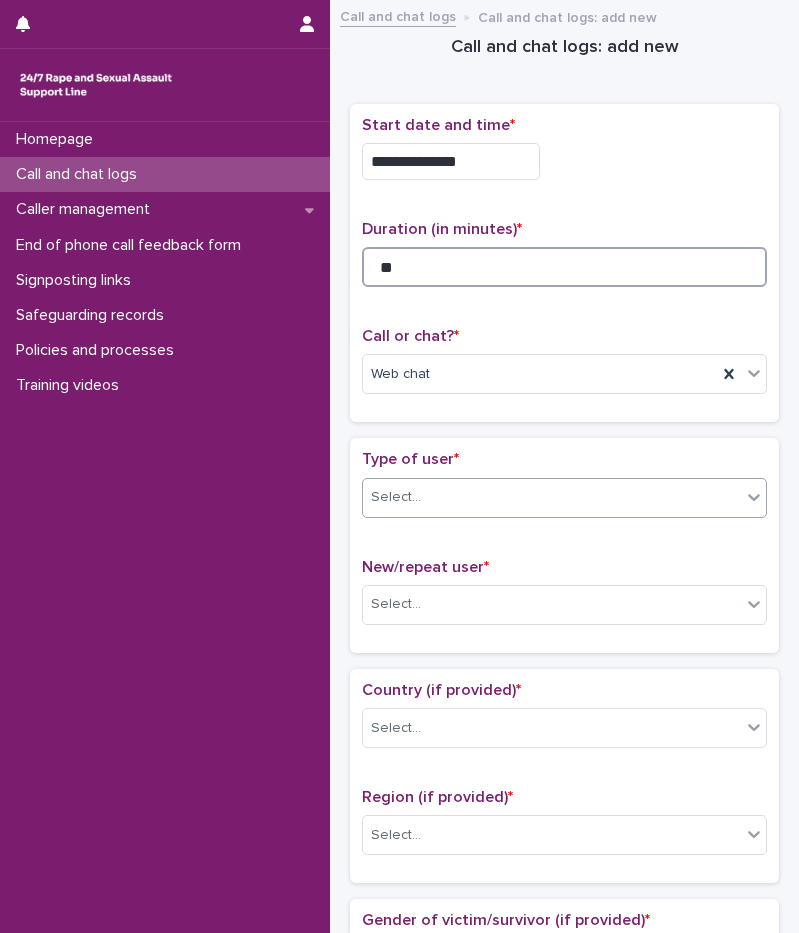 type on "**" 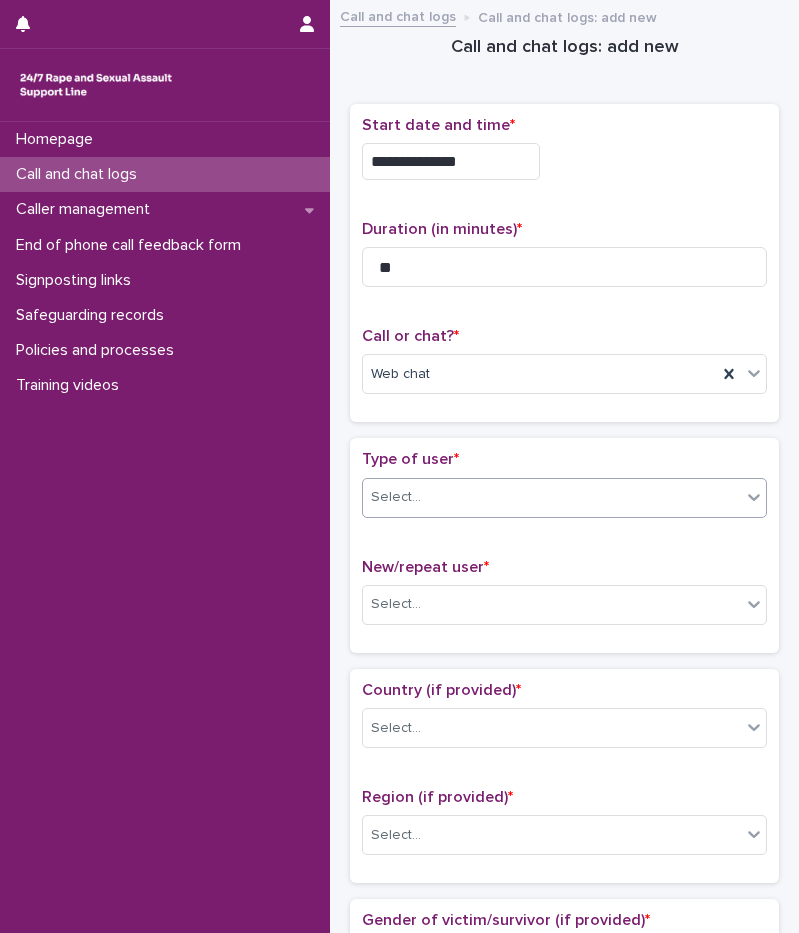 click on "Select..." at bounding box center (552, 497) 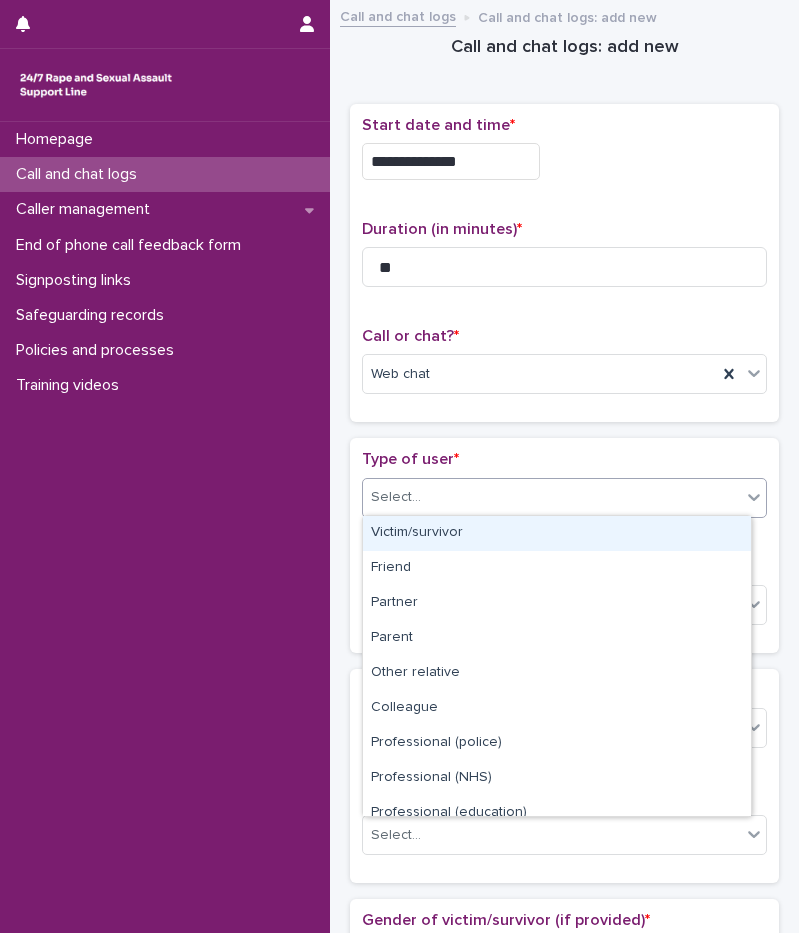 click on "Victim/survivor" at bounding box center (557, 533) 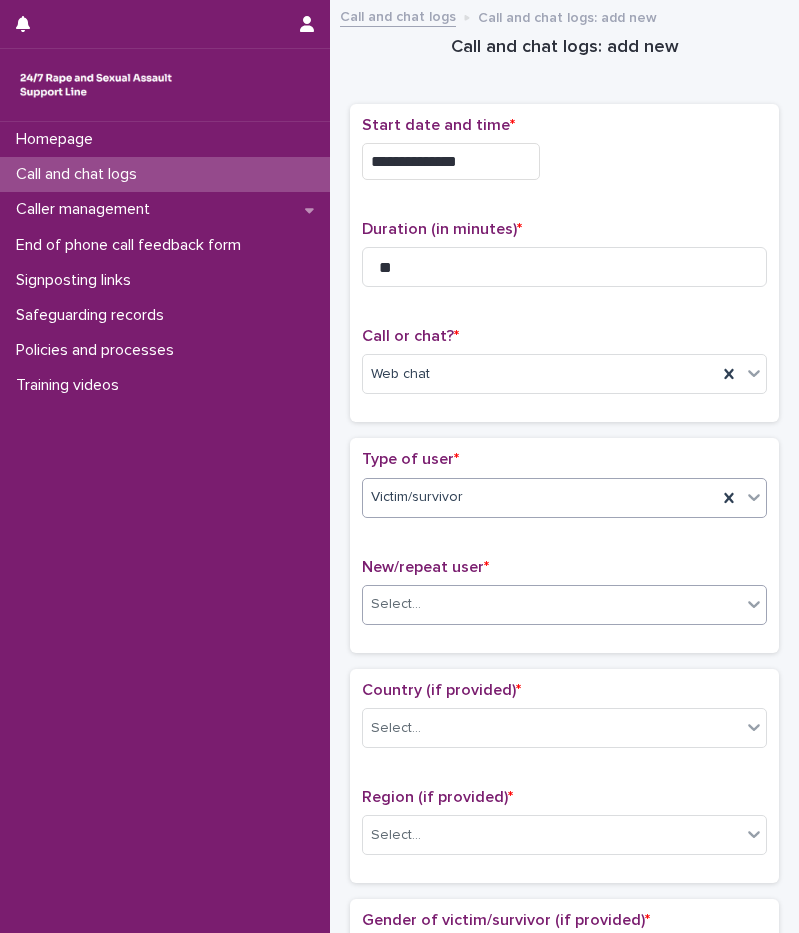 click on "Select..." at bounding box center [552, 604] 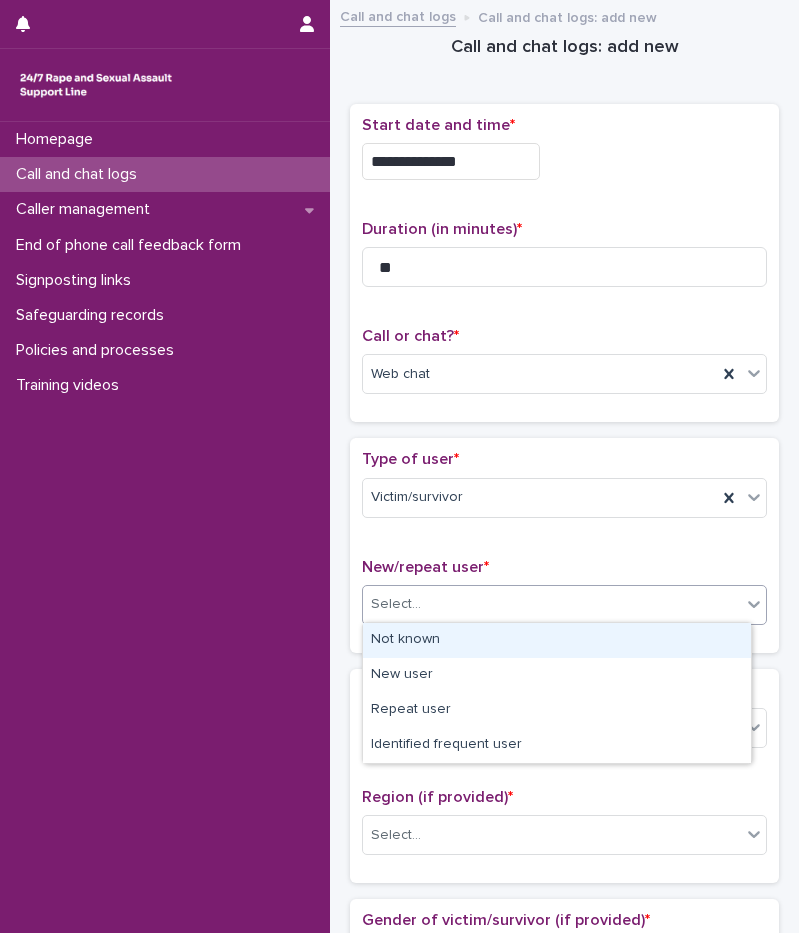 click on "Not known" at bounding box center [557, 640] 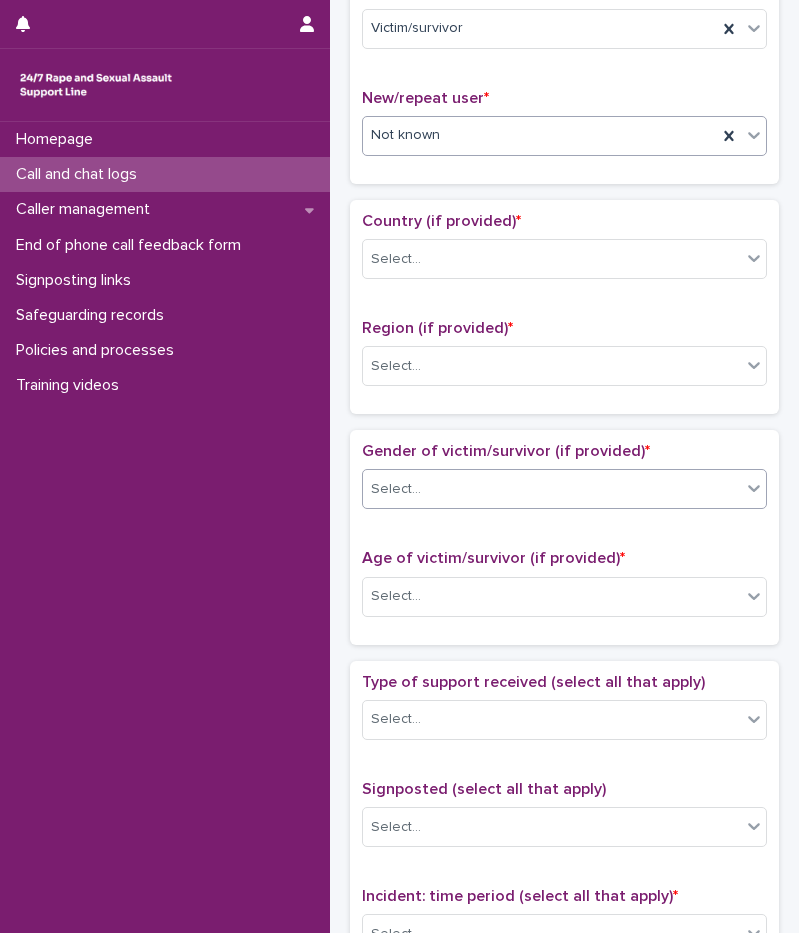 scroll, scrollTop: 500, scrollLeft: 0, axis: vertical 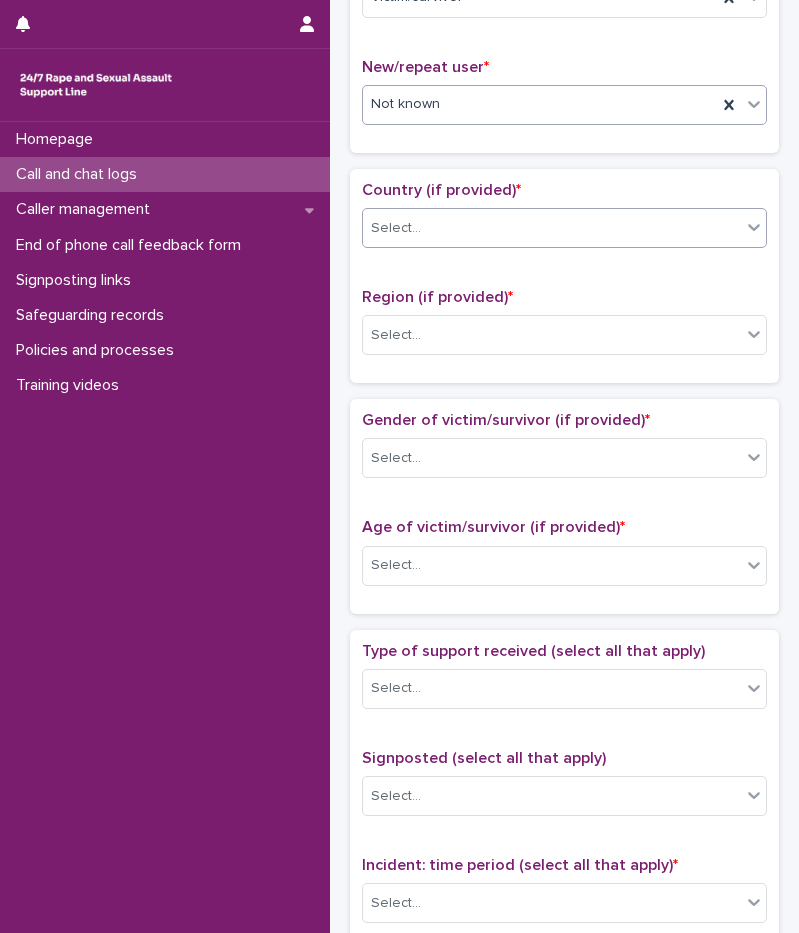 click on "Select..." at bounding box center (552, 228) 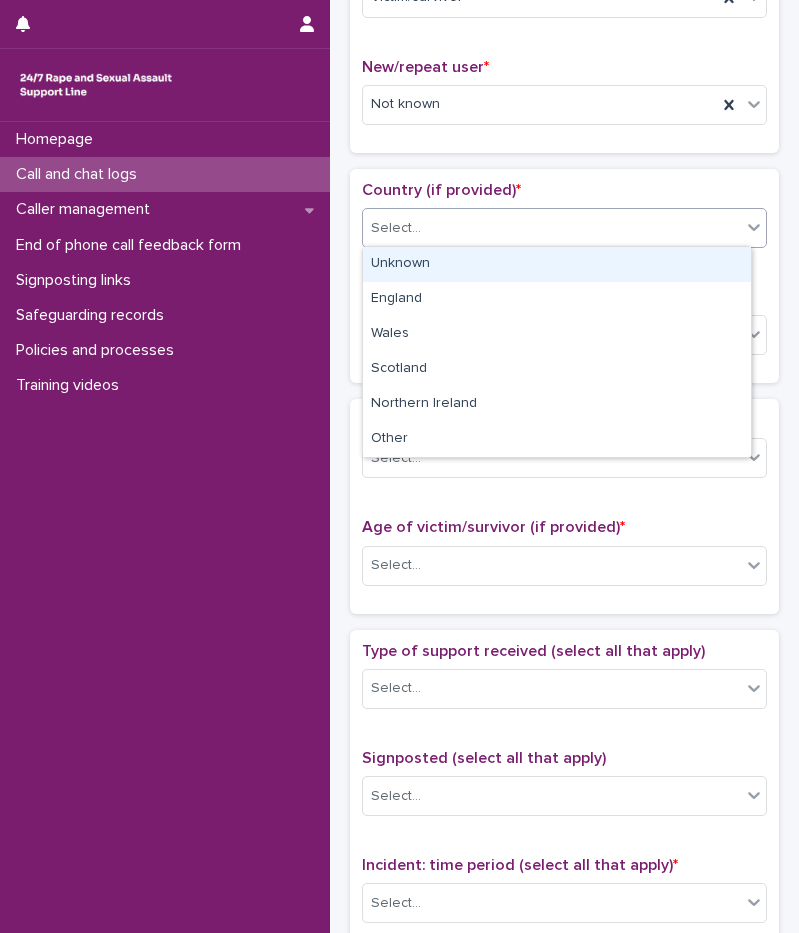 click on "Unknown" at bounding box center [557, 264] 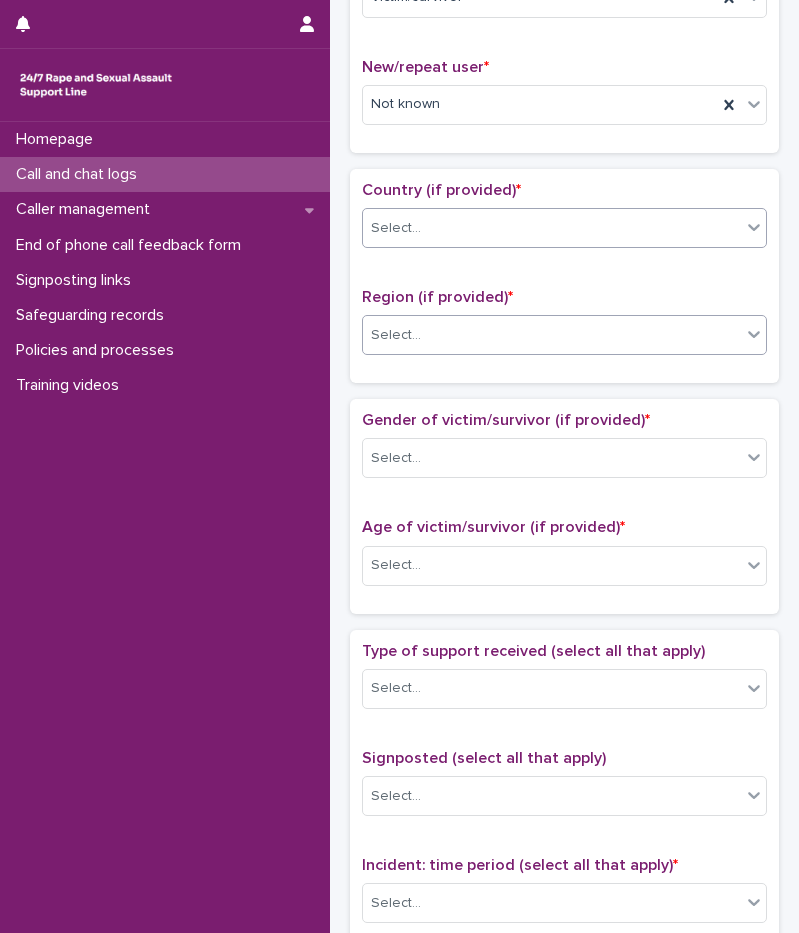 click on "Select..." at bounding box center (396, 335) 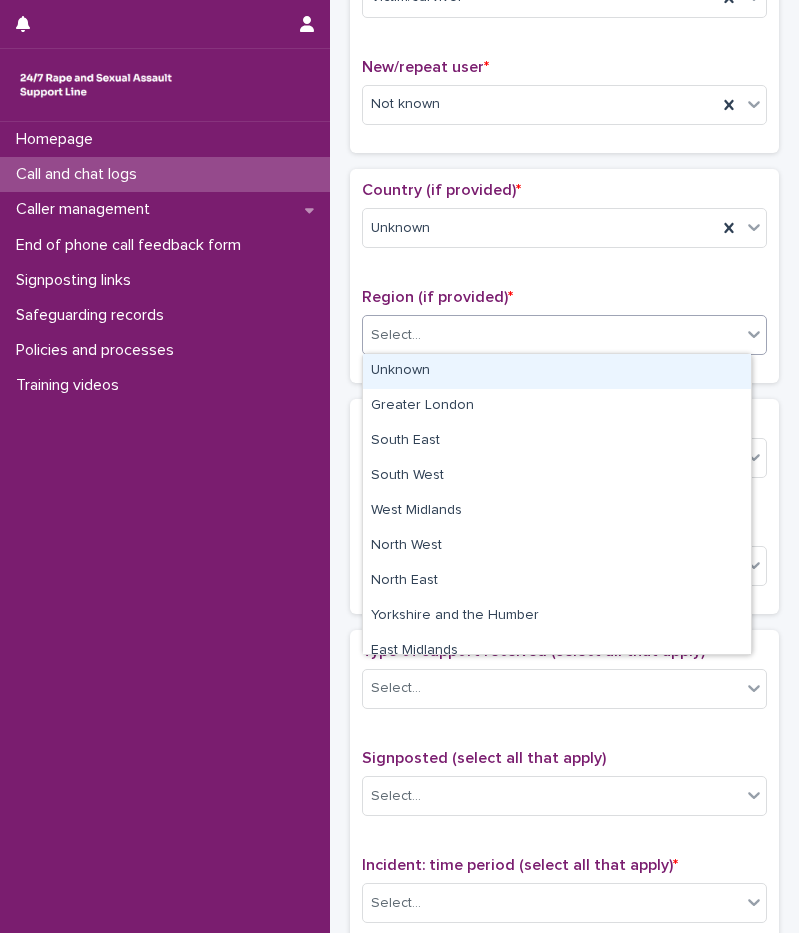 click on "Unknown" at bounding box center (557, 371) 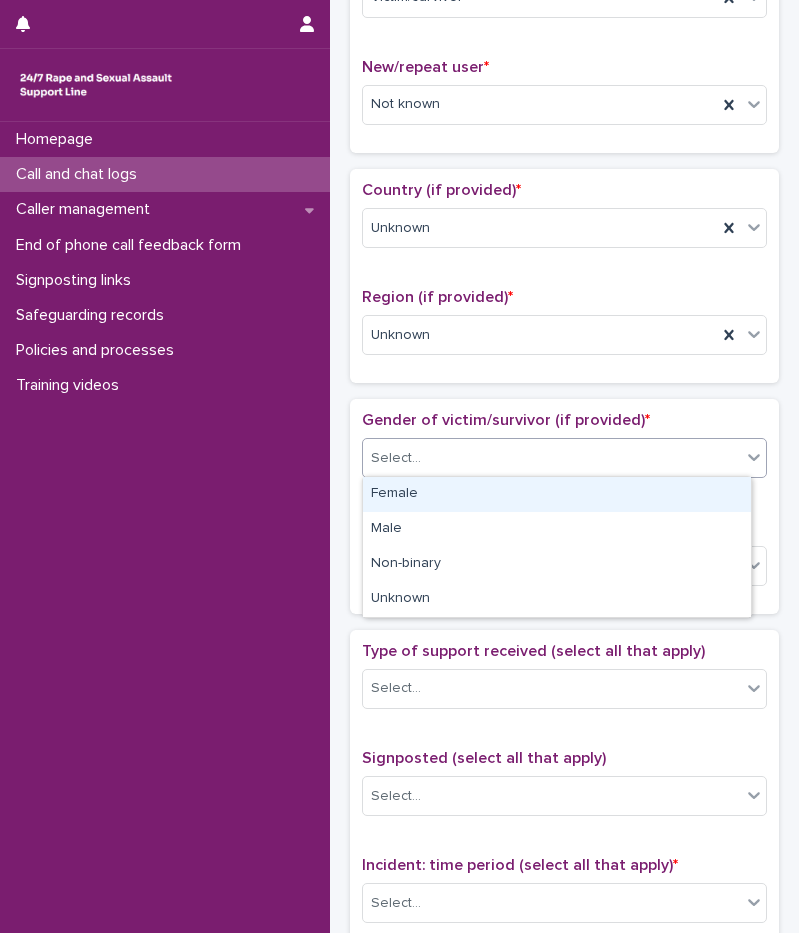 click on "Select..." at bounding box center (552, 458) 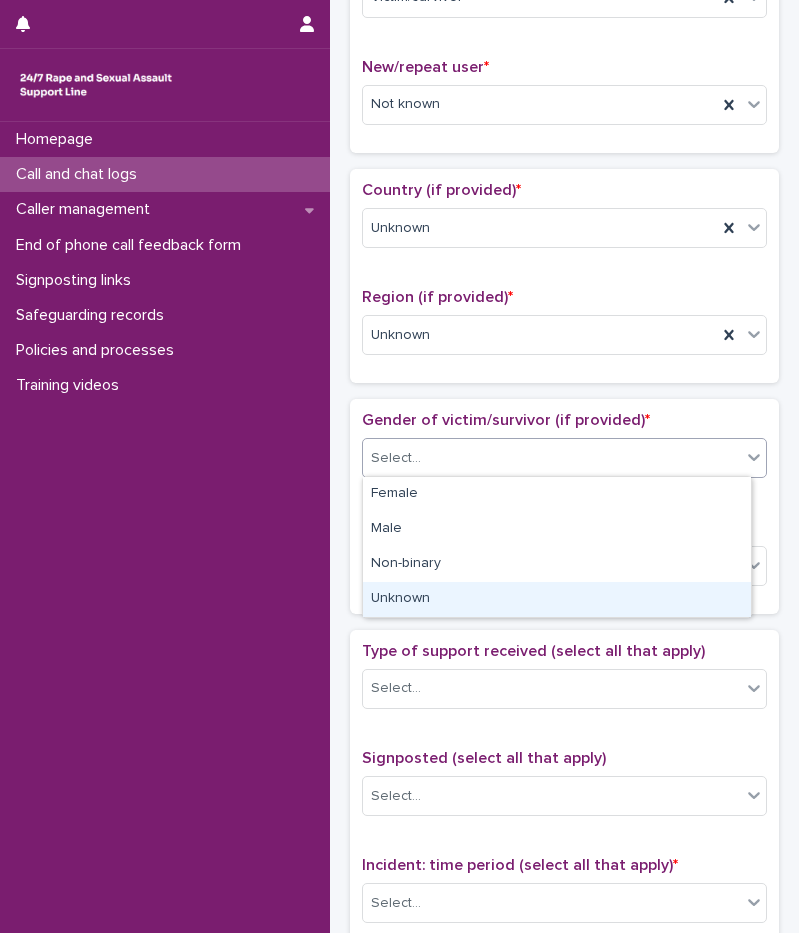 click on "Unknown" at bounding box center (557, 599) 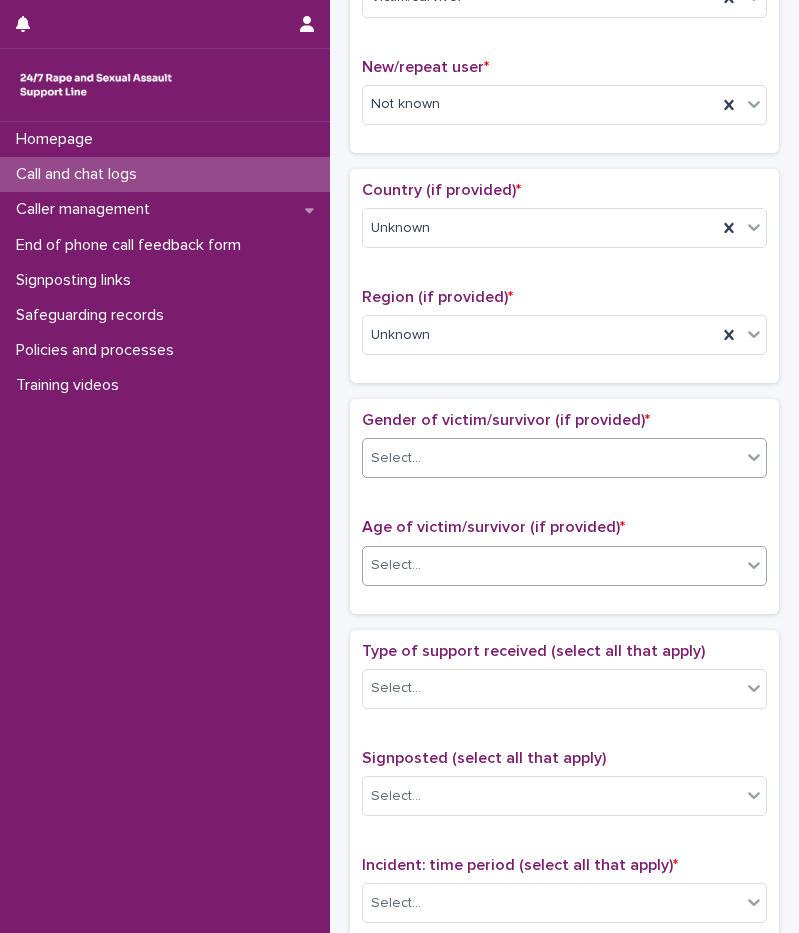 click on "Select..." at bounding box center [552, 565] 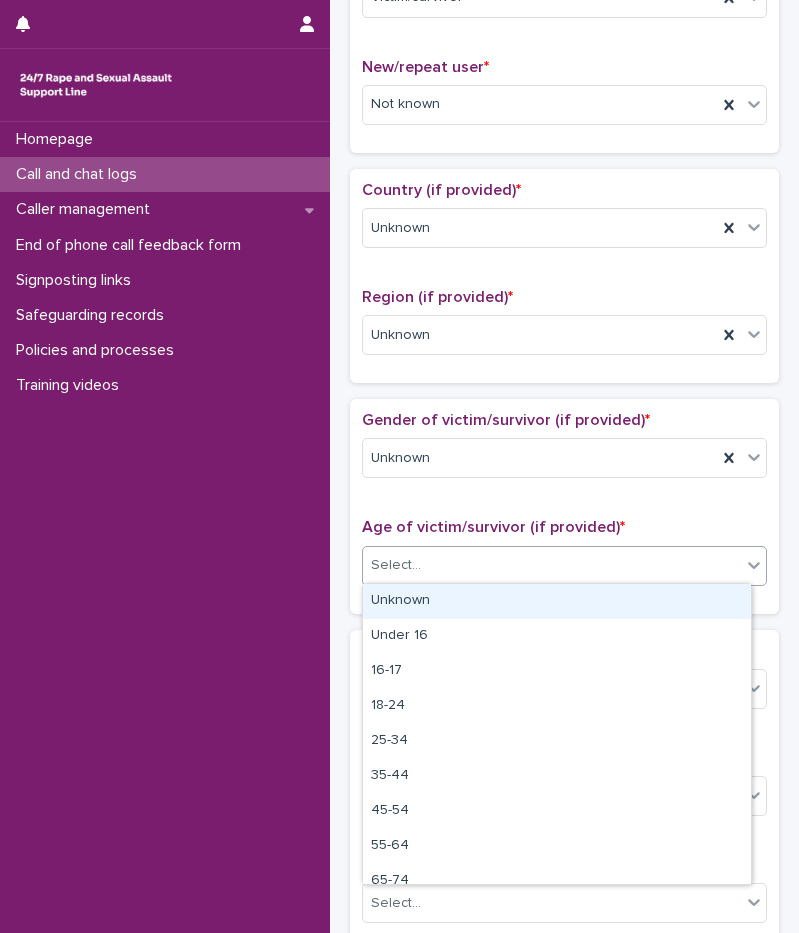 click on "Unknown" at bounding box center [557, 601] 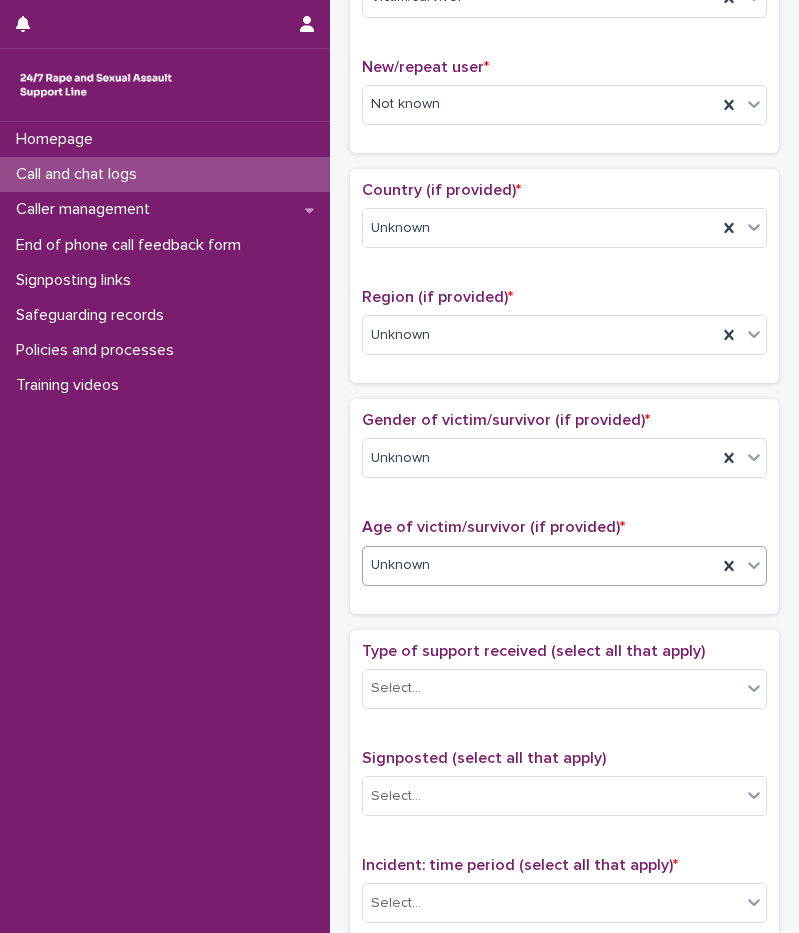 scroll, scrollTop: 600, scrollLeft: 0, axis: vertical 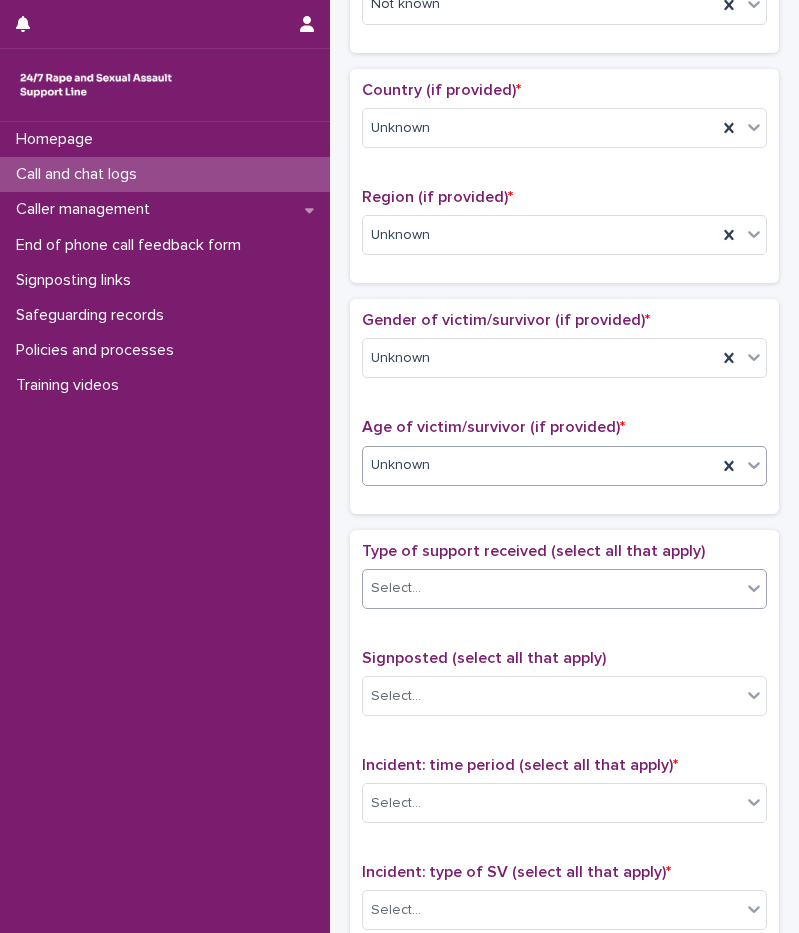 click on "Select..." at bounding box center [552, 588] 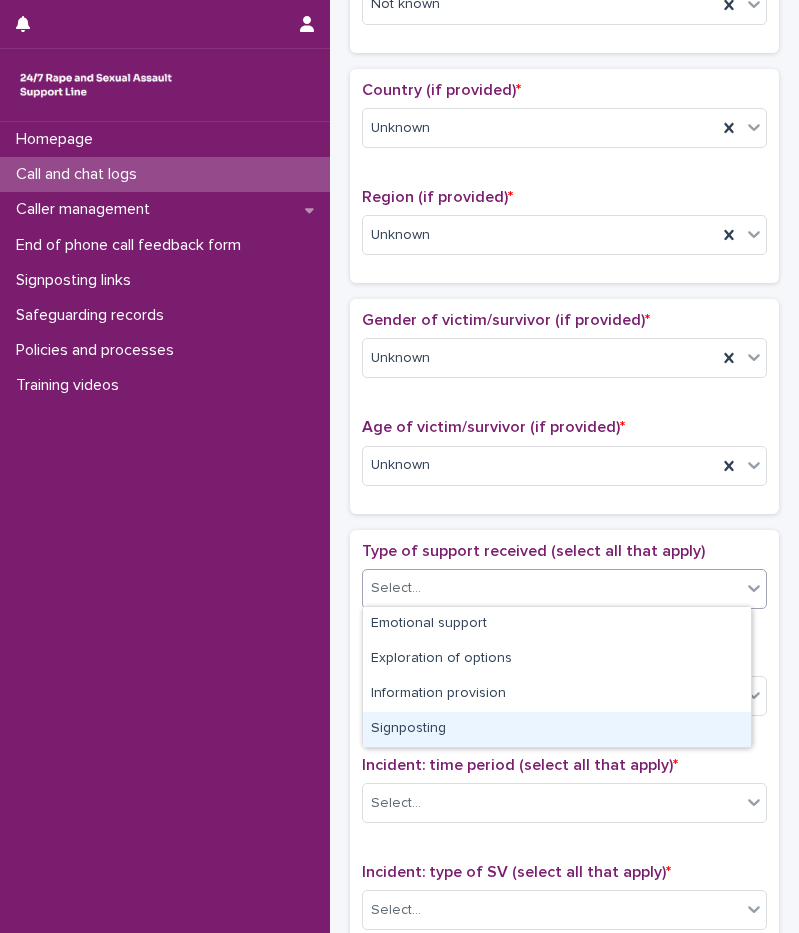 click on "Signposting" at bounding box center (557, 729) 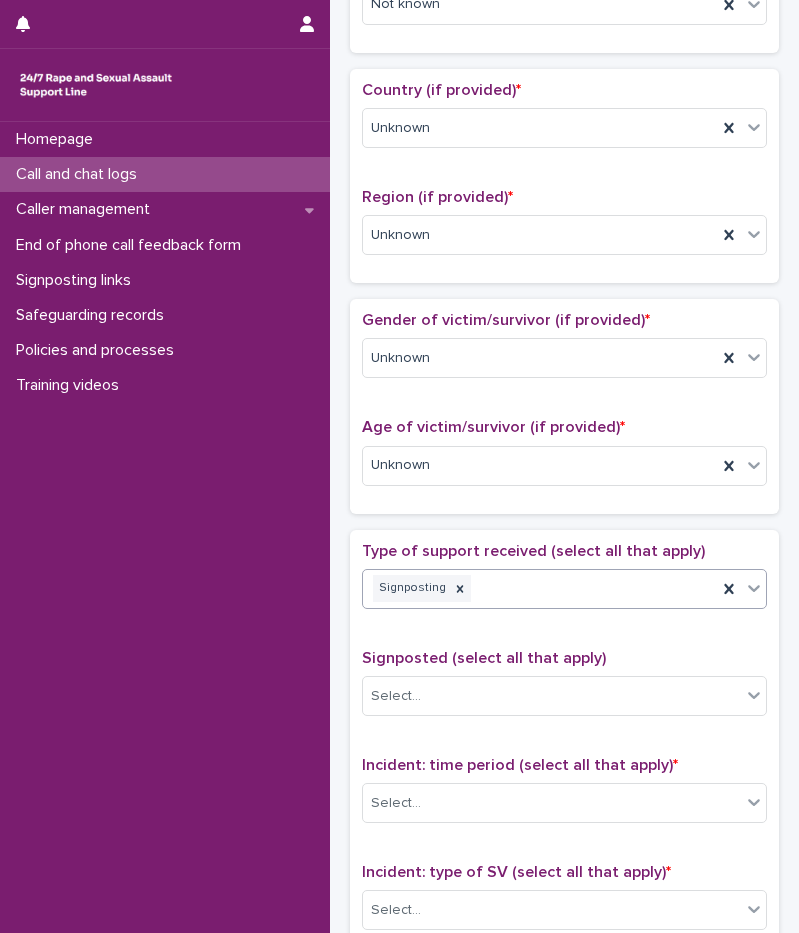 click on "Signposting" at bounding box center (540, 588) 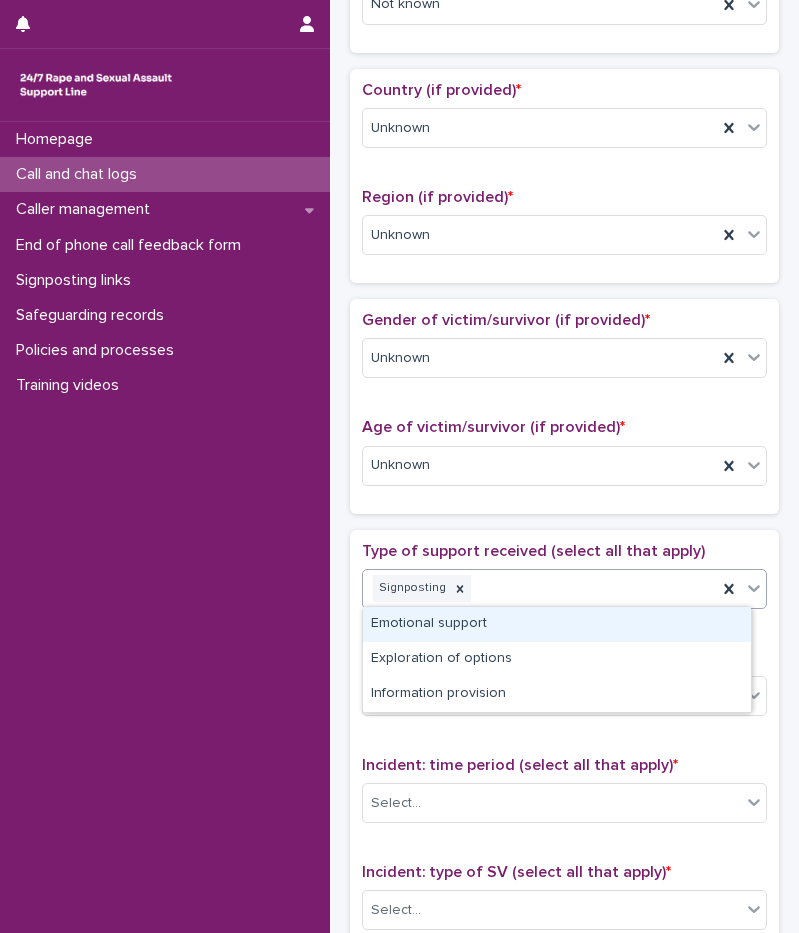 click on "Emotional support" at bounding box center (557, 624) 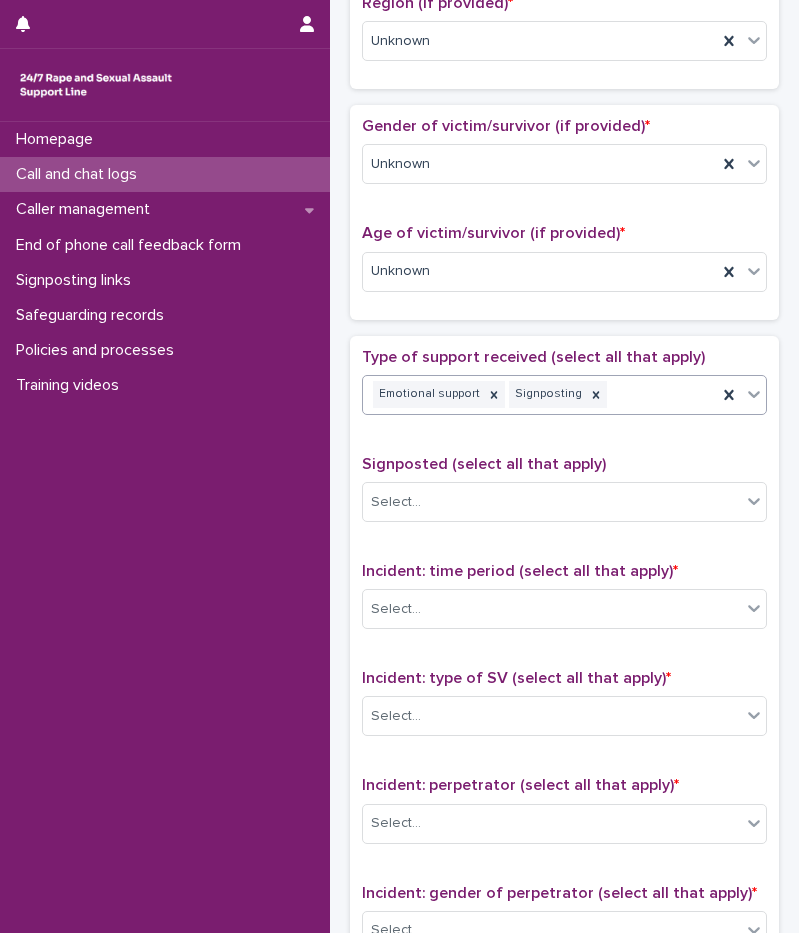 scroll, scrollTop: 800, scrollLeft: 0, axis: vertical 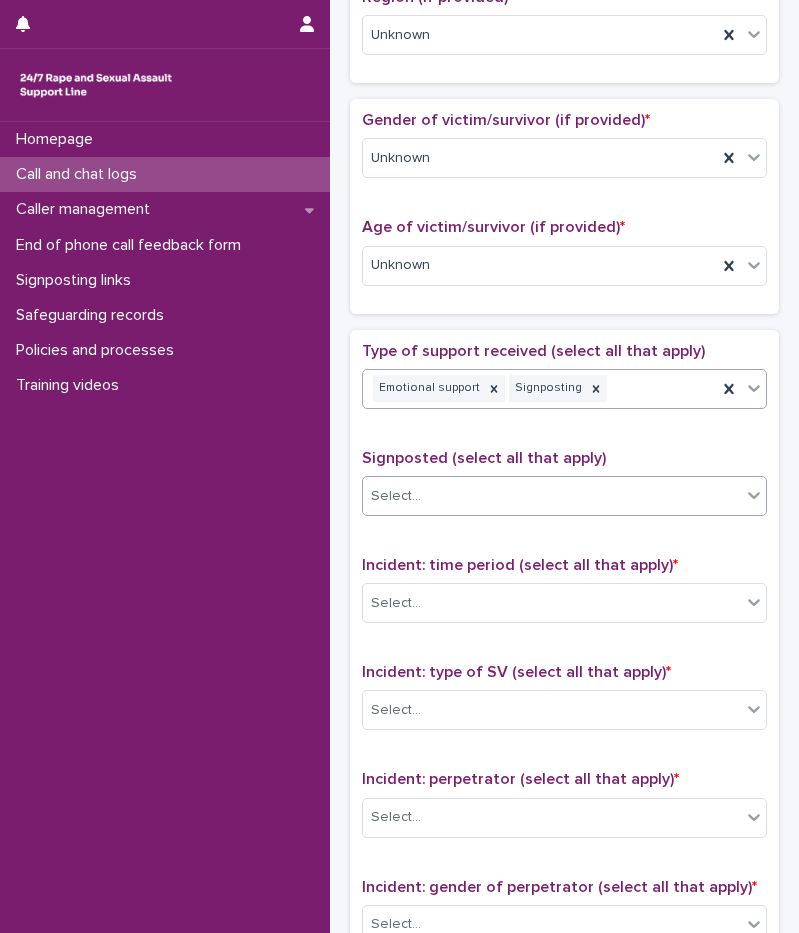 click on "Select..." at bounding box center (552, 496) 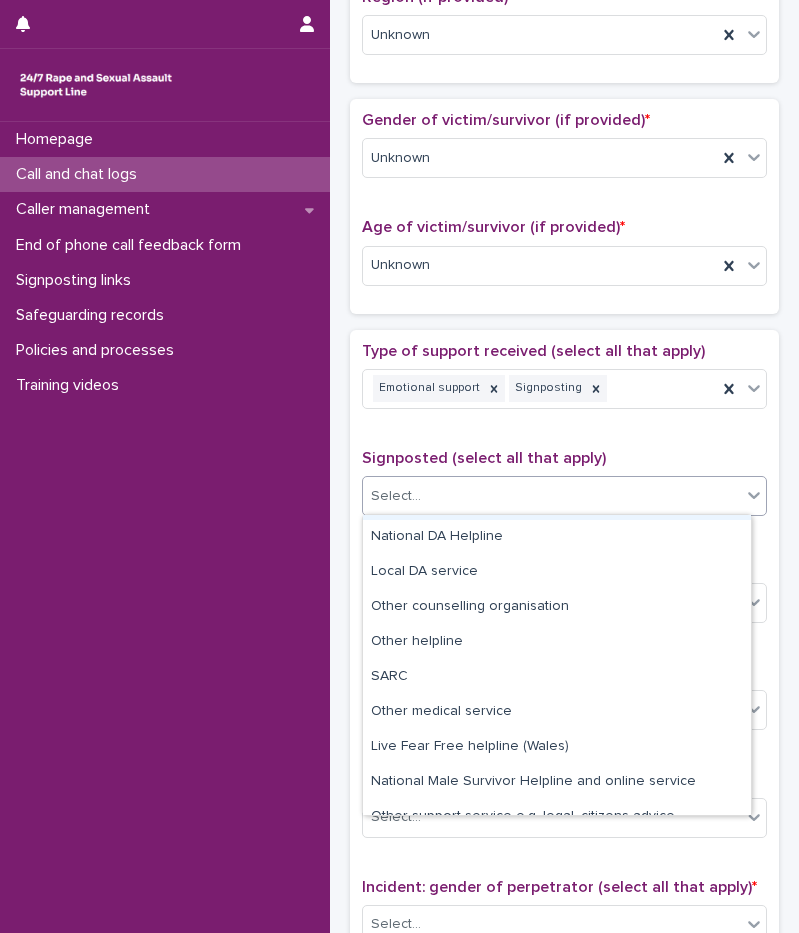 scroll, scrollTop: 120, scrollLeft: 0, axis: vertical 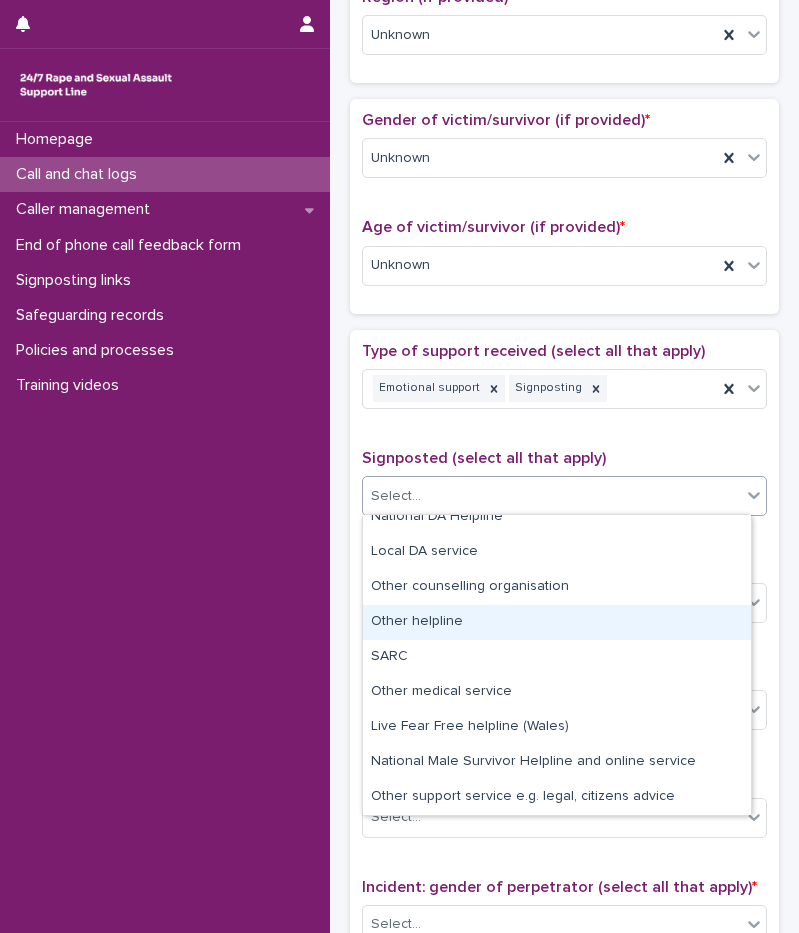 click on "Other helpline" at bounding box center (557, 622) 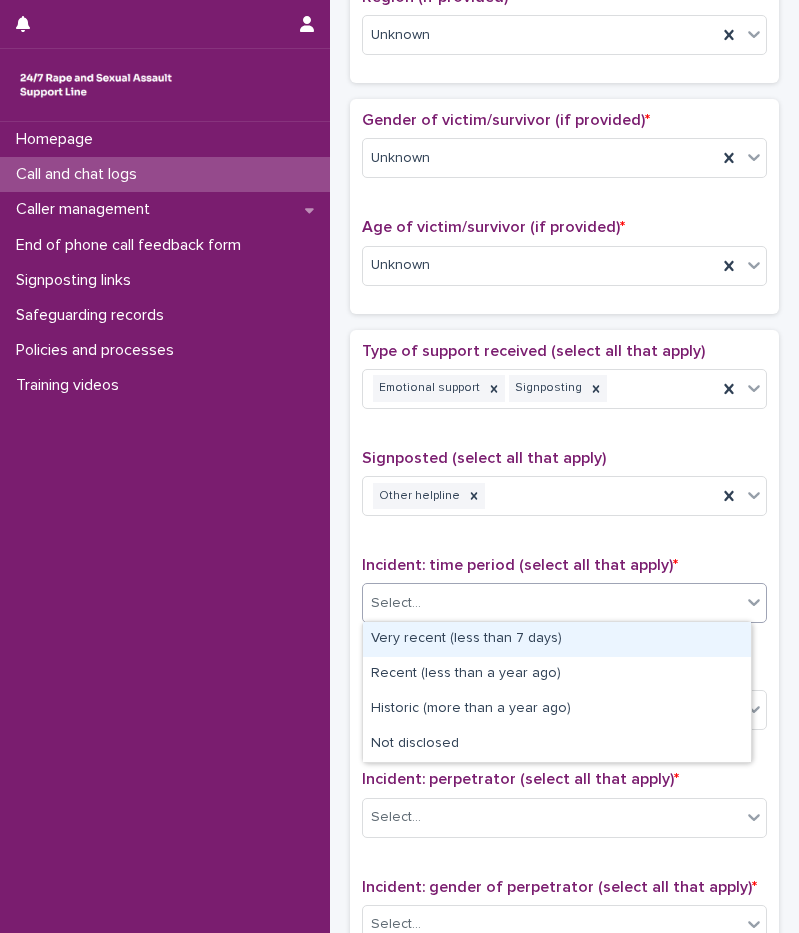 click on "Select..." at bounding box center [552, 603] 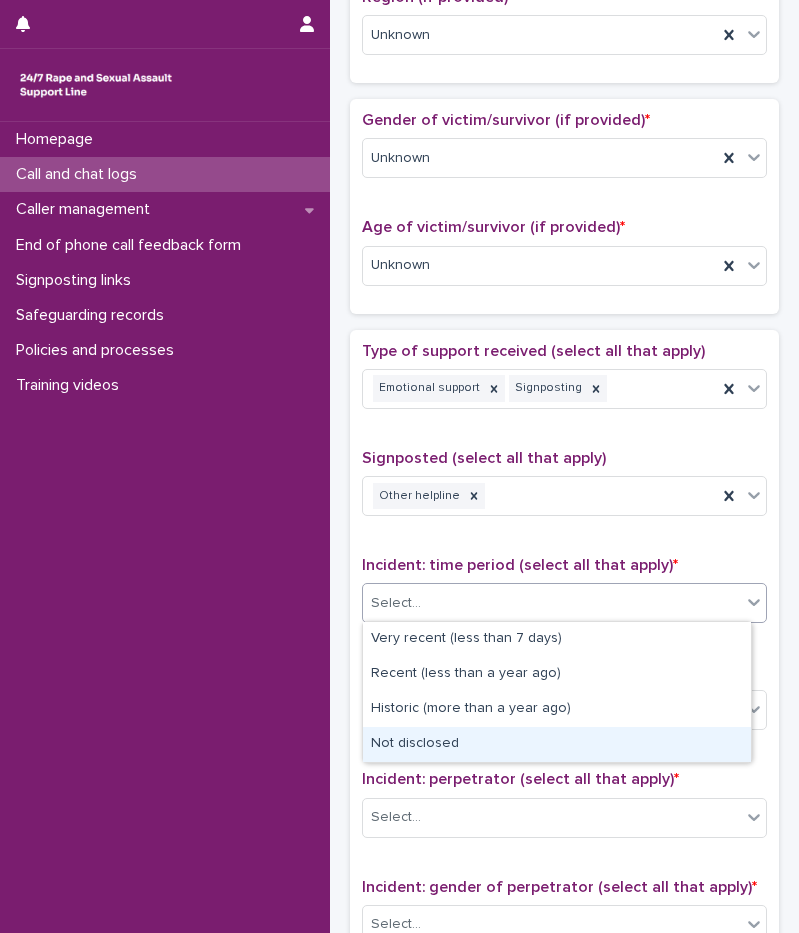 click on "Not disclosed" at bounding box center [557, 744] 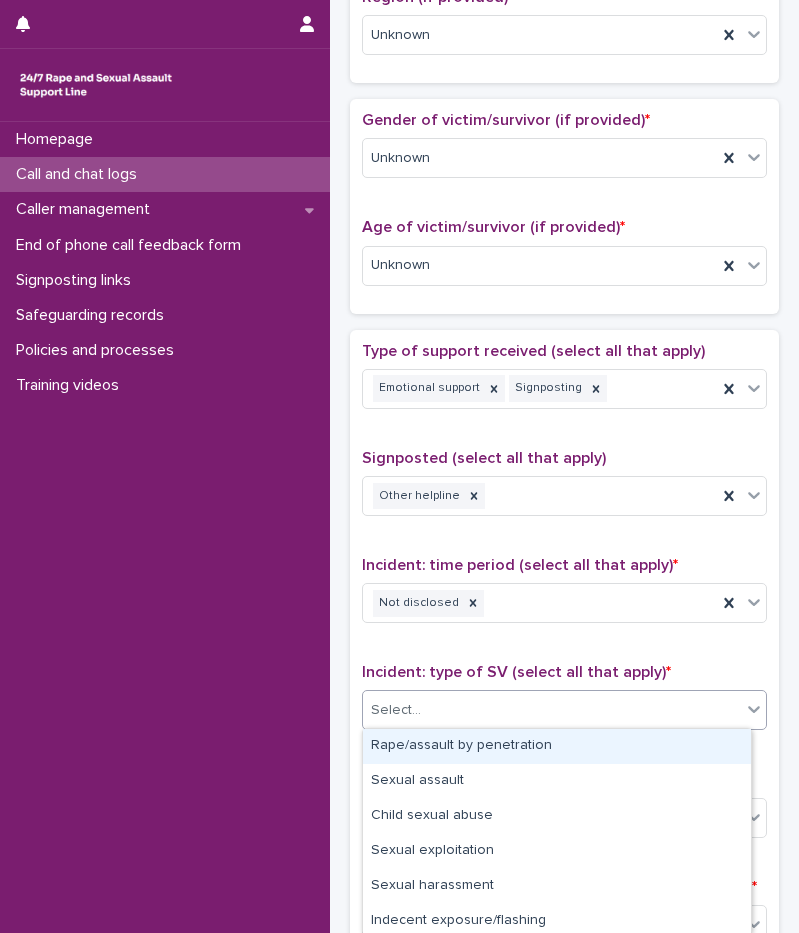 click on "Select..." at bounding box center (552, 710) 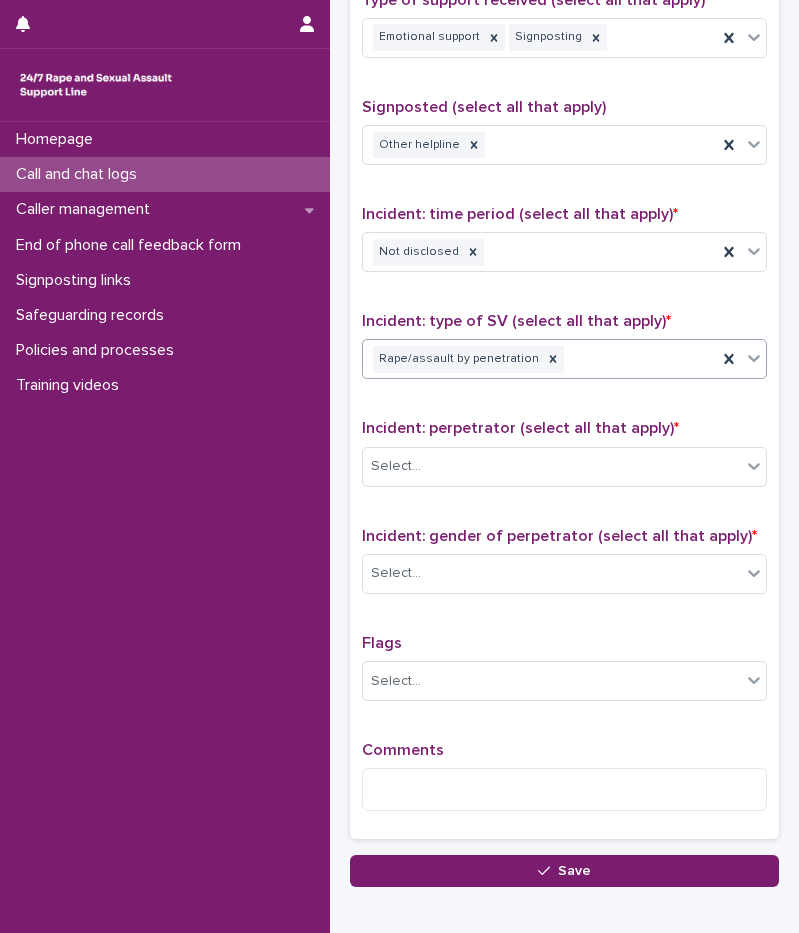 scroll, scrollTop: 1200, scrollLeft: 0, axis: vertical 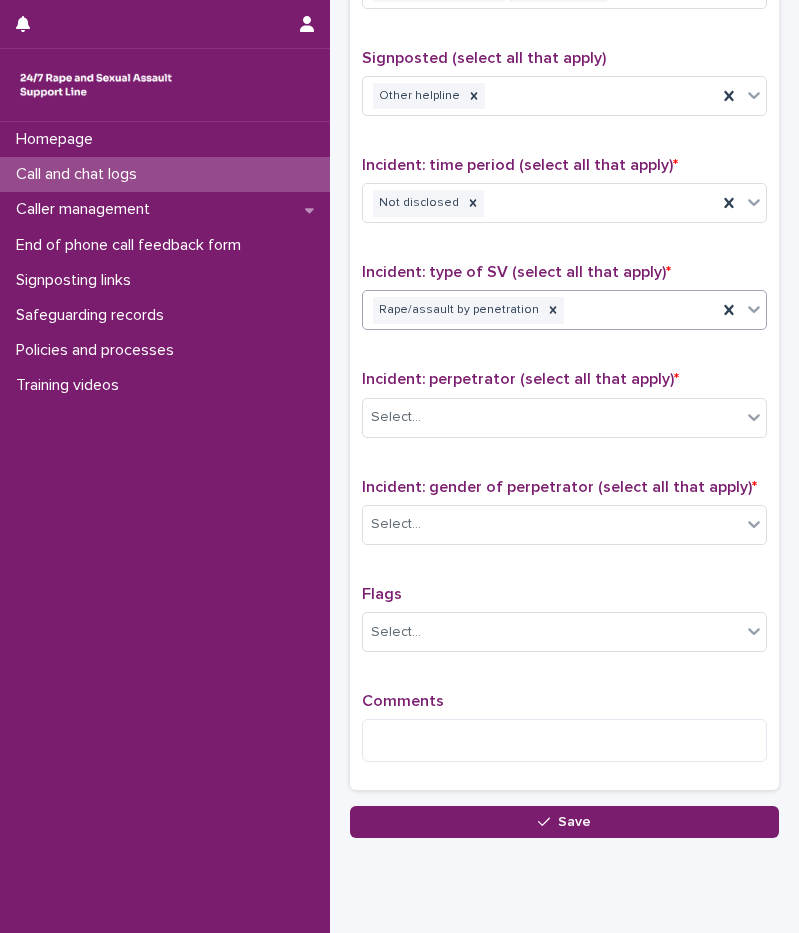 click on "Rape/assault by penetration" at bounding box center [540, 310] 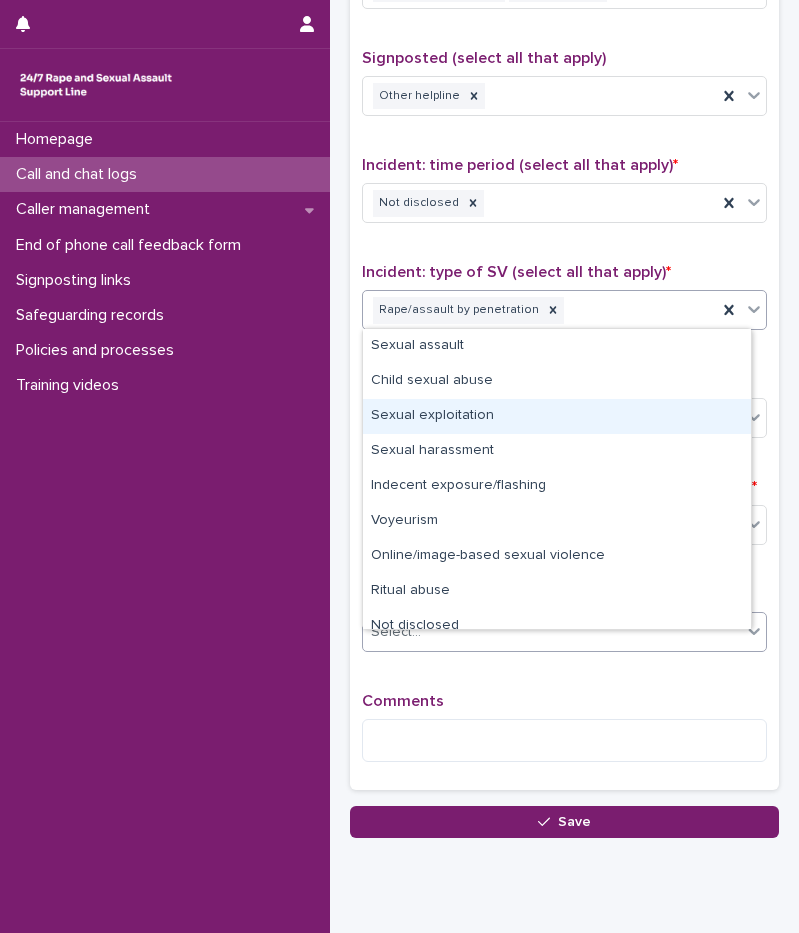 scroll, scrollTop: 15, scrollLeft: 0, axis: vertical 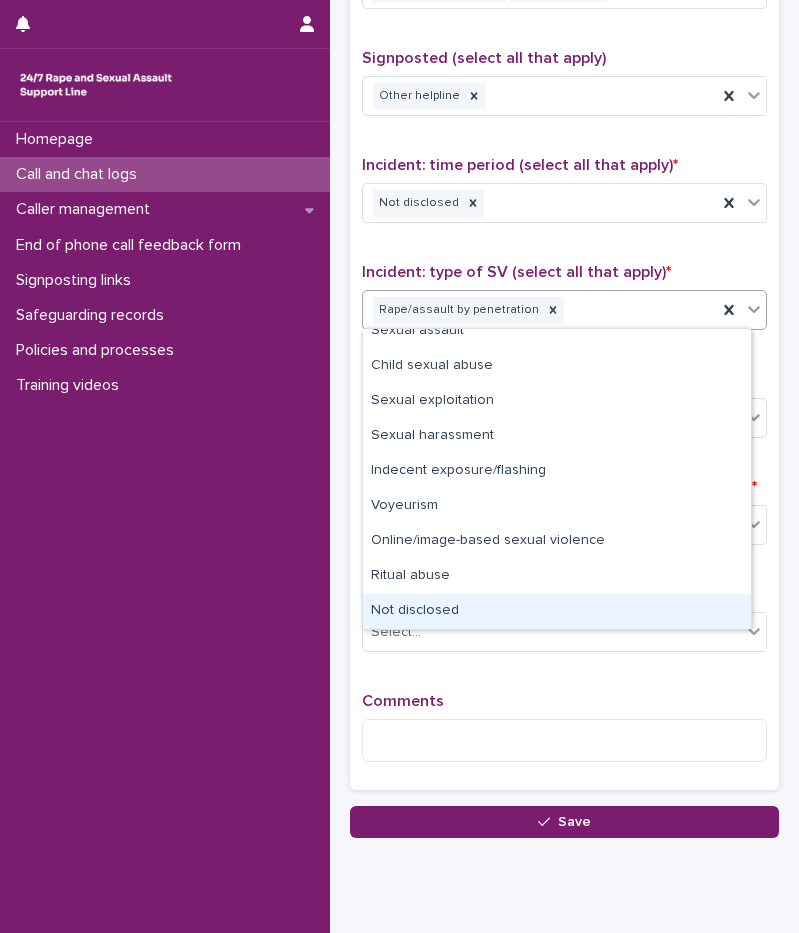 click on "Not disclosed" at bounding box center [557, 611] 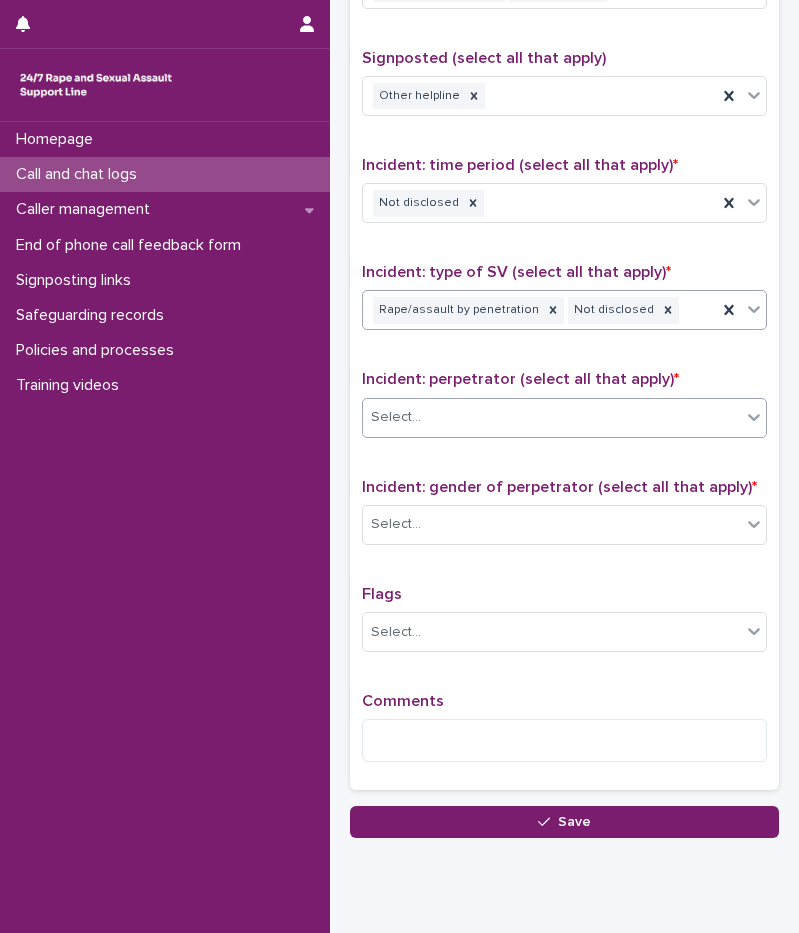 click on "Select..." at bounding box center [552, 417] 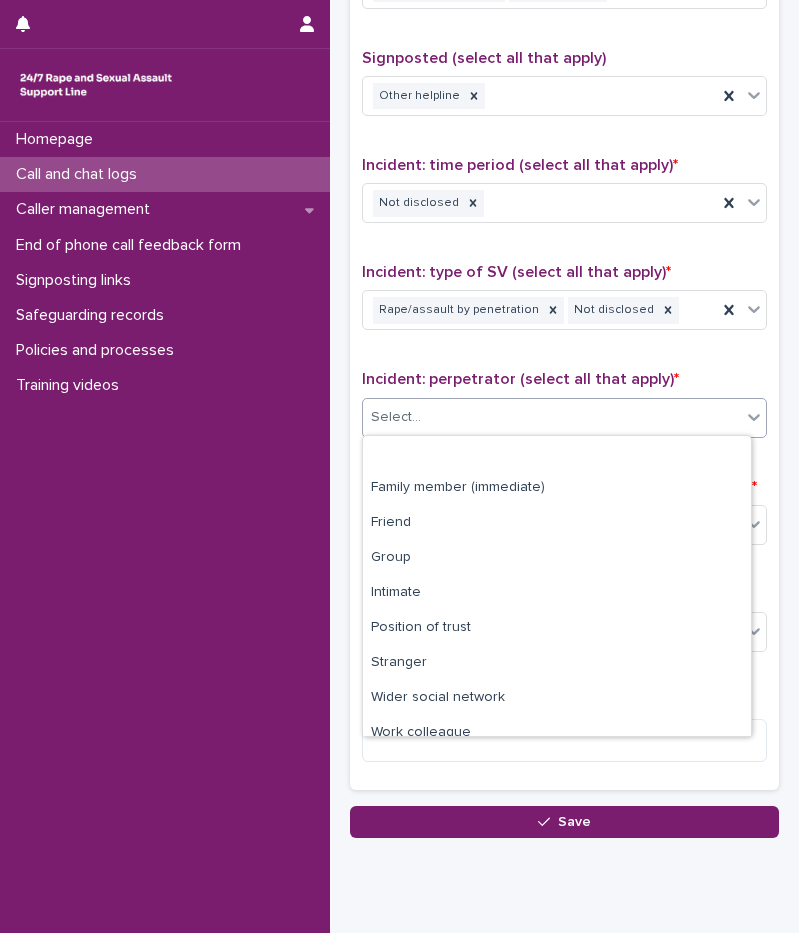 scroll, scrollTop: 85, scrollLeft: 0, axis: vertical 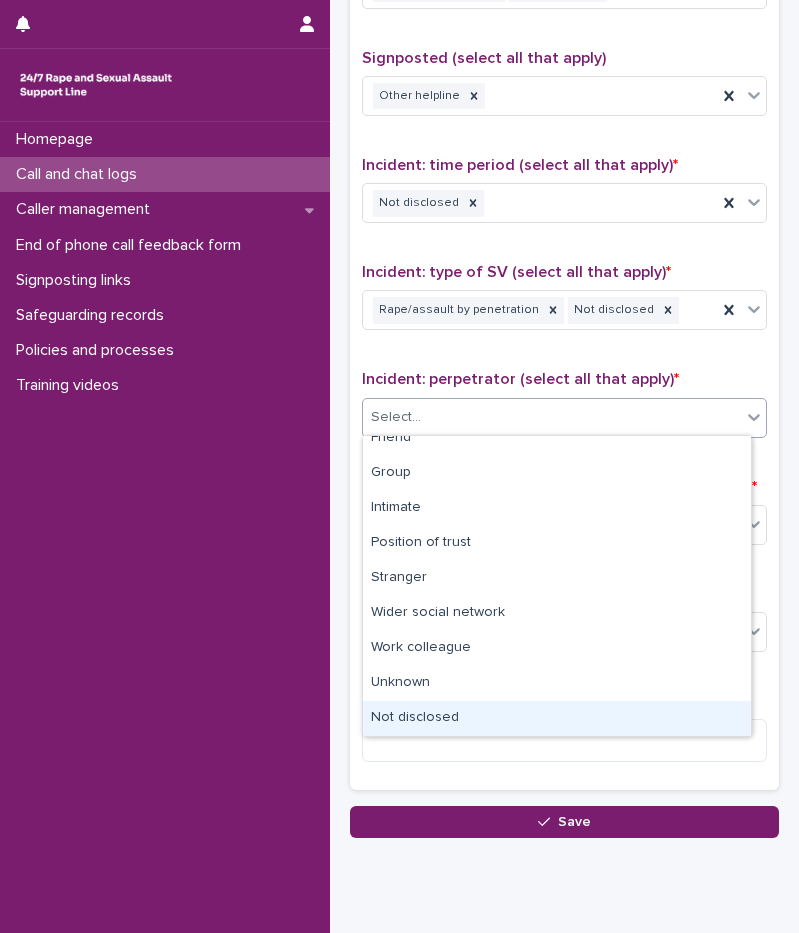 click on "Not disclosed" at bounding box center [557, 718] 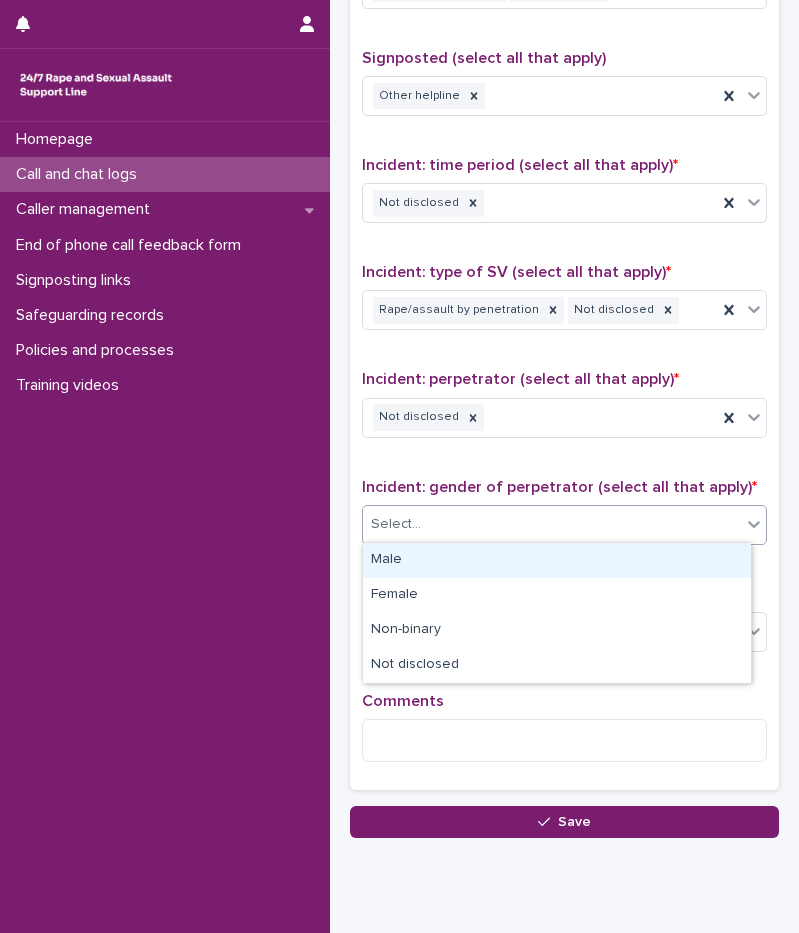 click on "Select..." at bounding box center (552, 524) 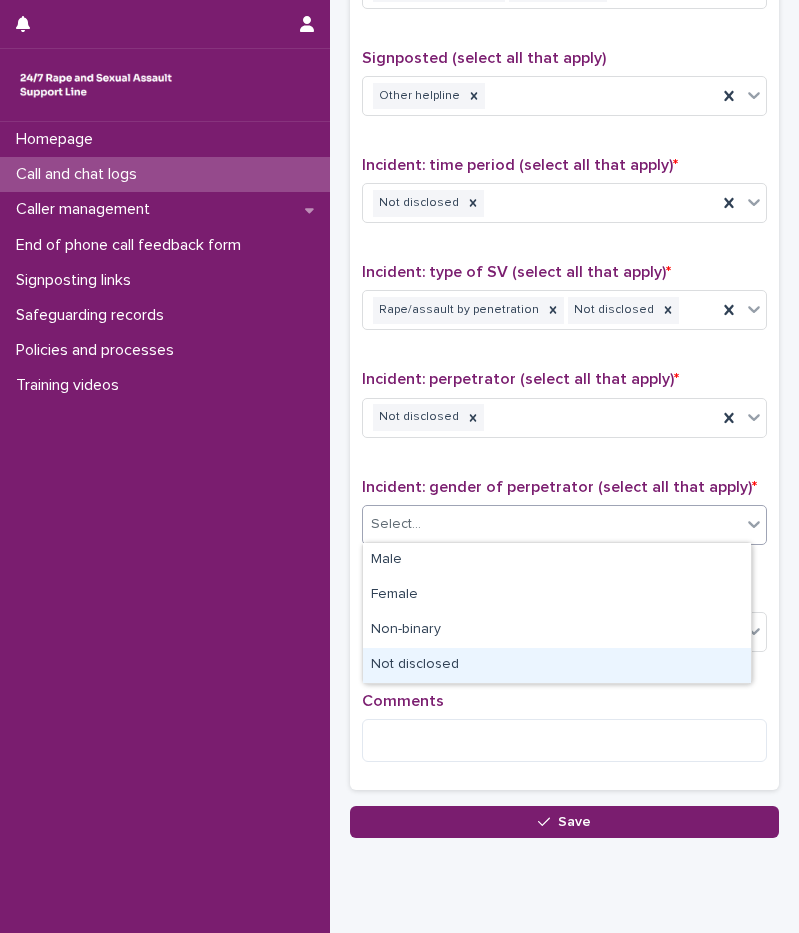 click on "Not disclosed" at bounding box center (557, 665) 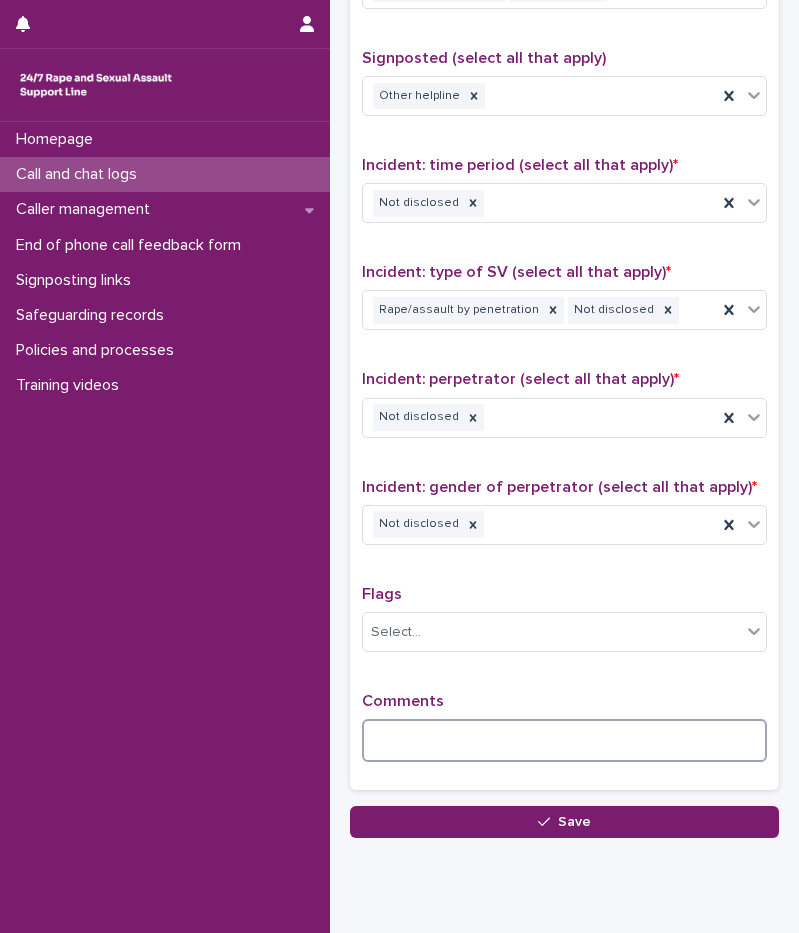 click at bounding box center (564, 740) 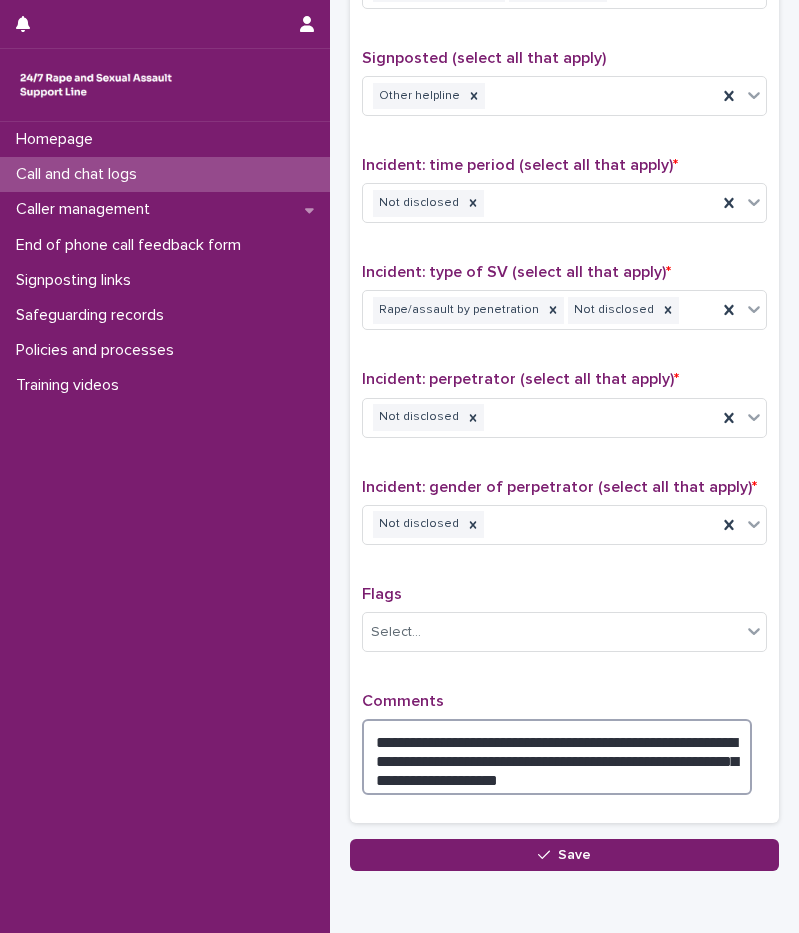 click on "**********" at bounding box center (557, 757) 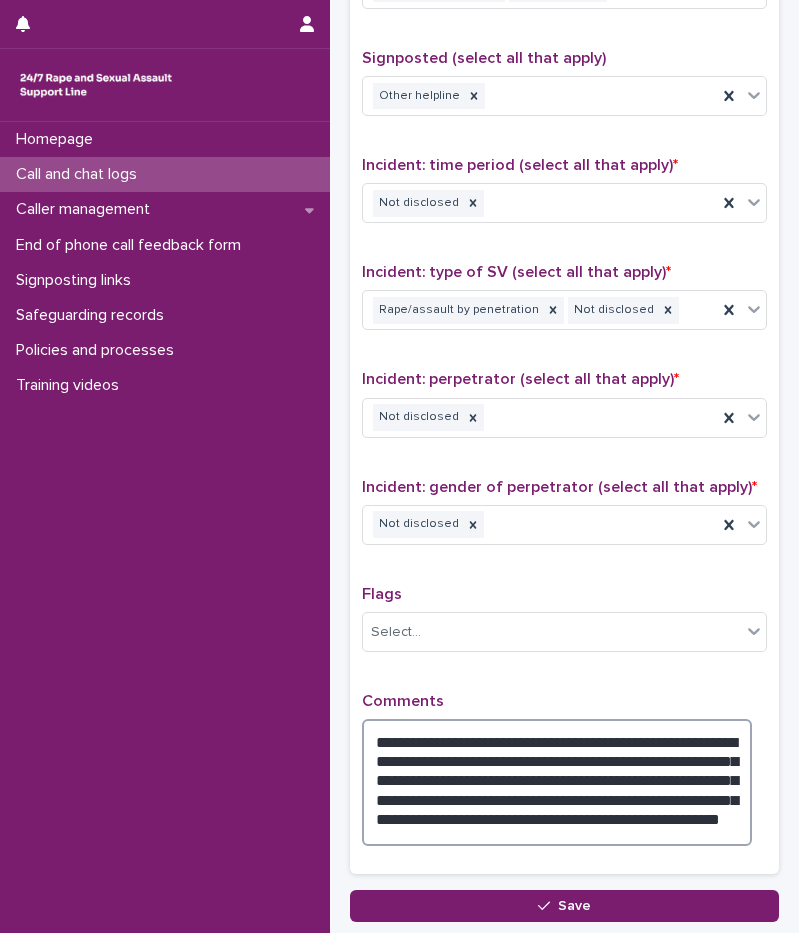 drag, startPoint x: 491, startPoint y: 773, endPoint x: 536, endPoint y: 775, distance: 45.044422 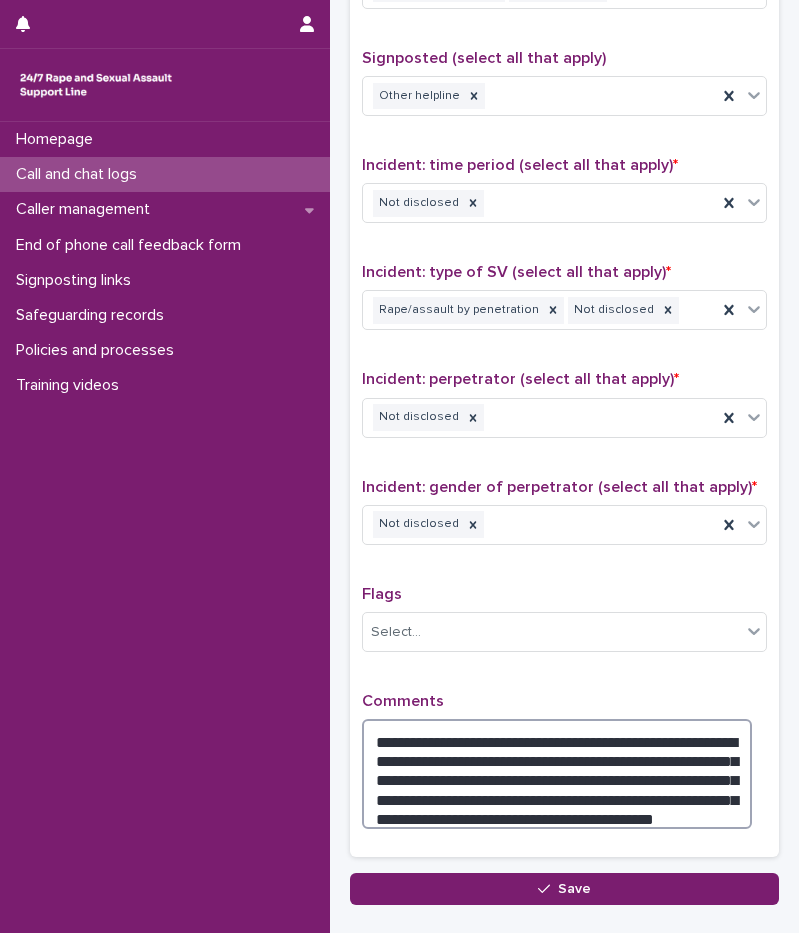 click on "**********" at bounding box center (557, 774) 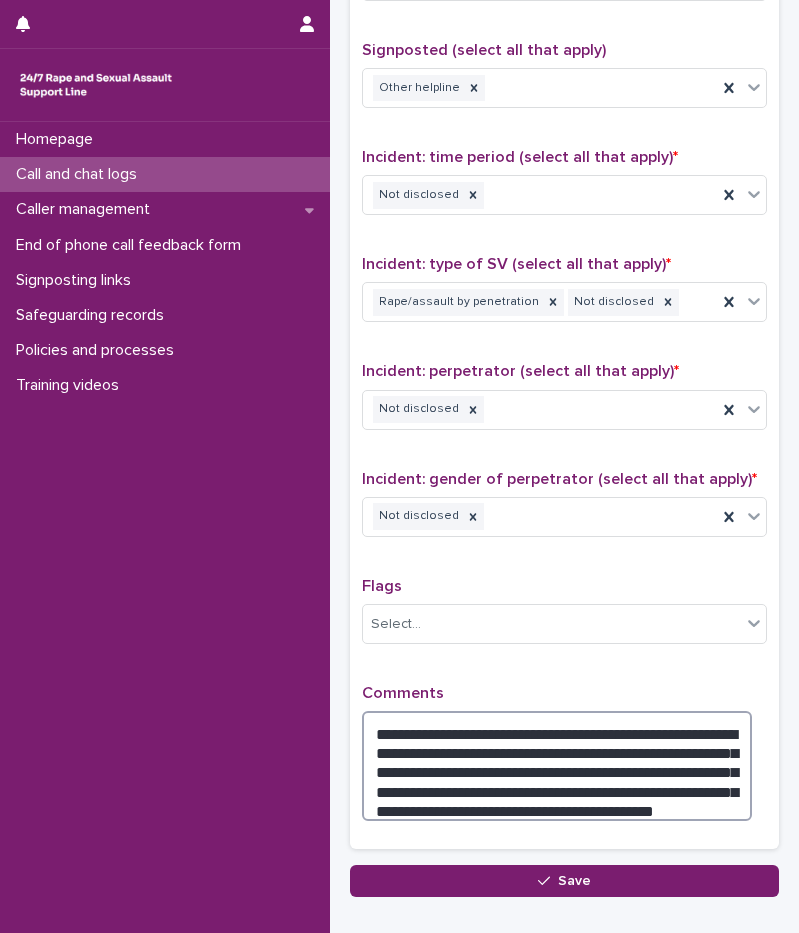 scroll, scrollTop: 1312, scrollLeft: 0, axis: vertical 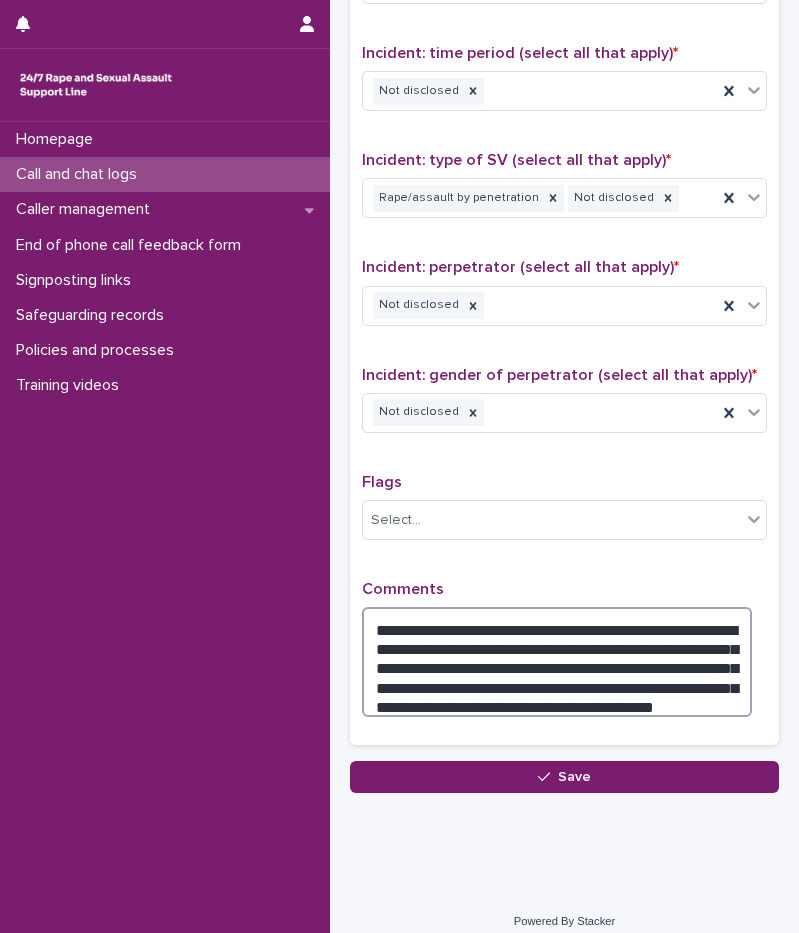 click on "**********" at bounding box center [557, 662] 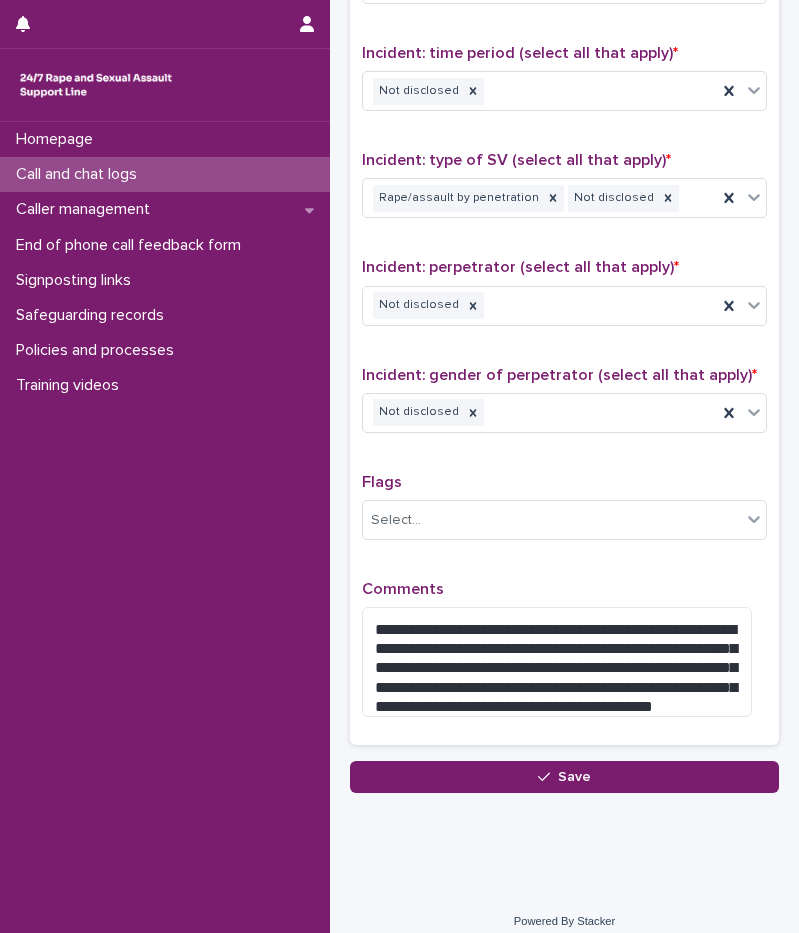 click on "Comments" at bounding box center (564, 589) 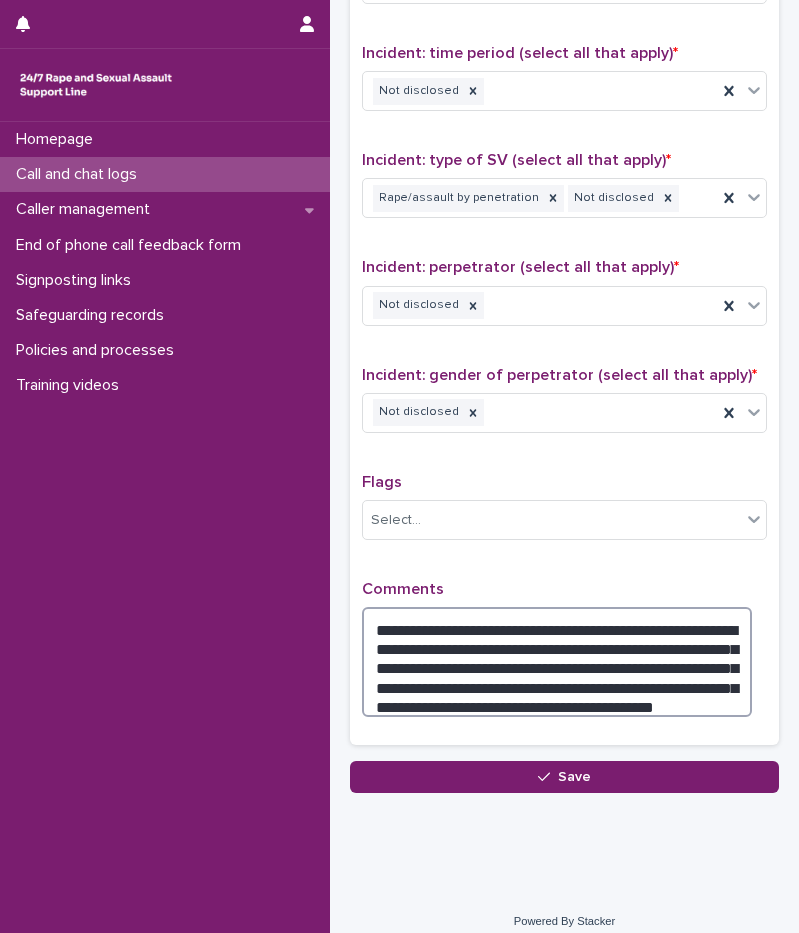 click on "**********" at bounding box center [557, 662] 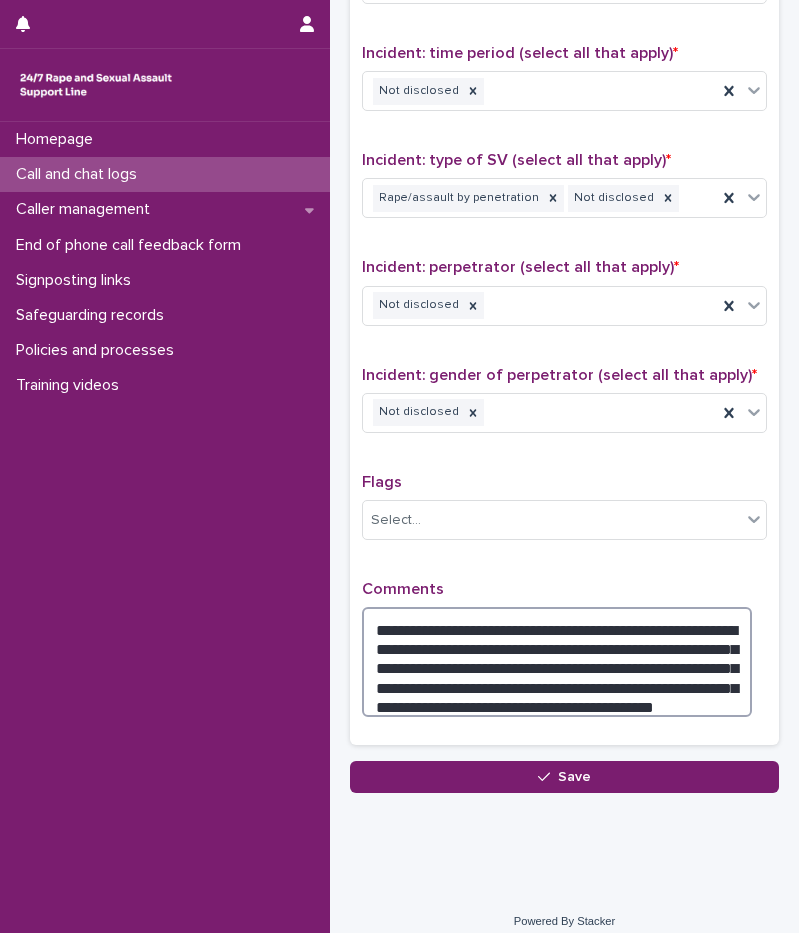 drag, startPoint x: 457, startPoint y: 698, endPoint x: 471, endPoint y: 695, distance: 14.3178215 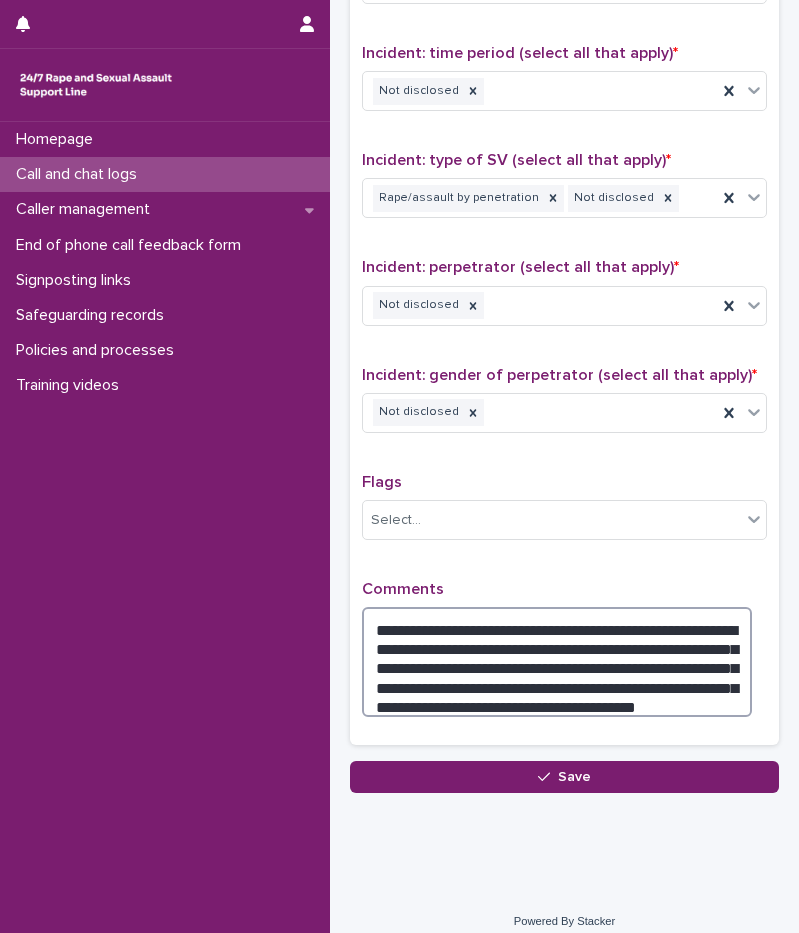 click on "**********" at bounding box center (557, 662) 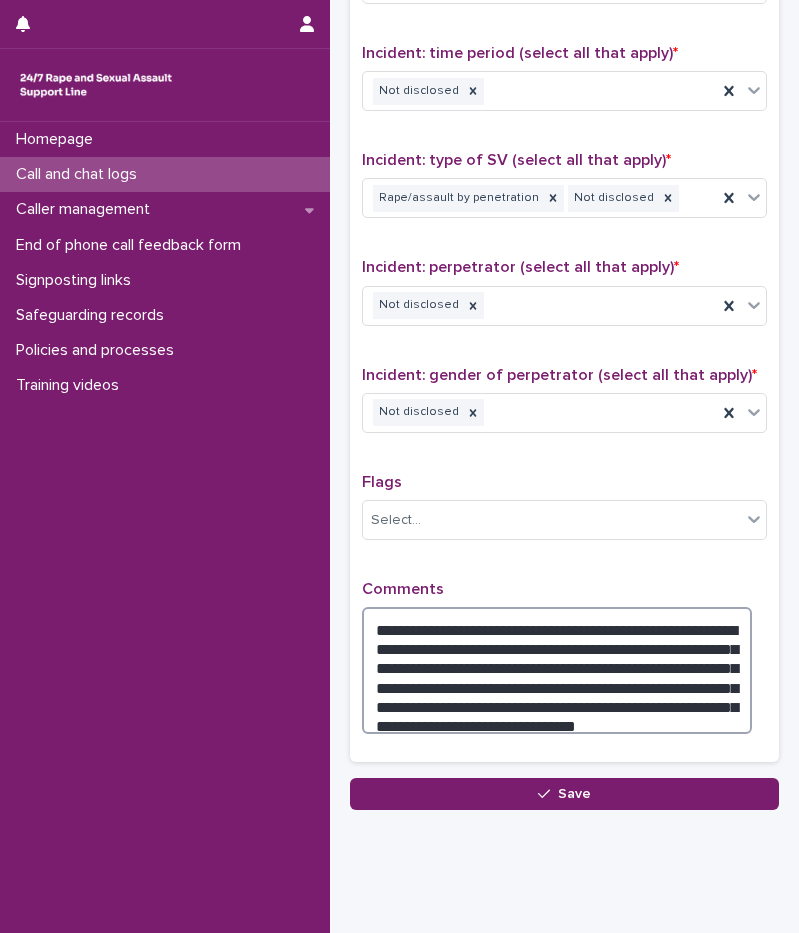 drag, startPoint x: 555, startPoint y: 675, endPoint x: 534, endPoint y: 677, distance: 21.095022 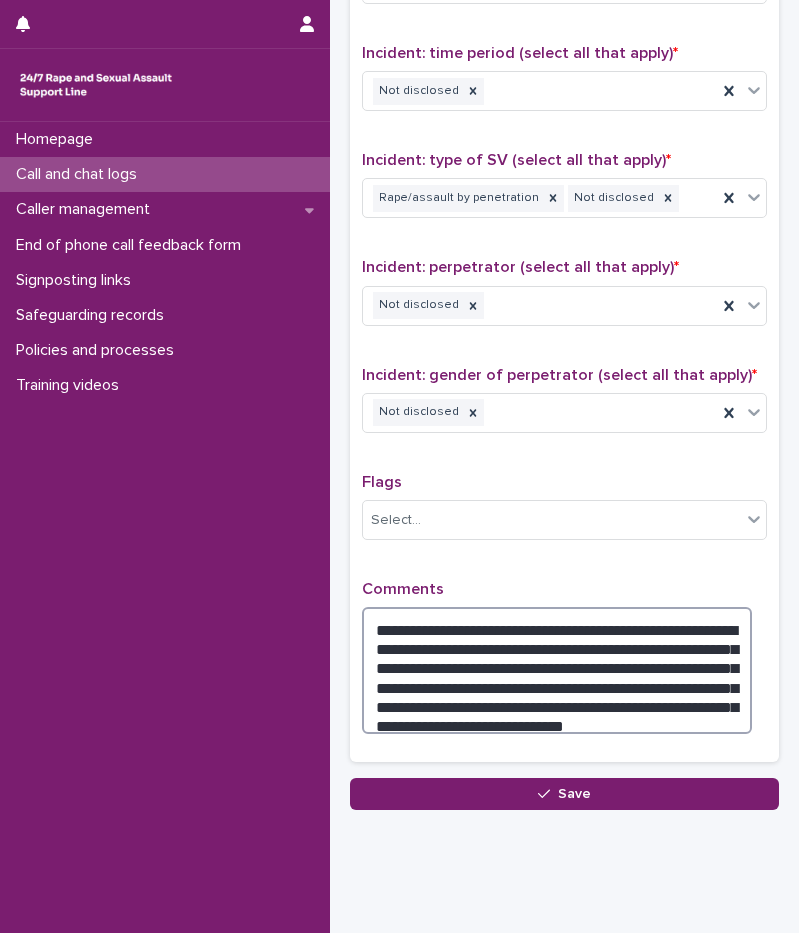 type on "**********" 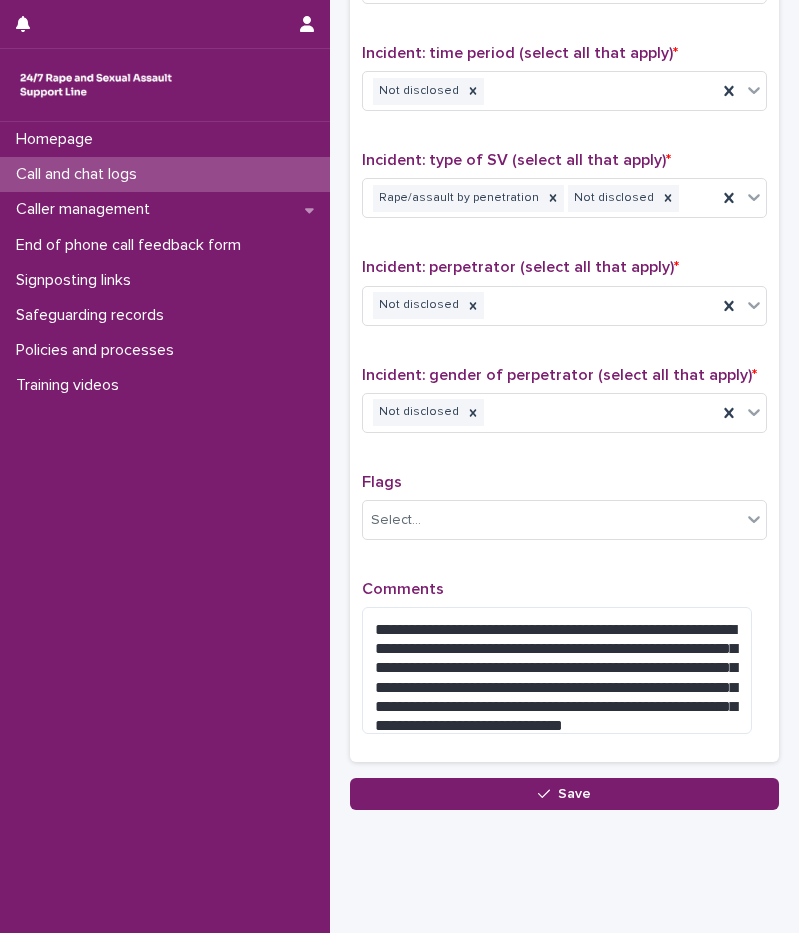 click on "**********" at bounding box center [564, 290] 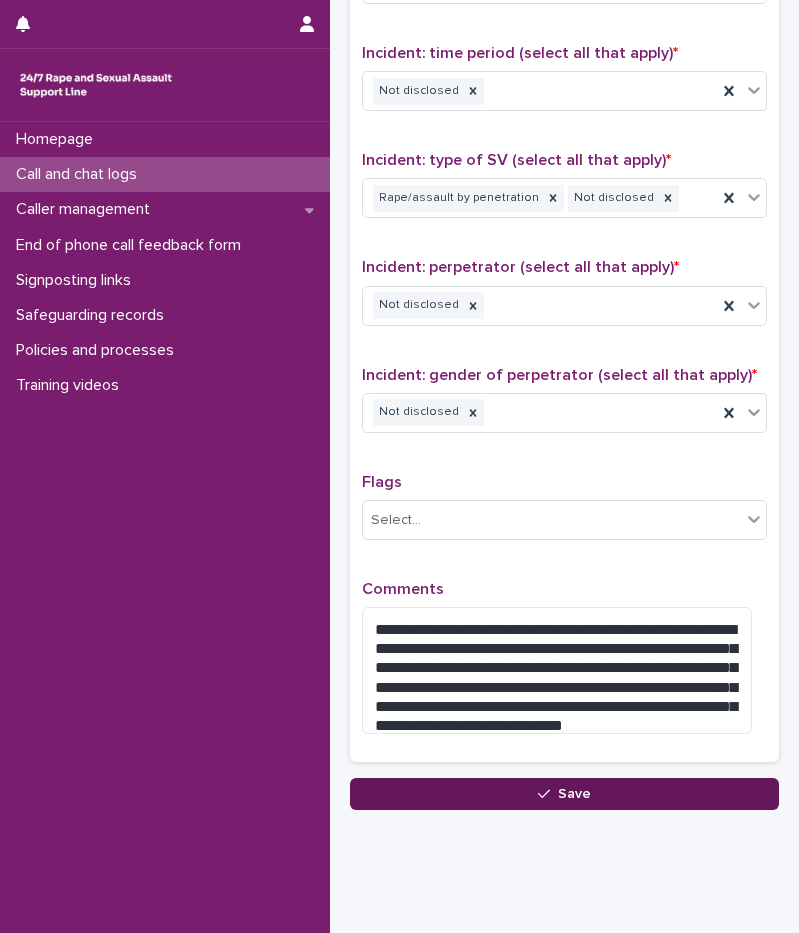click 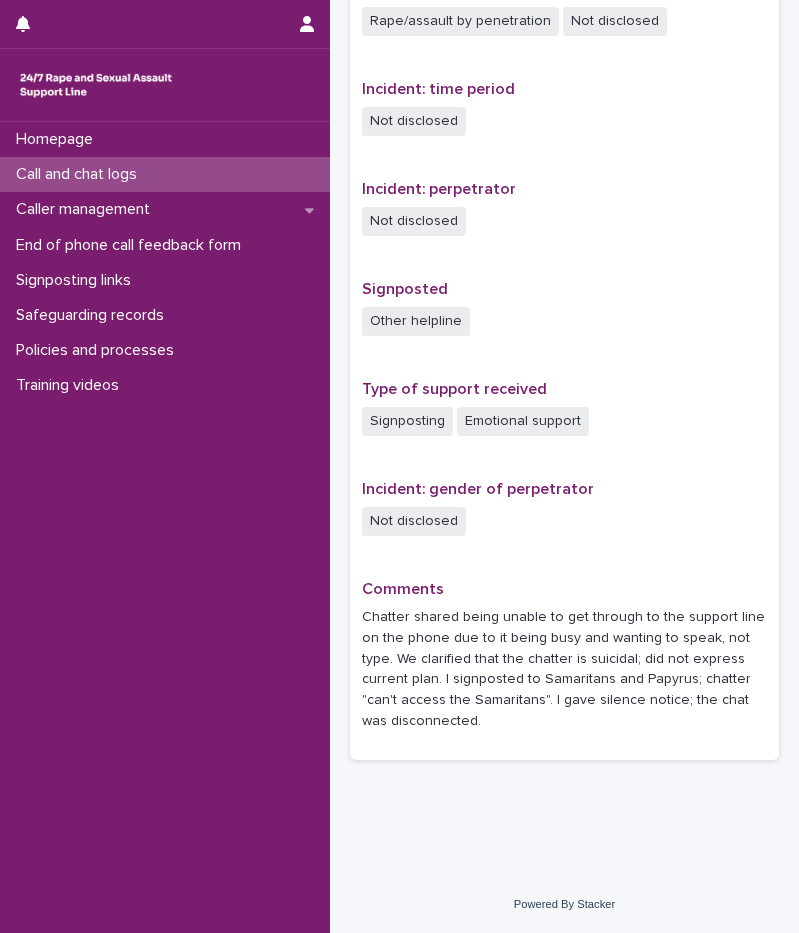 scroll, scrollTop: 0, scrollLeft: 0, axis: both 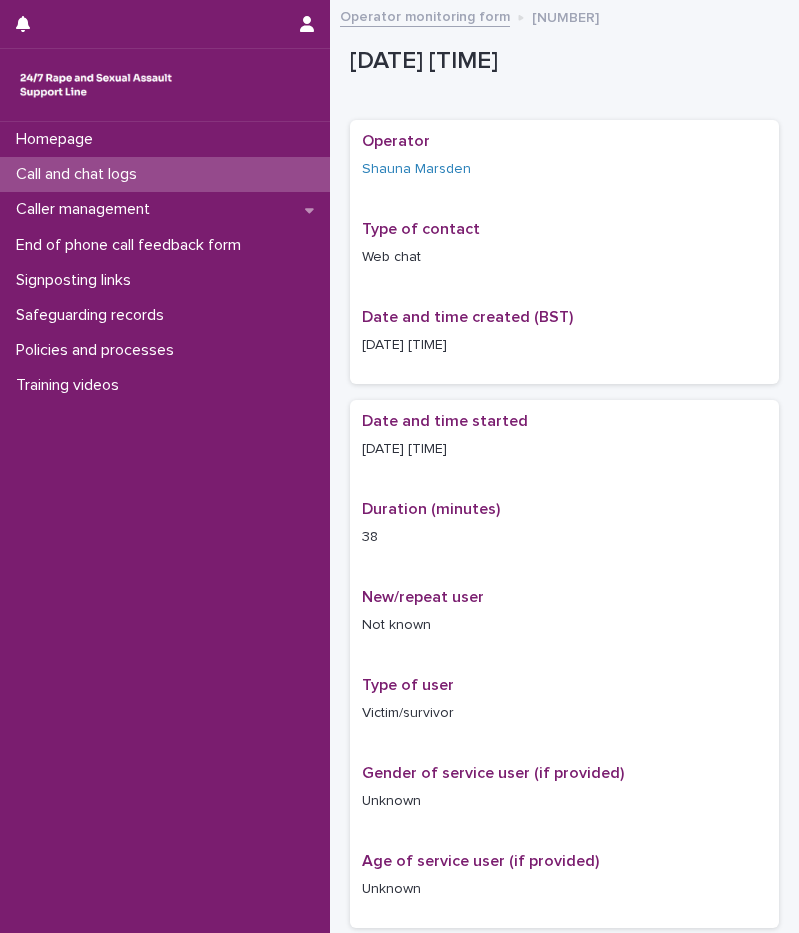 click on "Call and chat logs" at bounding box center [80, 174] 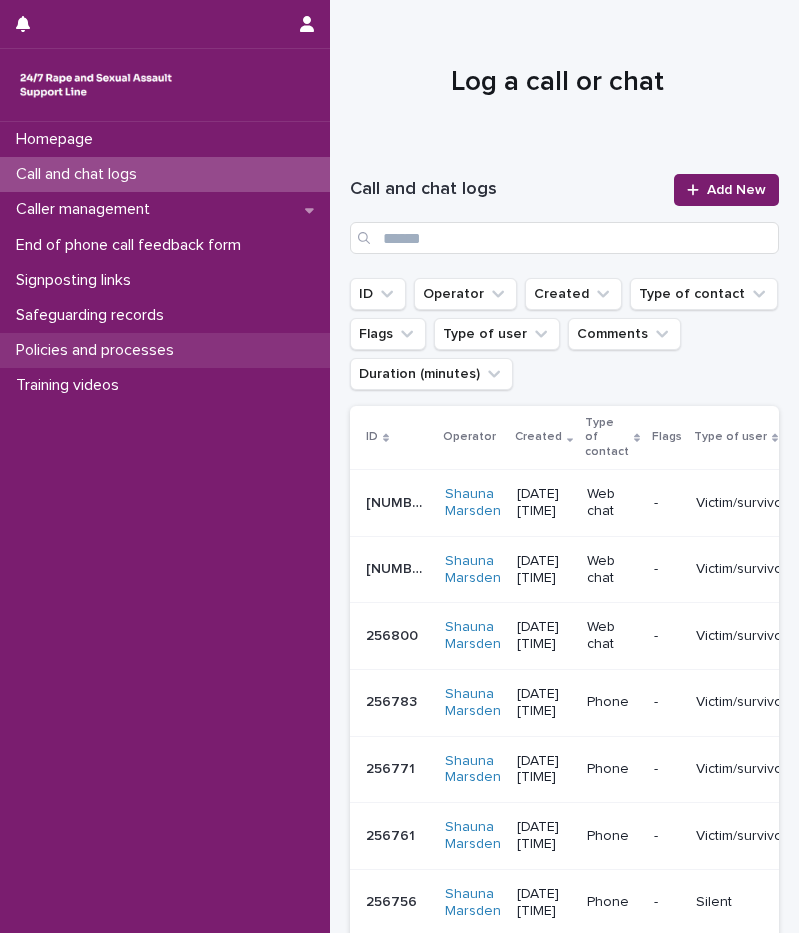 click on "Policies and processes" at bounding box center [99, 350] 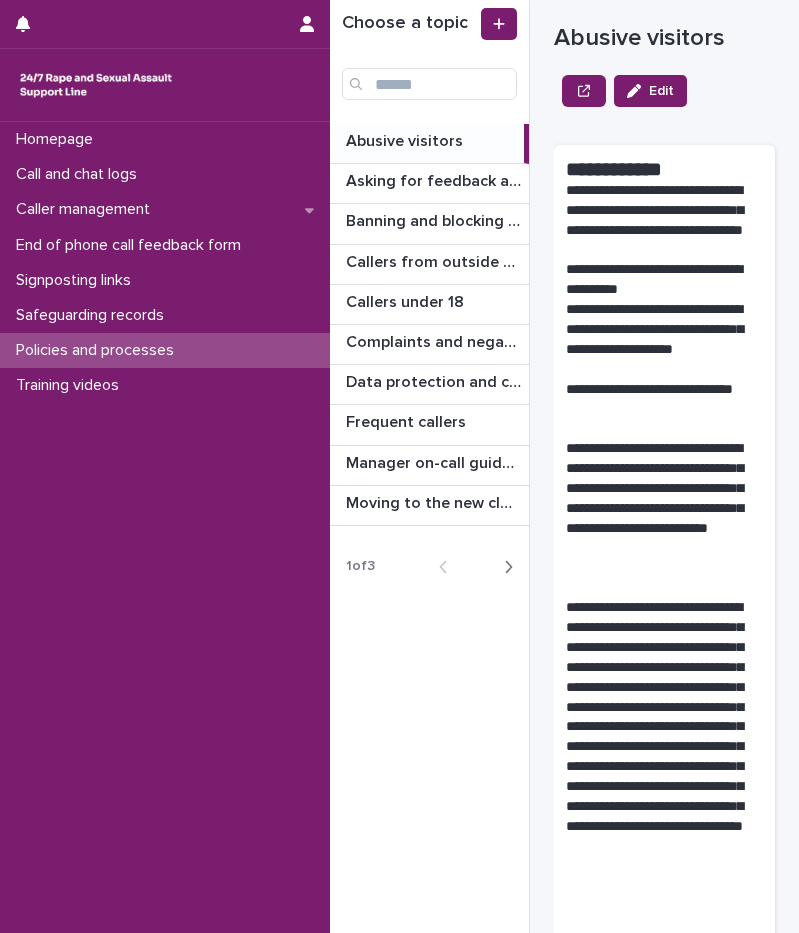click at bounding box center (504, 567) 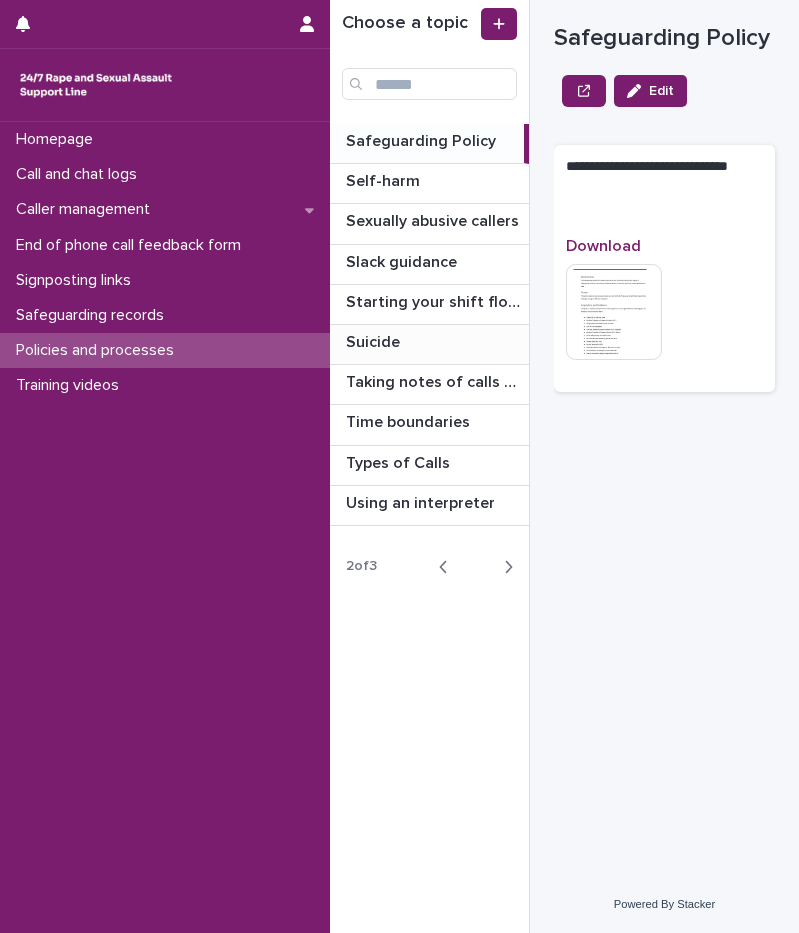click at bounding box center (433, 342) 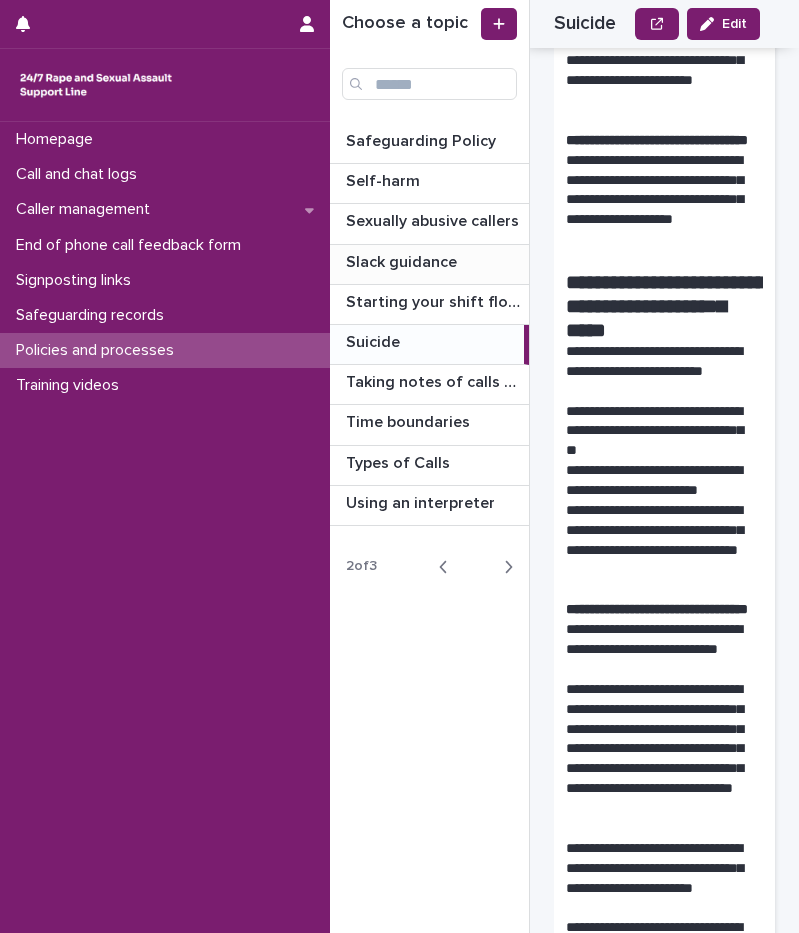 scroll, scrollTop: 900, scrollLeft: 0, axis: vertical 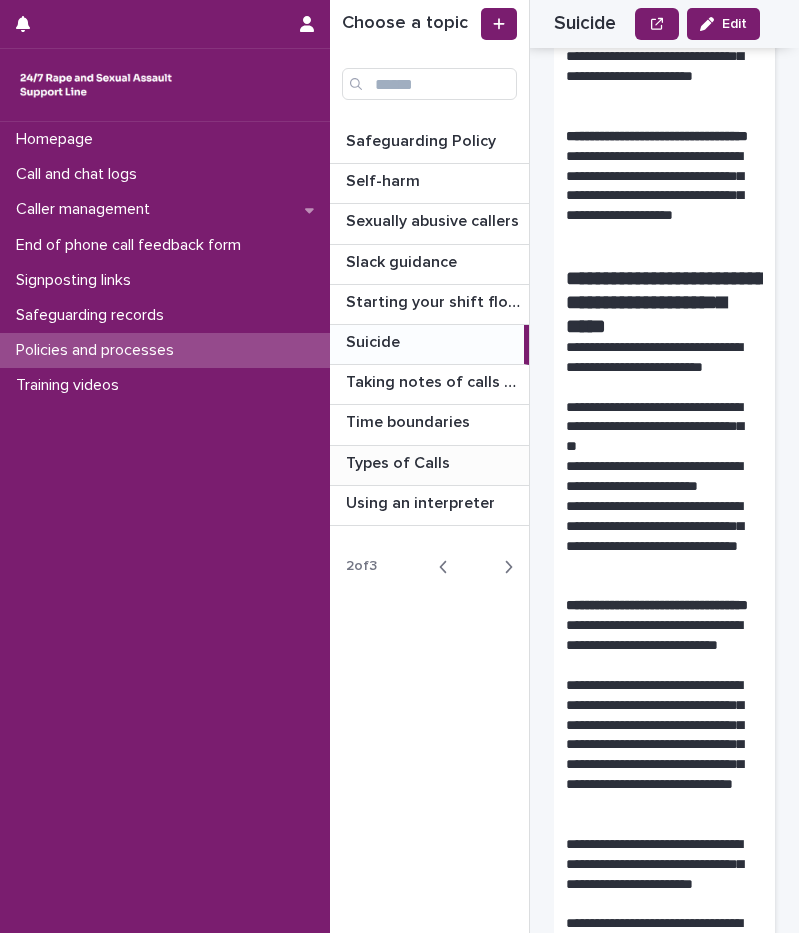 click on "Types of Calls Types of Calls" at bounding box center [429, 465] 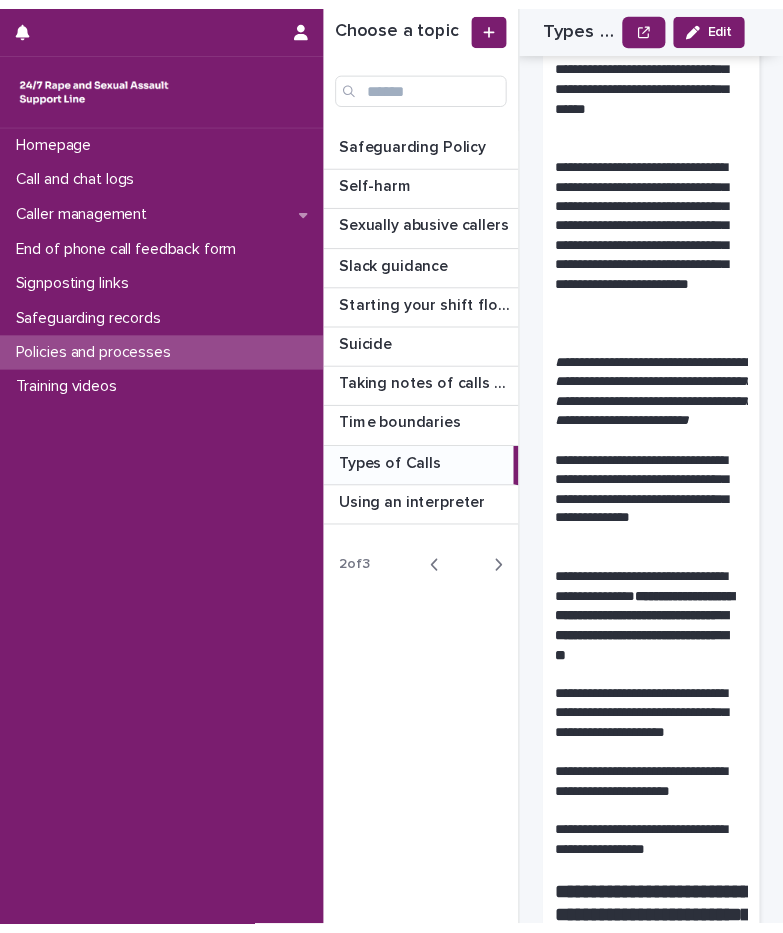 scroll, scrollTop: 3300, scrollLeft: 0, axis: vertical 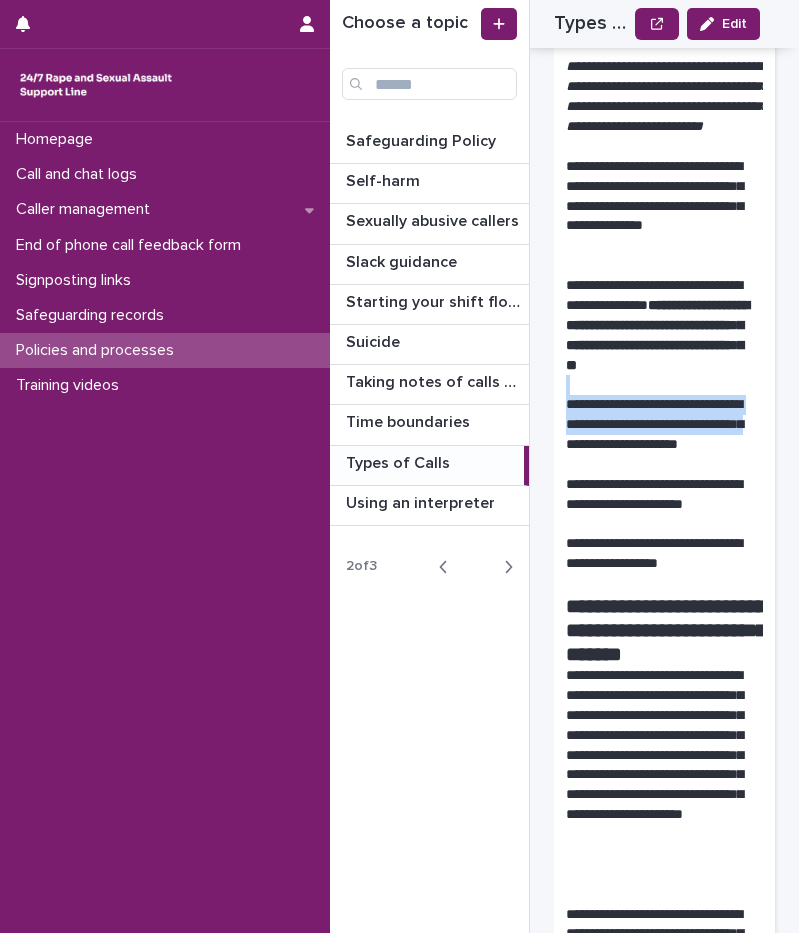 drag, startPoint x: 641, startPoint y: 539, endPoint x: 674, endPoint y: 615, distance: 82.85529 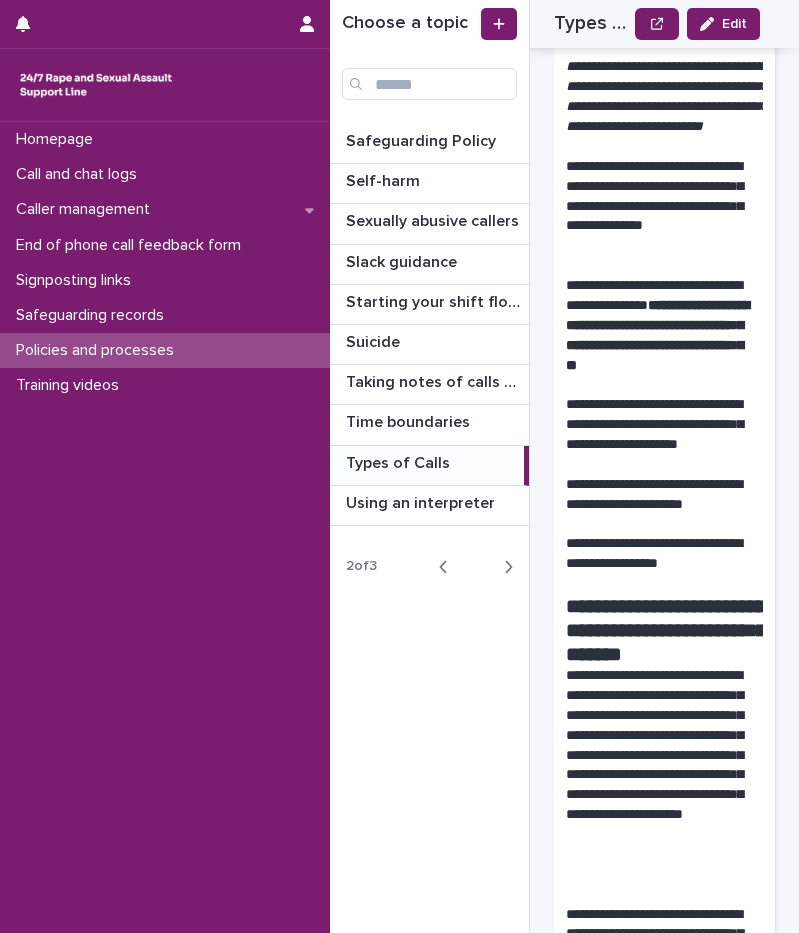 drag, startPoint x: 674, startPoint y: 615, endPoint x: 664, endPoint y: 626, distance: 14.866069 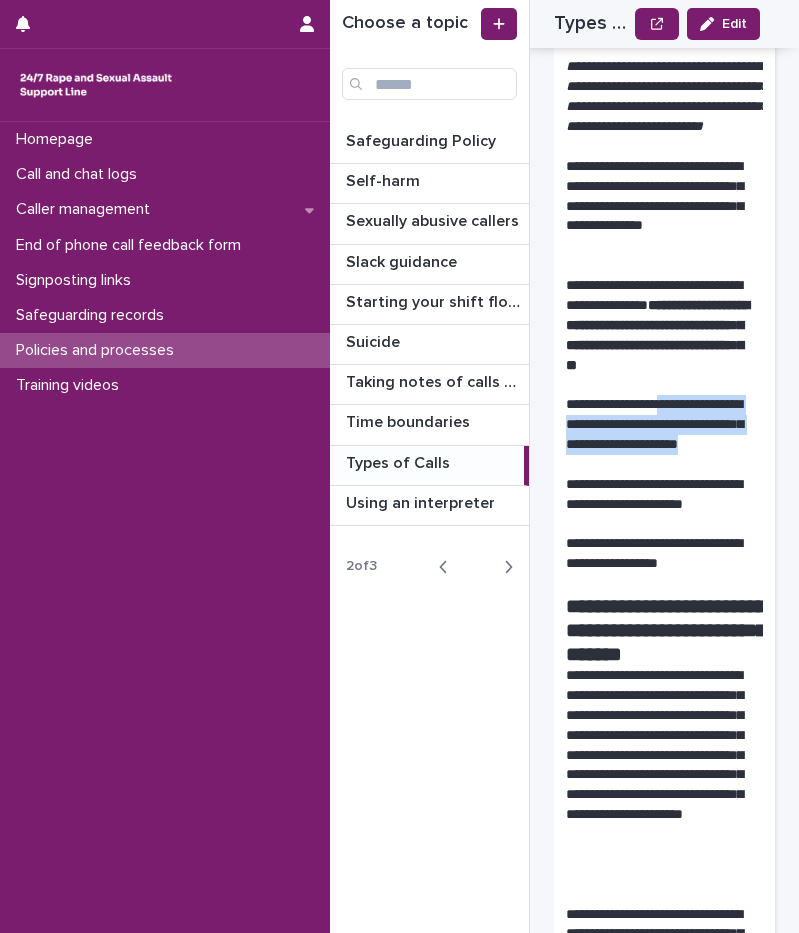 drag, startPoint x: 678, startPoint y: 632, endPoint x: 654, endPoint y: 569, distance: 67.41662 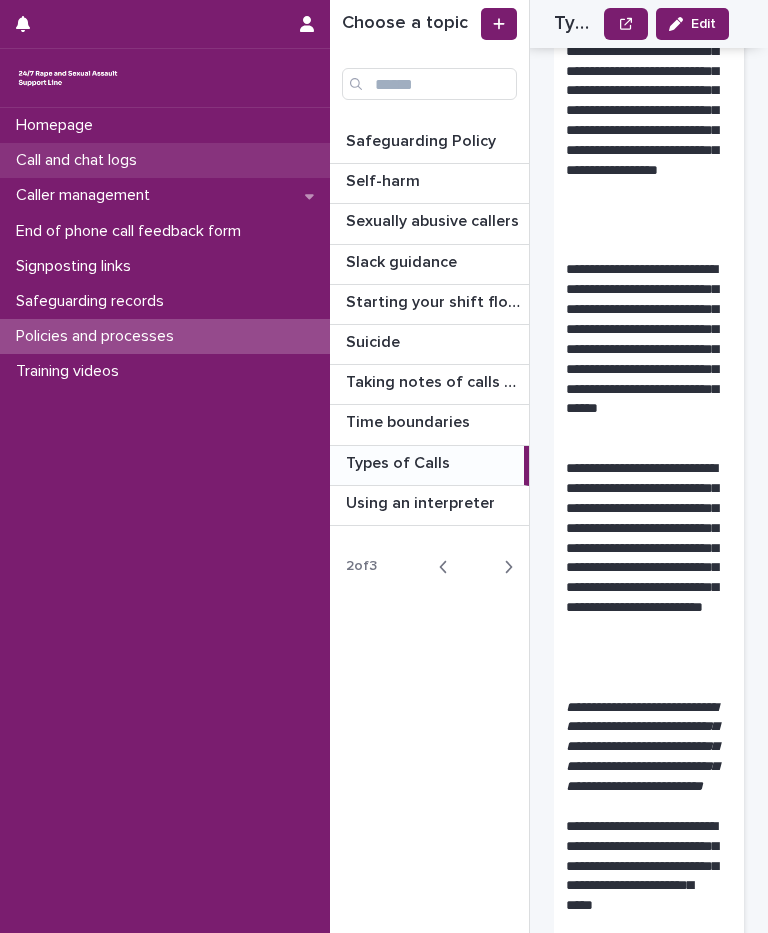 click on "Call and chat logs" at bounding box center [165, 160] 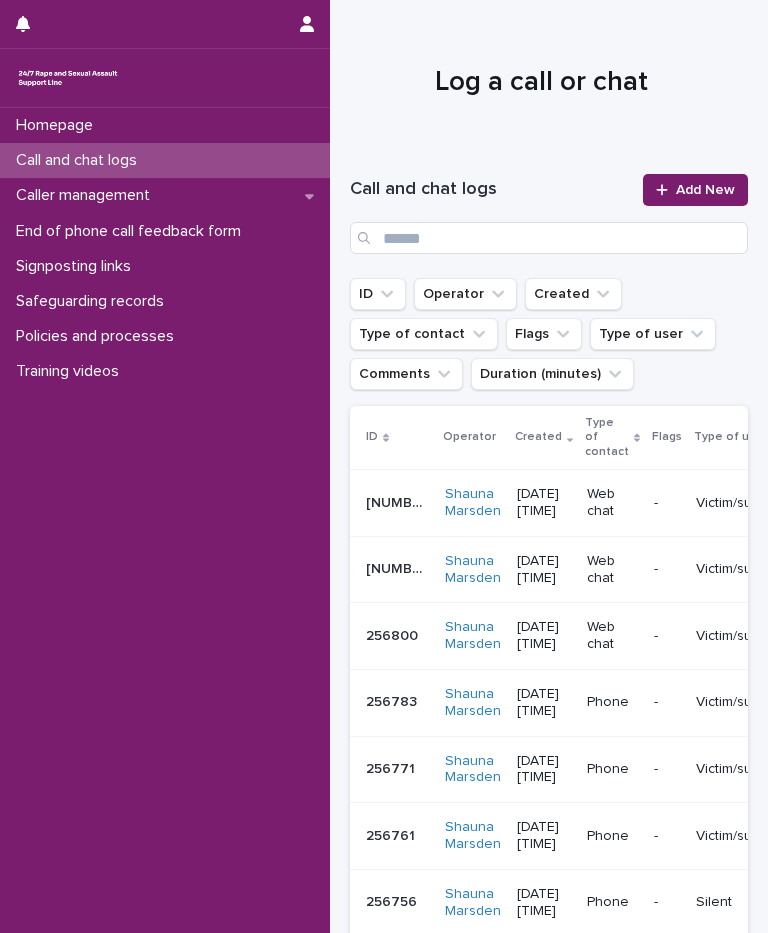 click on "Log a call or chat" at bounding box center [541, 82] 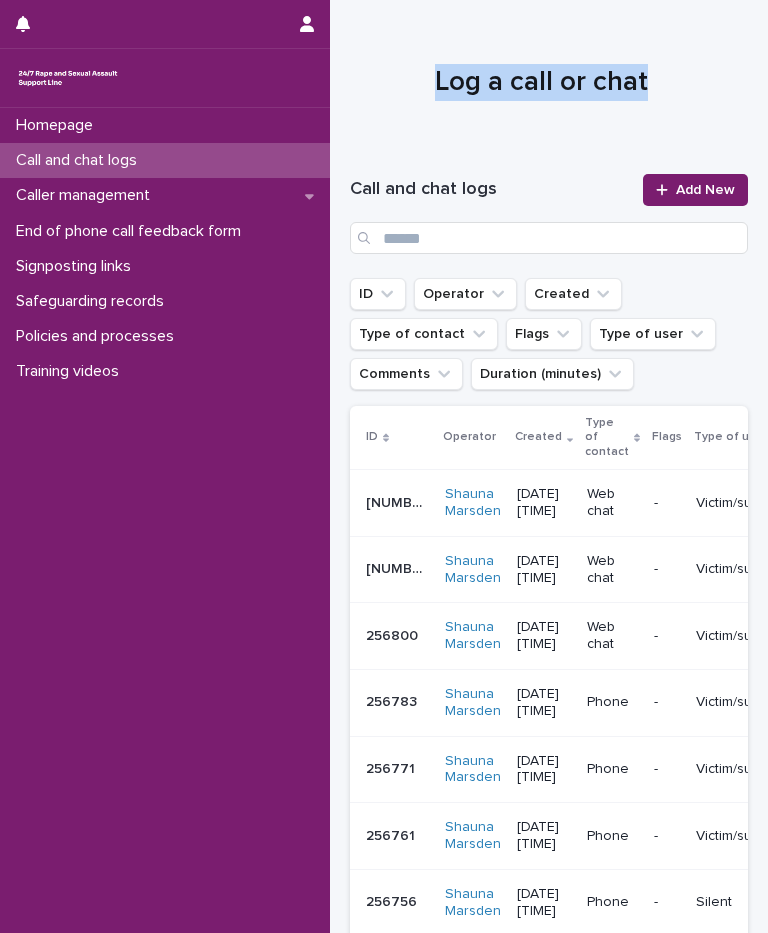 drag, startPoint x: 428, startPoint y: 91, endPoint x: 654, endPoint y: 79, distance: 226.31836 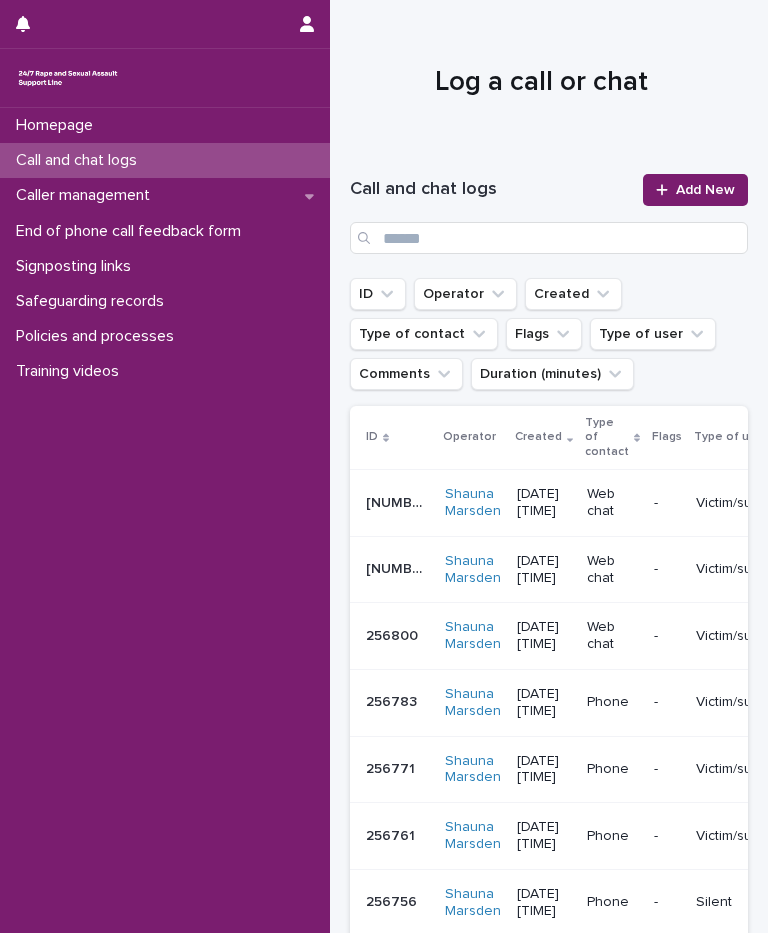 drag, startPoint x: 654, startPoint y: 79, endPoint x: 592, endPoint y: 131, distance: 80.919716 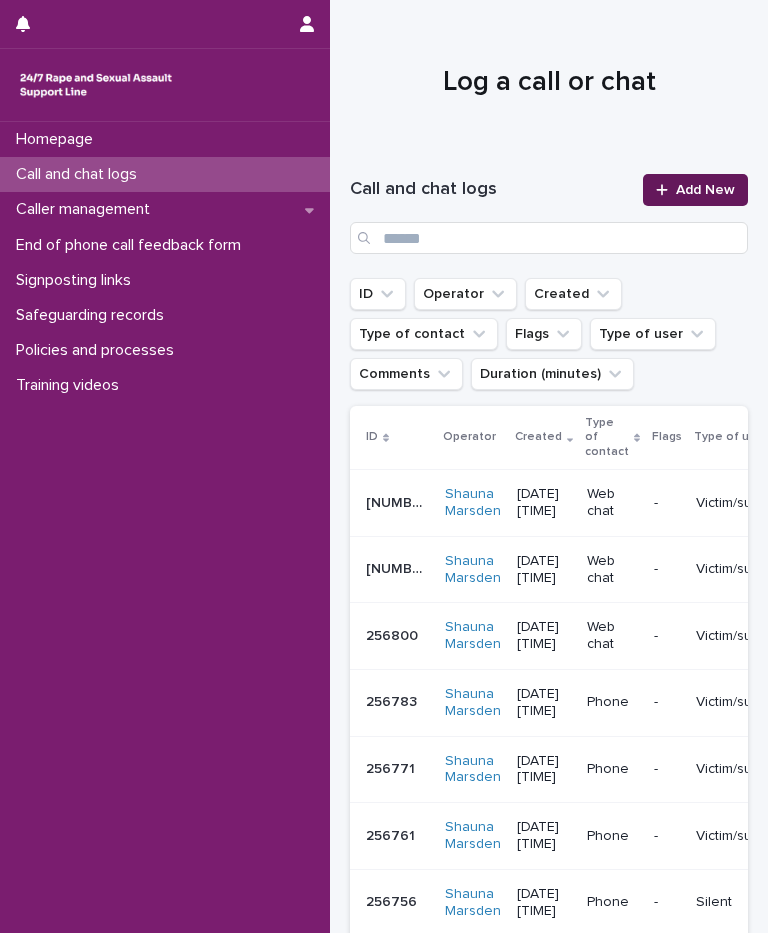 click on "Add New" at bounding box center [695, 190] 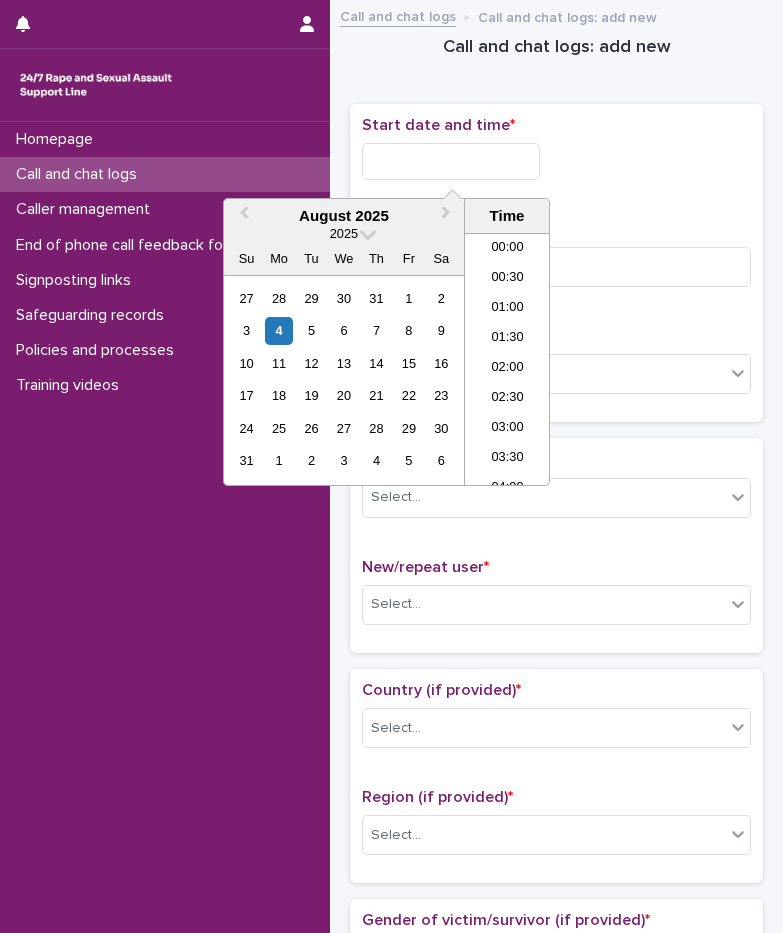 click at bounding box center [451, 161] 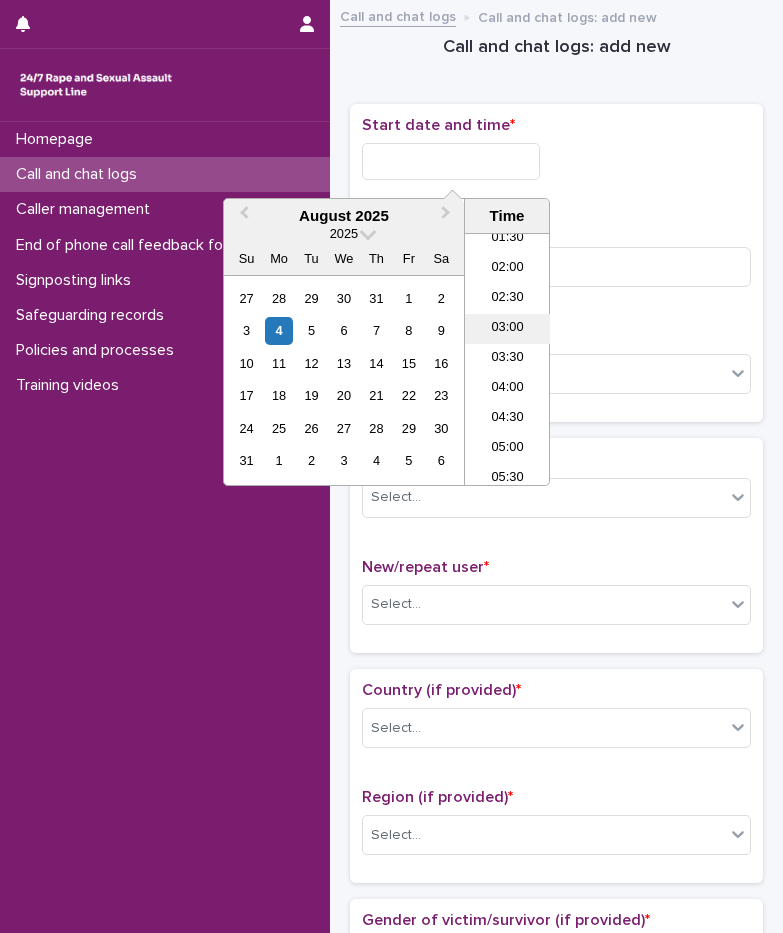 click on "03:00" at bounding box center [507, 329] 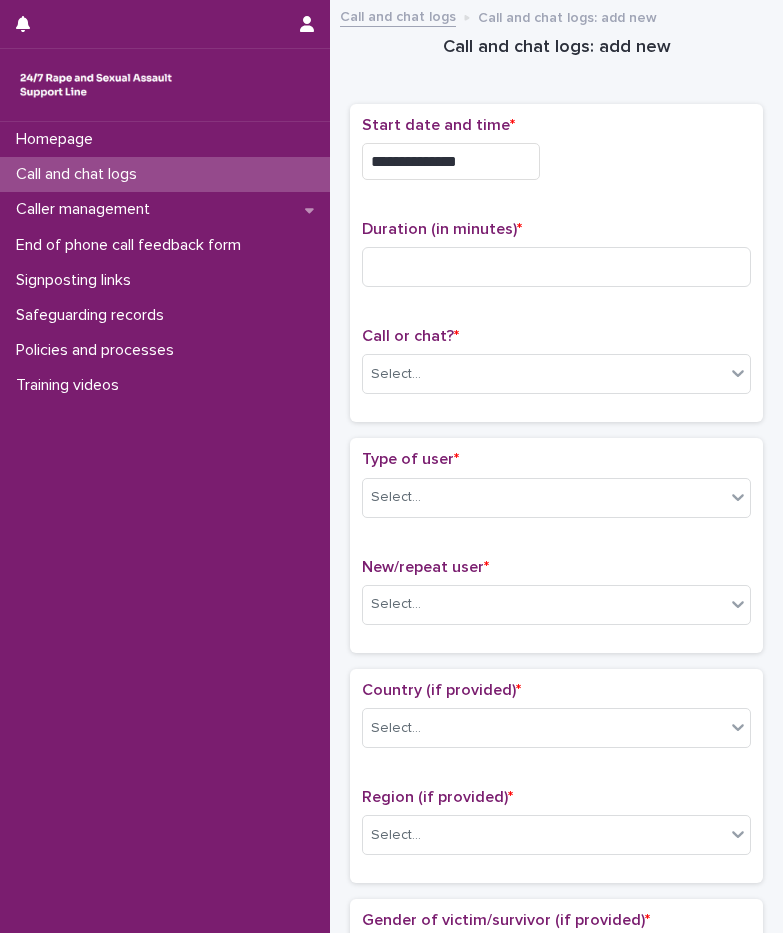 click on "**********" at bounding box center (451, 161) 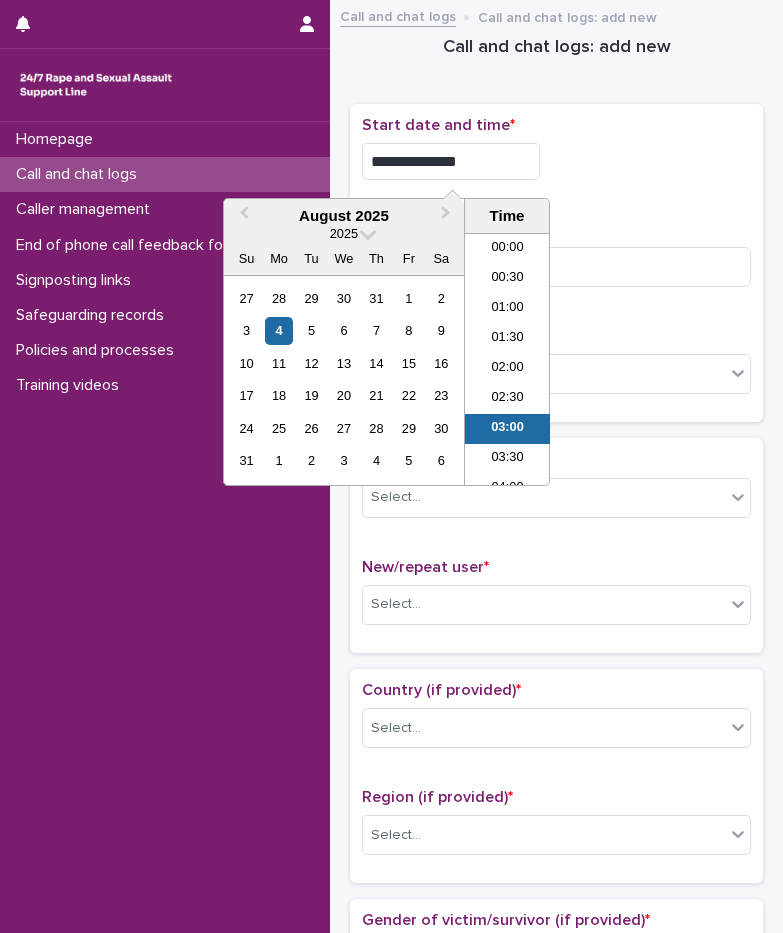 scroll, scrollTop: 70, scrollLeft: 0, axis: vertical 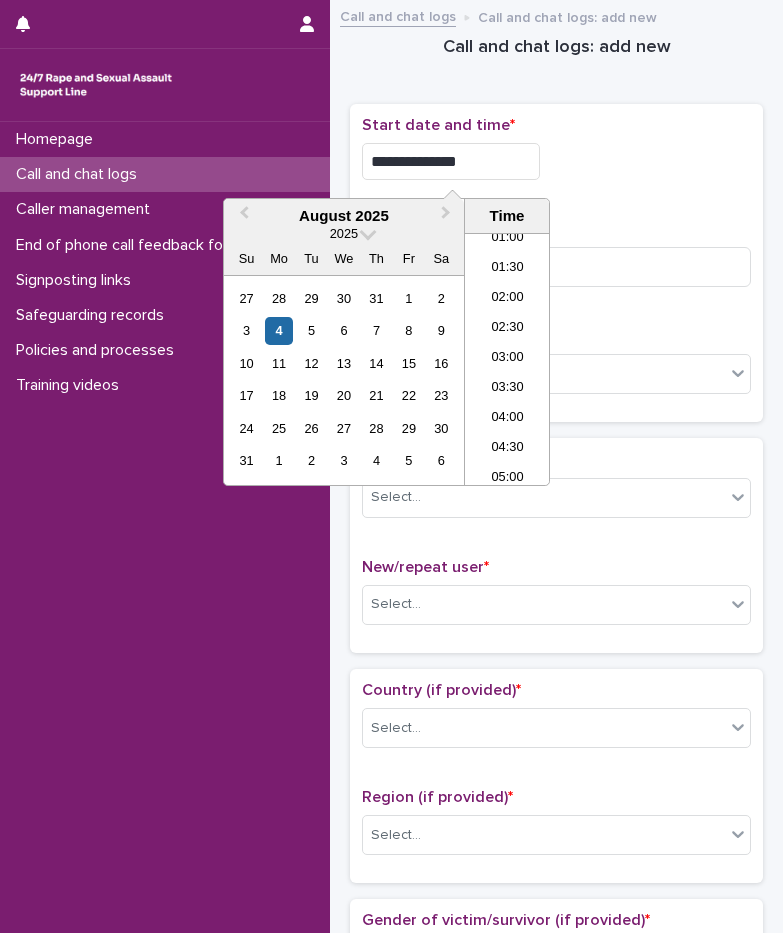 type on "**********" 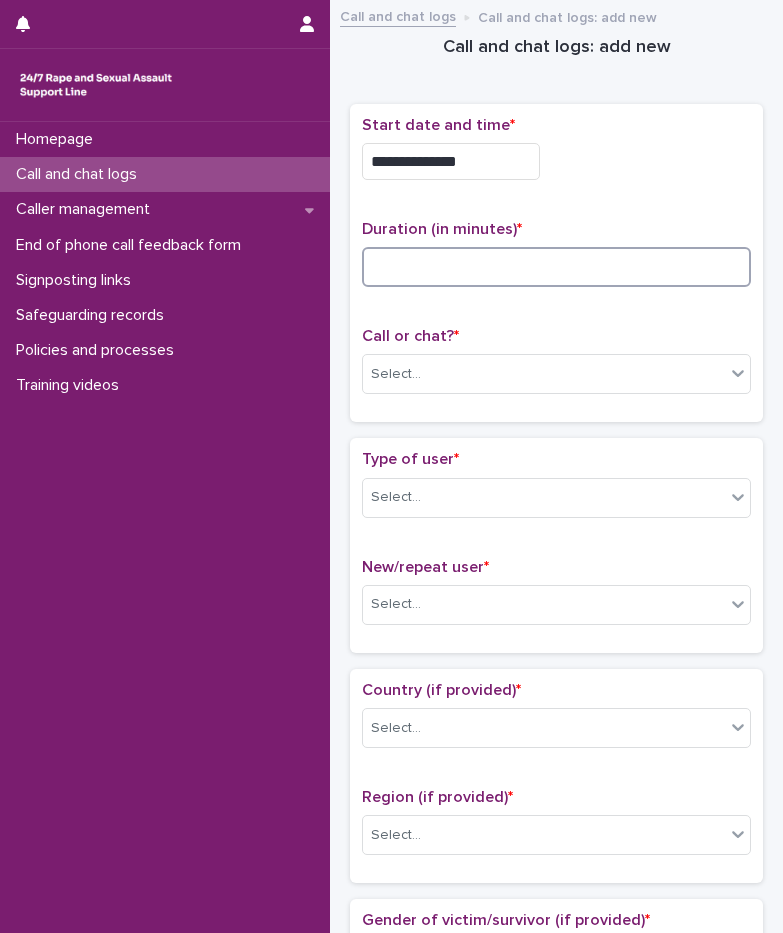 click at bounding box center [556, 267] 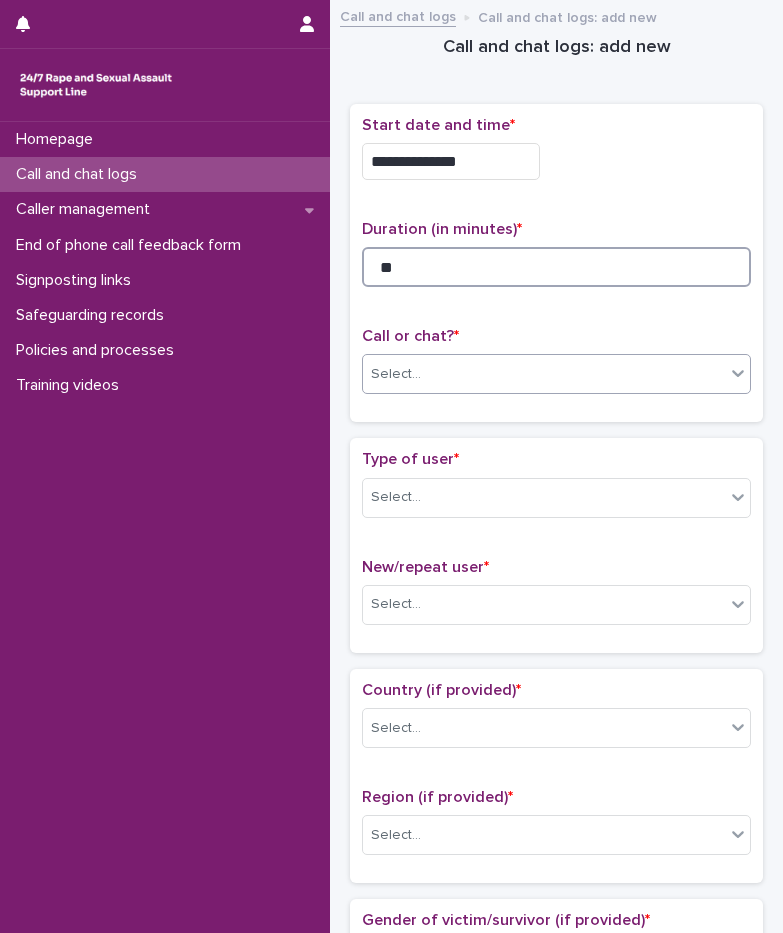 type on "**" 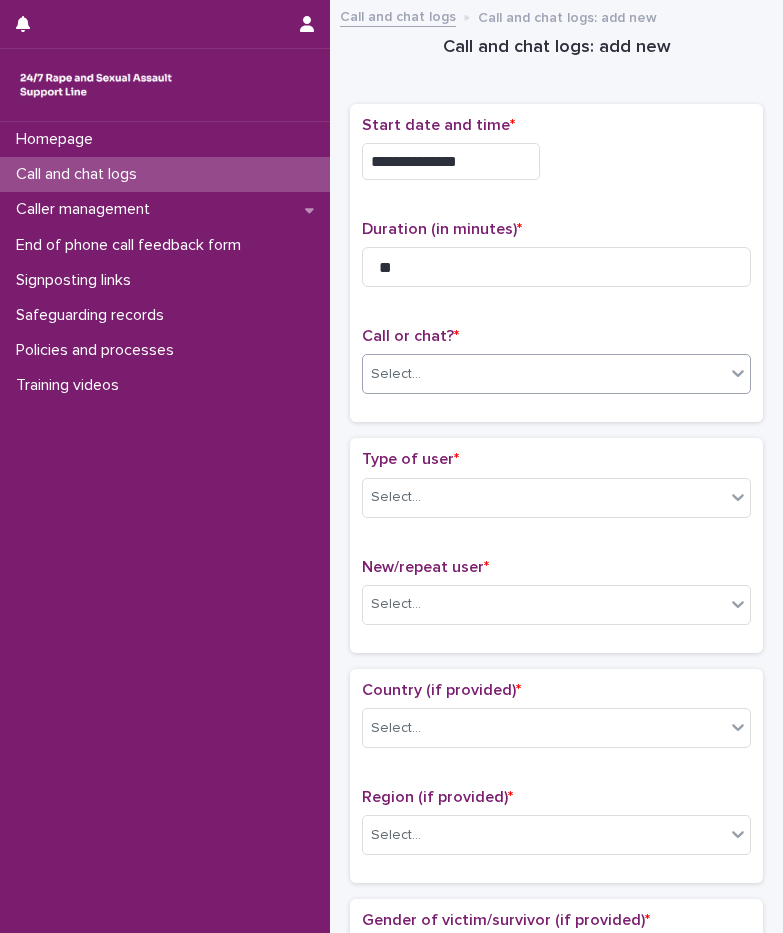 click on "Select..." at bounding box center [544, 374] 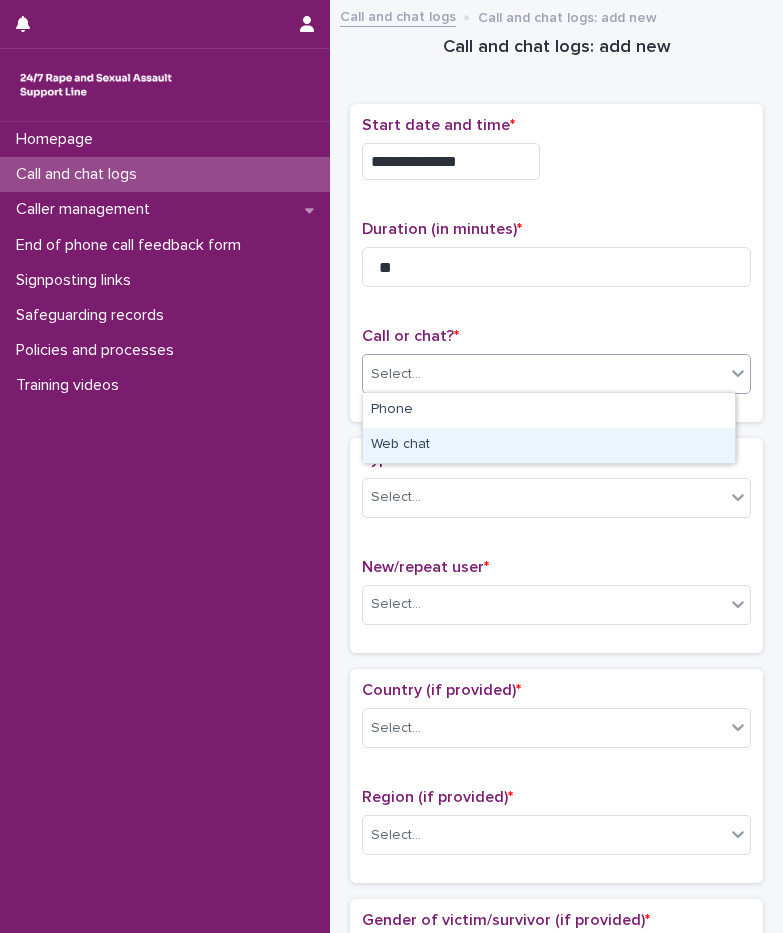 click on "Web chat" at bounding box center [549, 445] 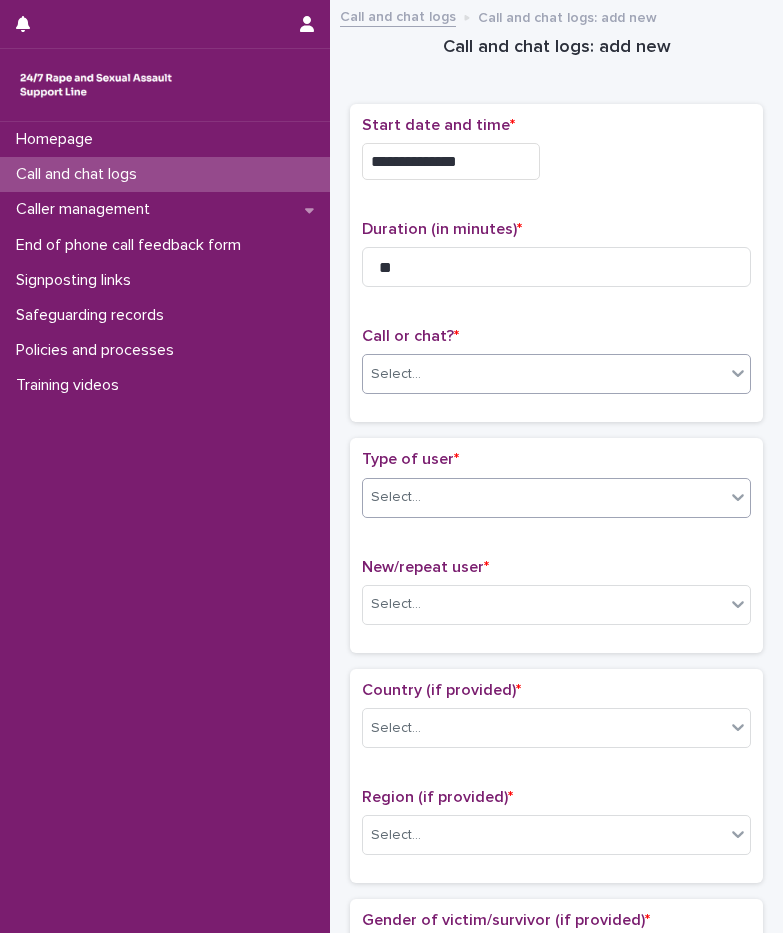 click on "Select..." at bounding box center [544, 497] 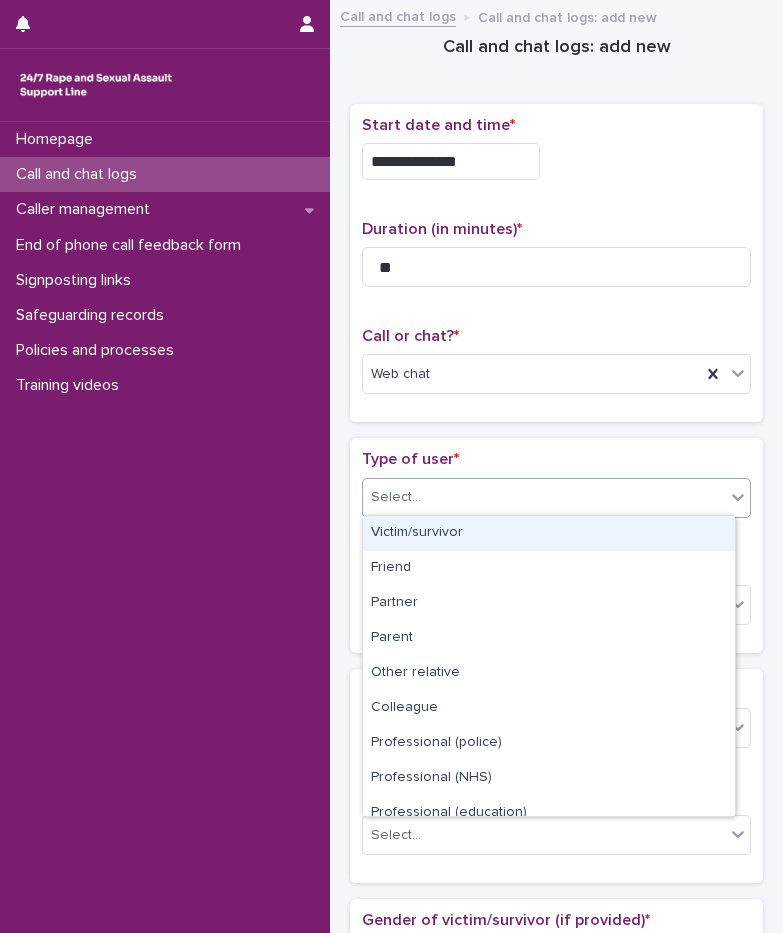 click on "Victim/survivor" at bounding box center [549, 533] 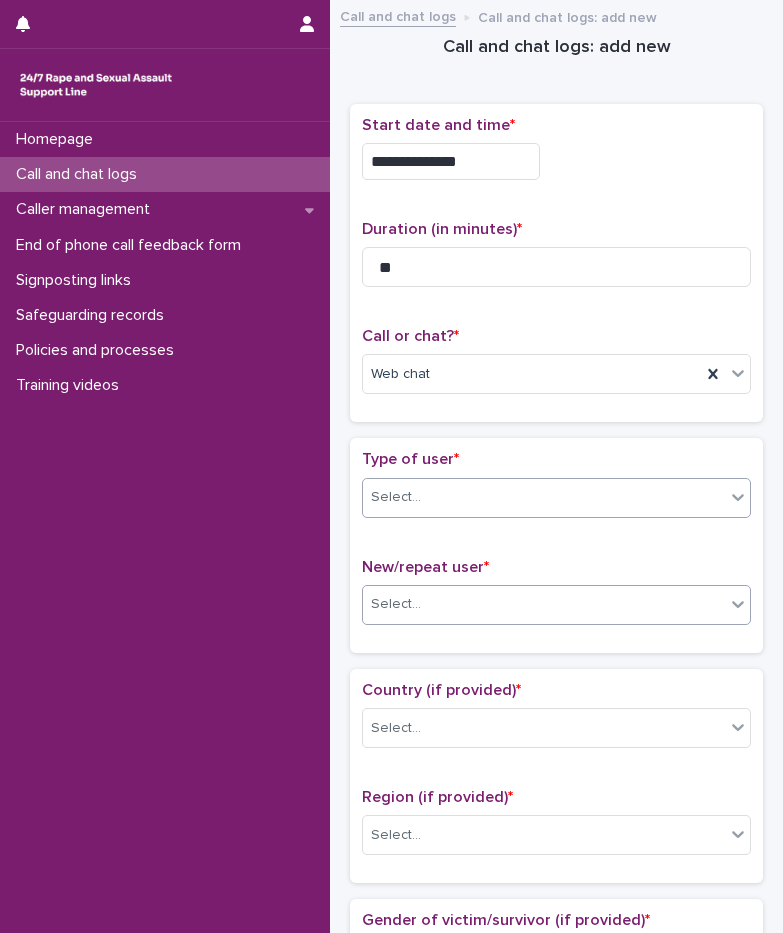 click on "Select..." at bounding box center (544, 604) 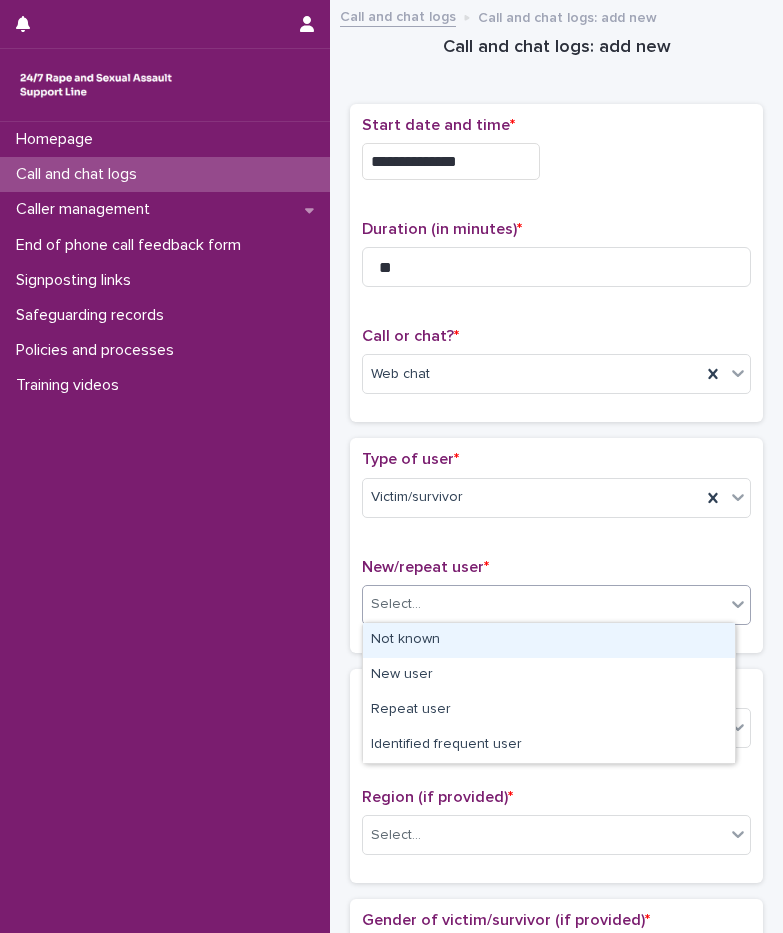 click on "Not known" at bounding box center (549, 640) 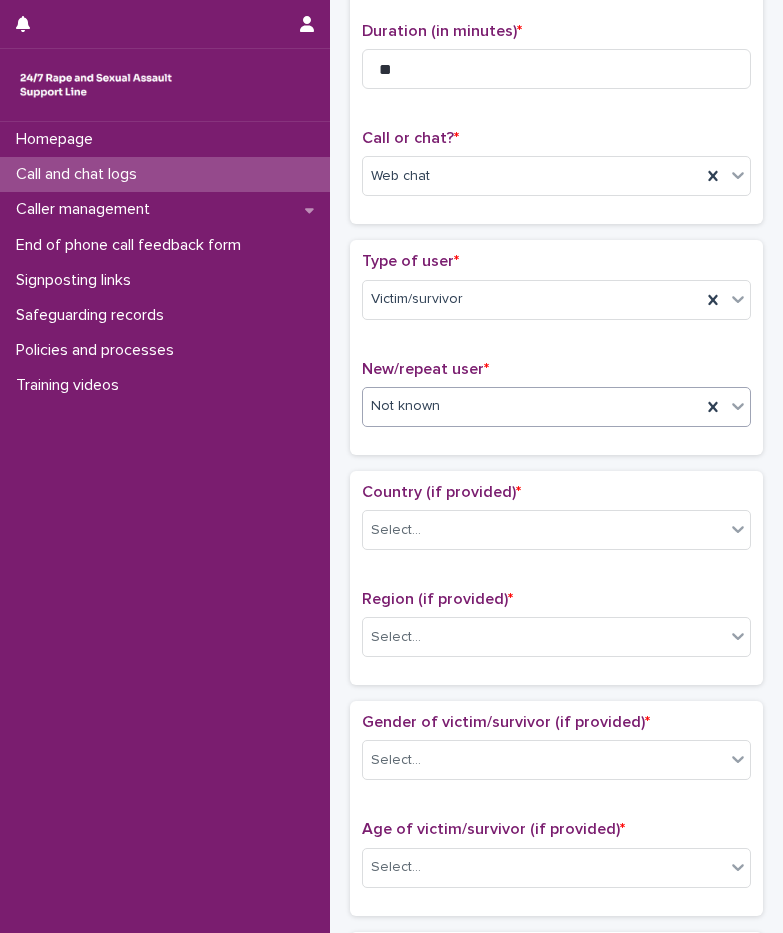 scroll, scrollTop: 200, scrollLeft: 0, axis: vertical 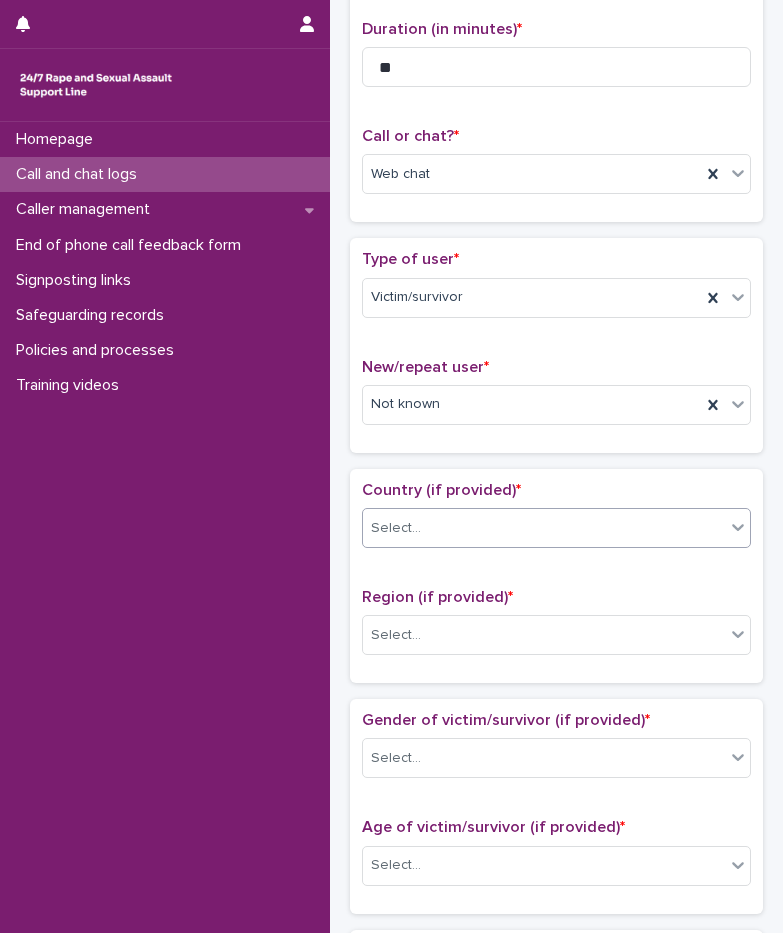 click on "Select..." at bounding box center [544, 528] 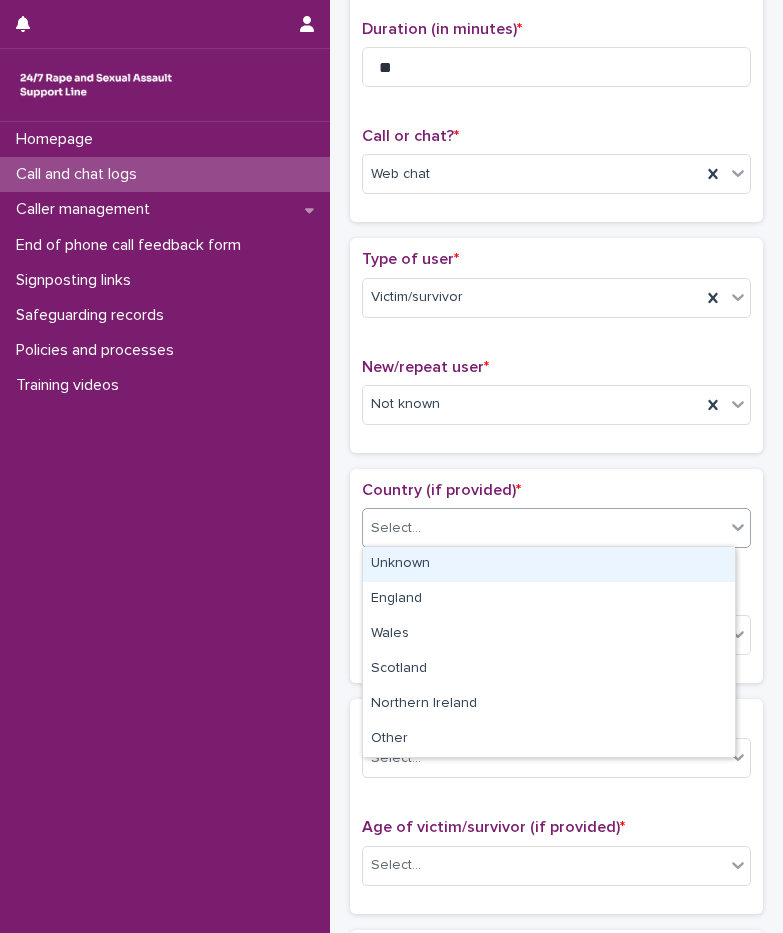 click on "Unknown" at bounding box center [549, 564] 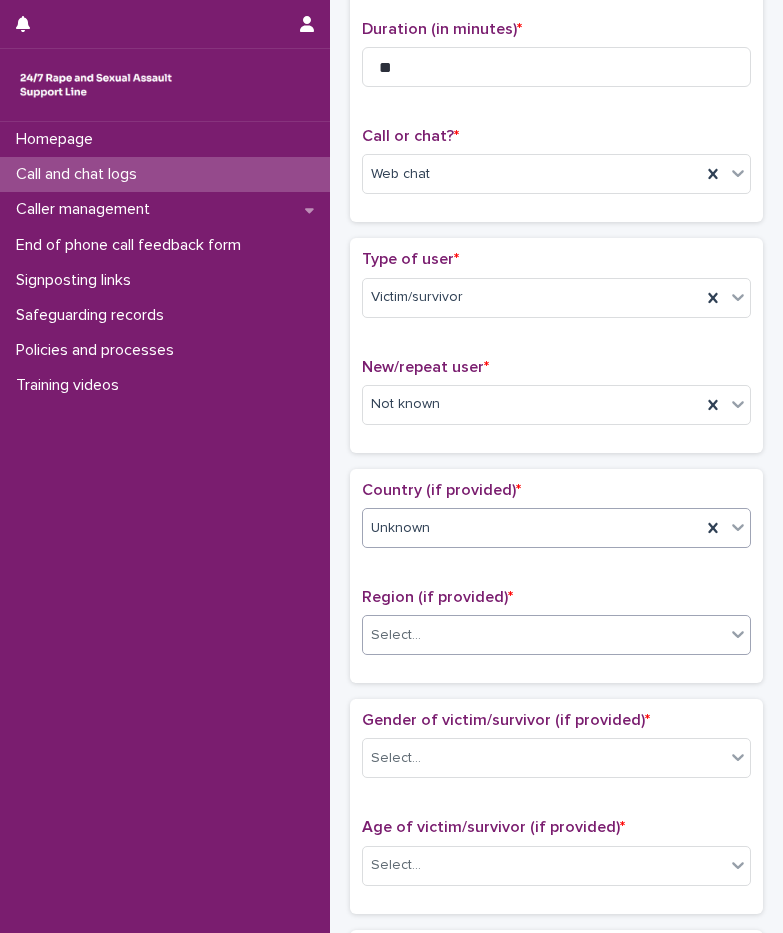 click on "Select..." at bounding box center [544, 635] 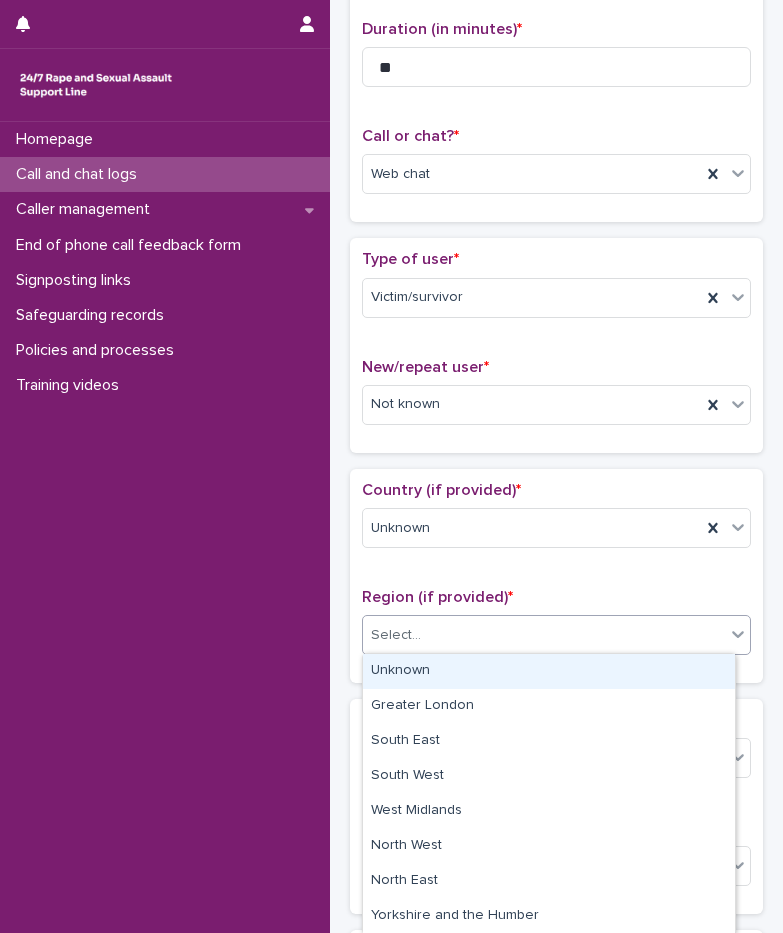 click on "Unknown" at bounding box center [549, 671] 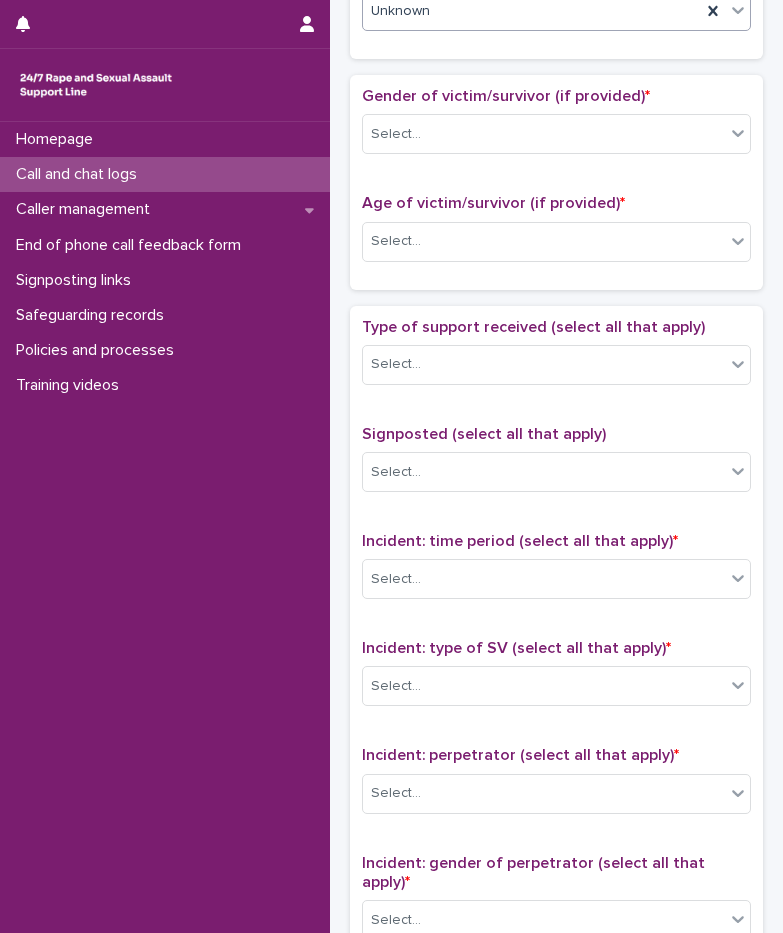 scroll, scrollTop: 900, scrollLeft: 0, axis: vertical 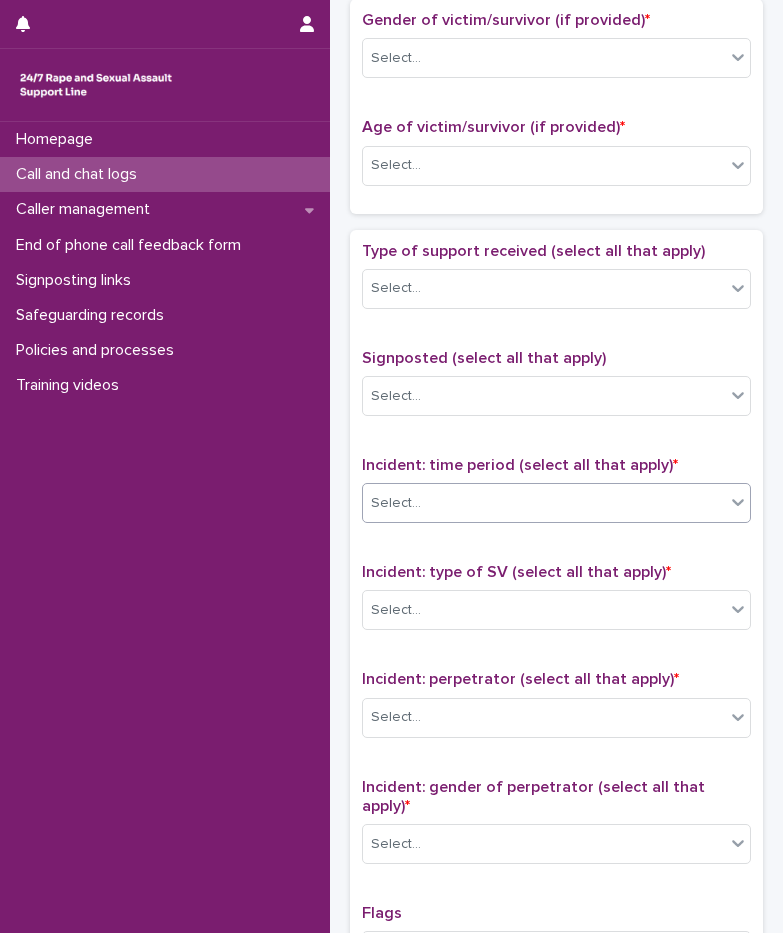 click on "Select..." at bounding box center (544, 503) 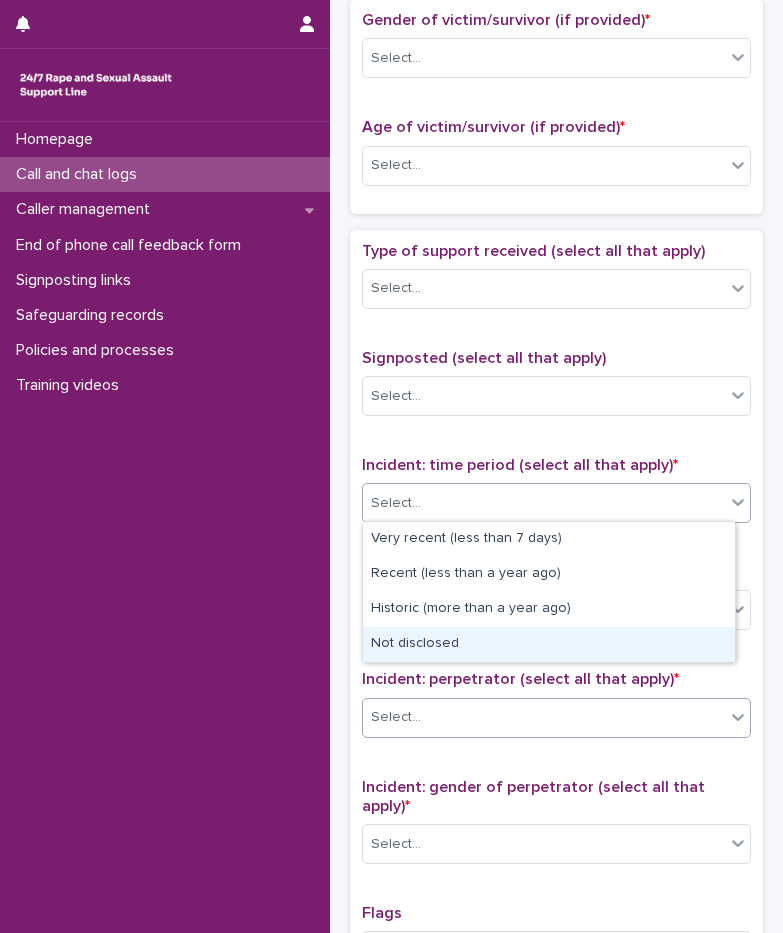 click on "Incident: perpetrator (select all that apply) * Select..." at bounding box center [556, 711] 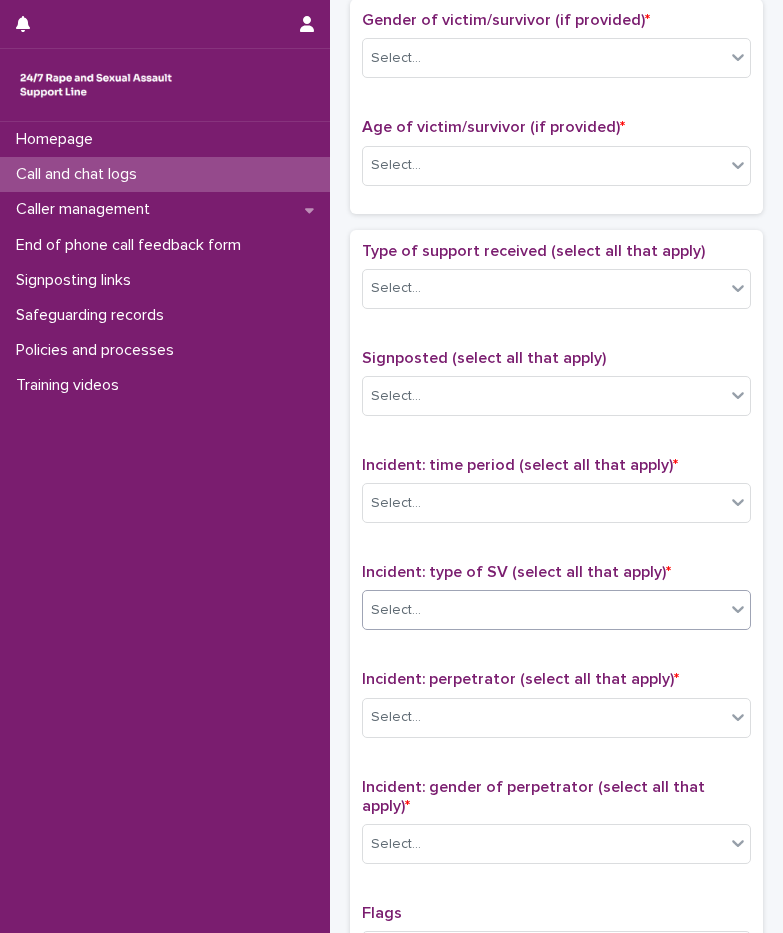click on "Select..." at bounding box center [544, 610] 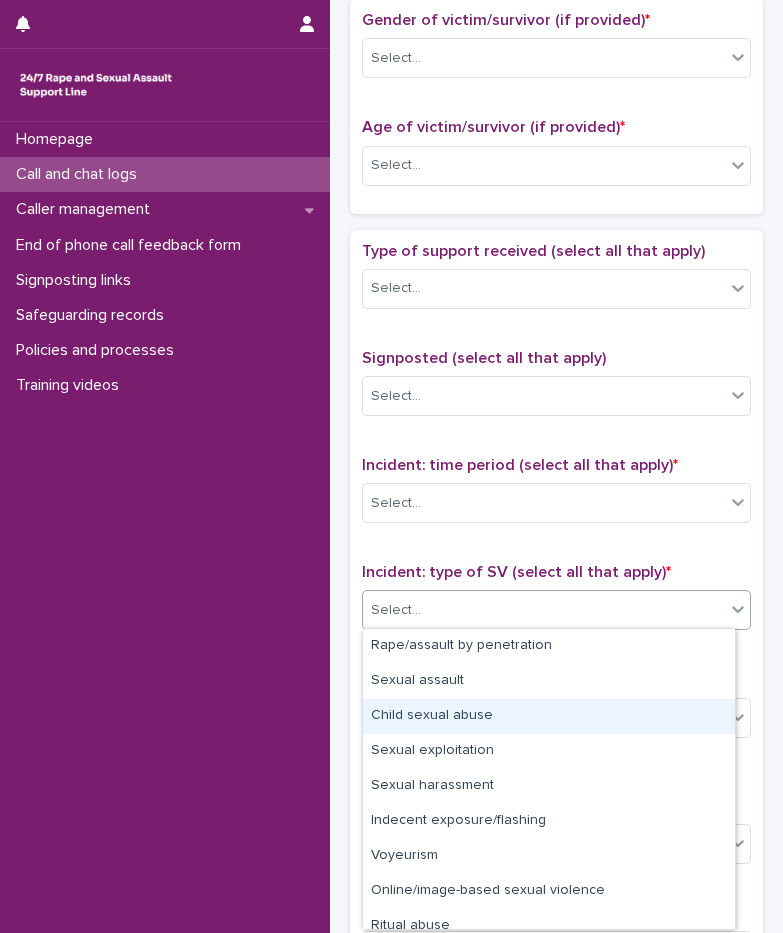 click on "Child sexual abuse" at bounding box center [549, 716] 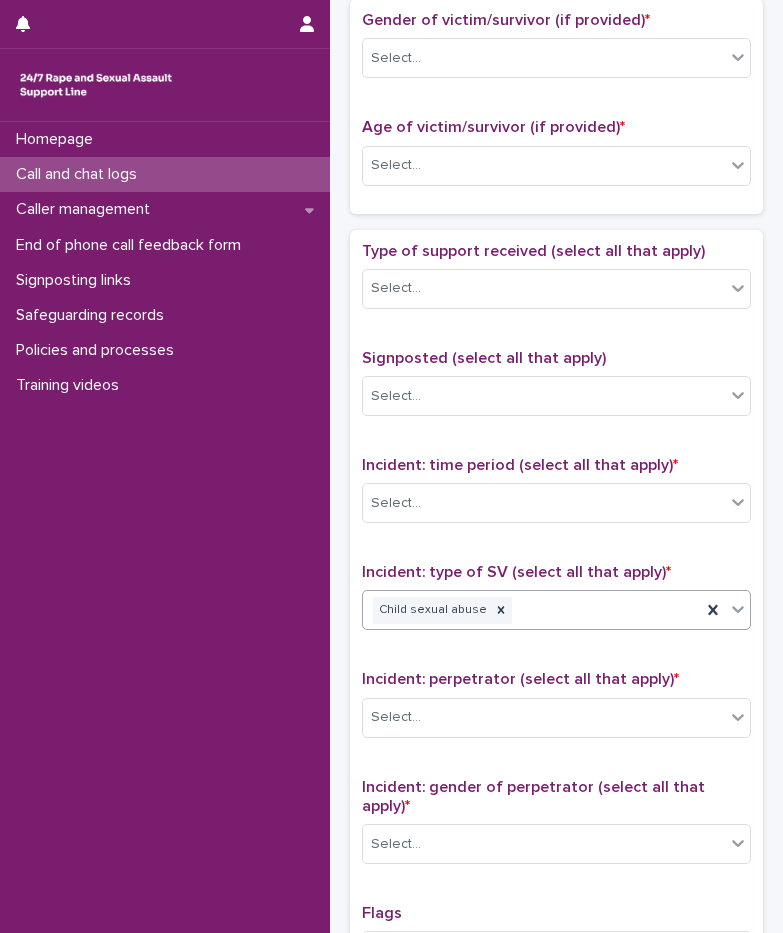 click on "Child sexual abuse" at bounding box center [532, 610] 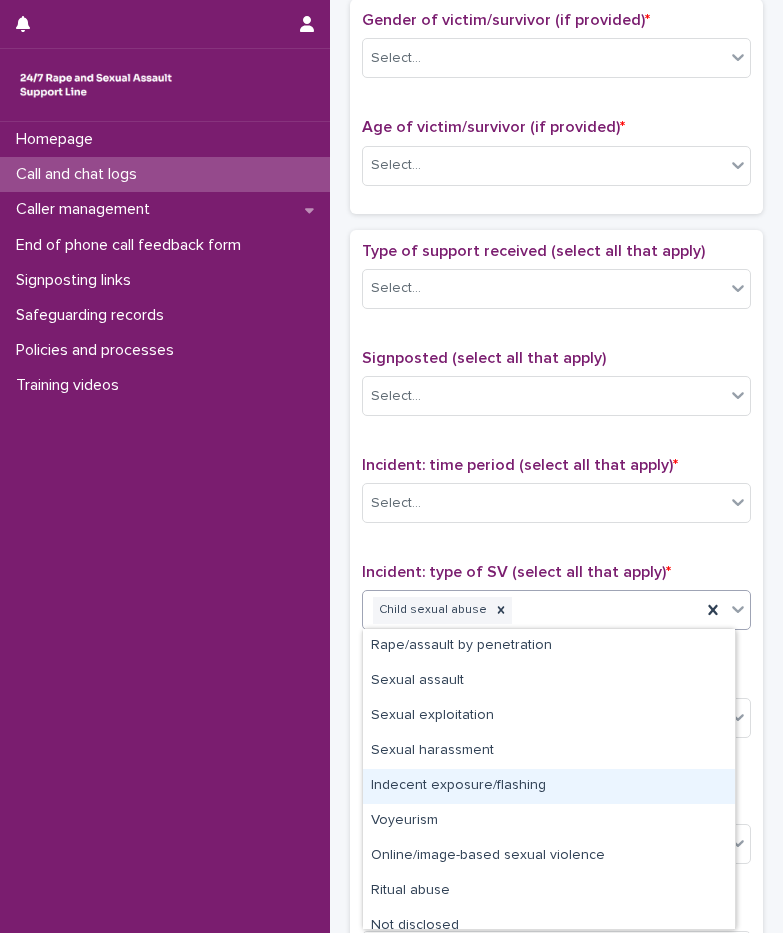 scroll, scrollTop: 15, scrollLeft: 0, axis: vertical 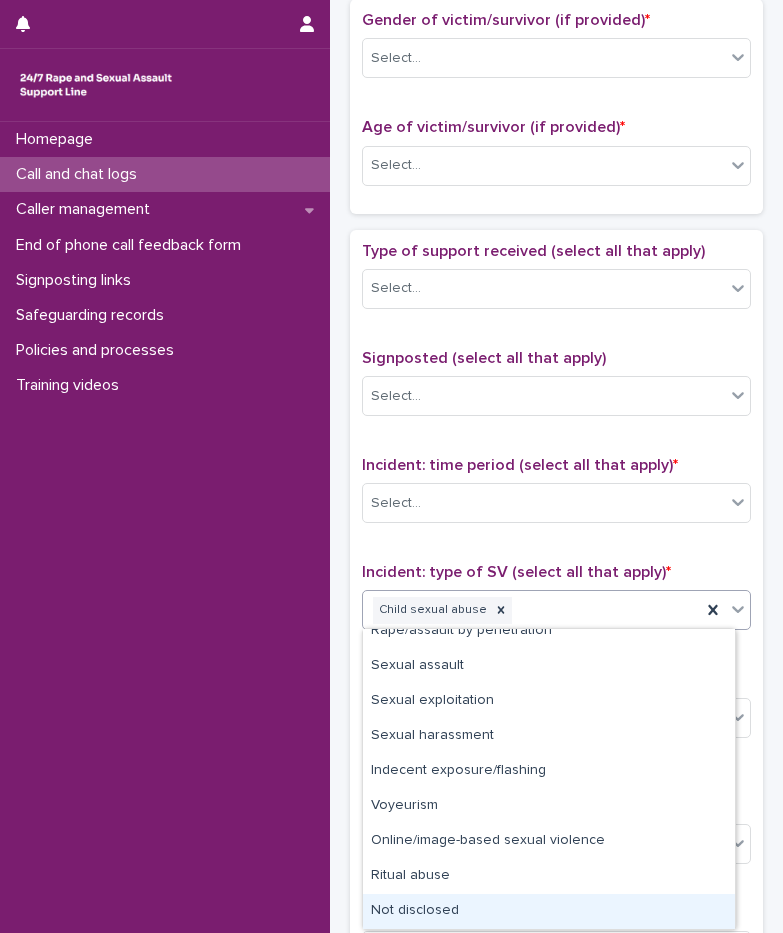 click on "Not disclosed" at bounding box center [549, 911] 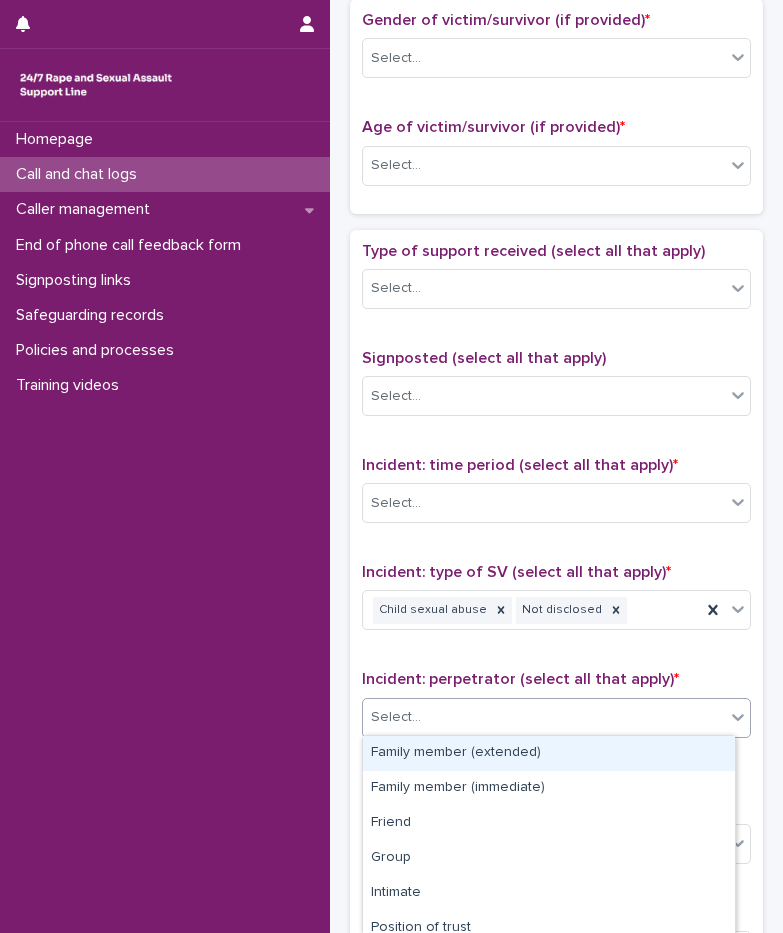 click on "Select..." at bounding box center (544, 717) 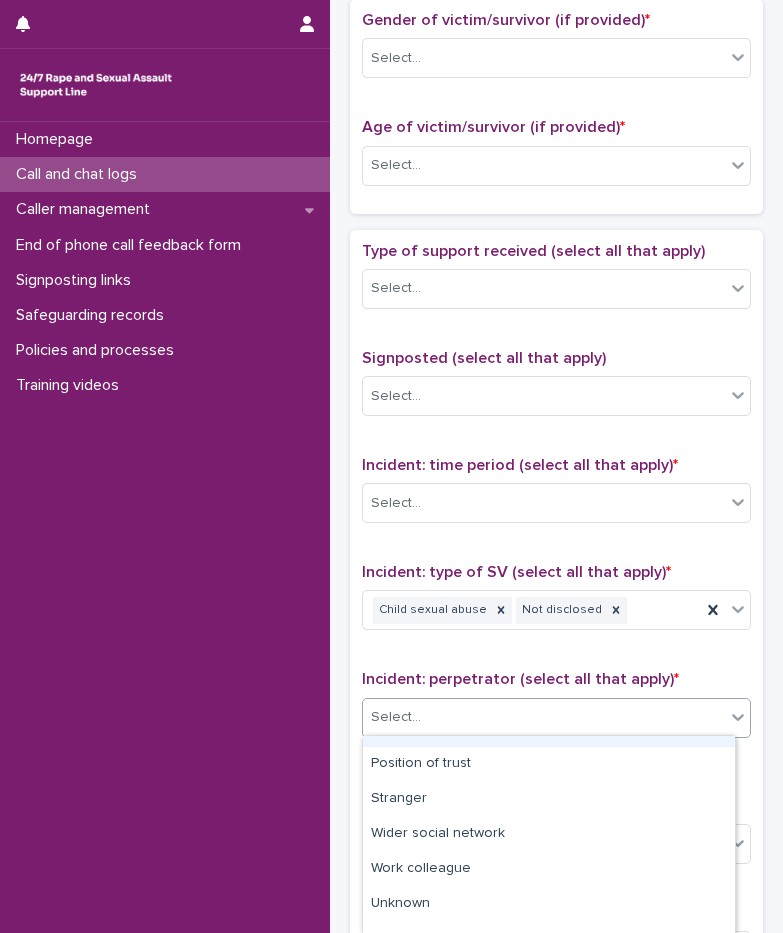 scroll, scrollTop: 187, scrollLeft: 0, axis: vertical 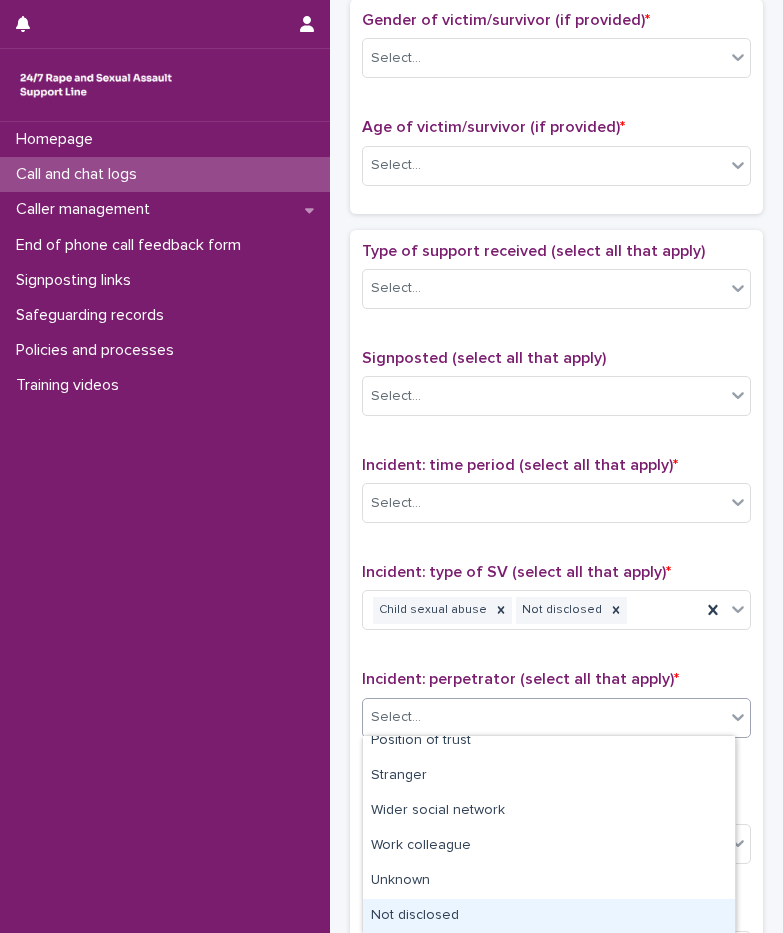 click on "Not disclosed" at bounding box center (549, 916) 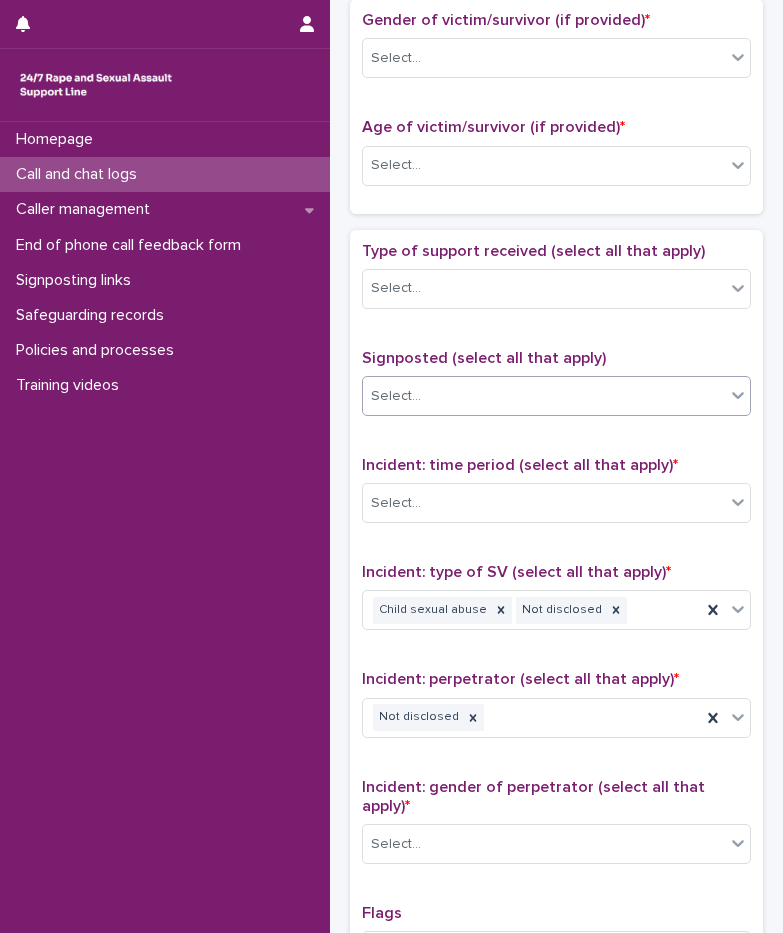 click on "Select..." at bounding box center (544, 396) 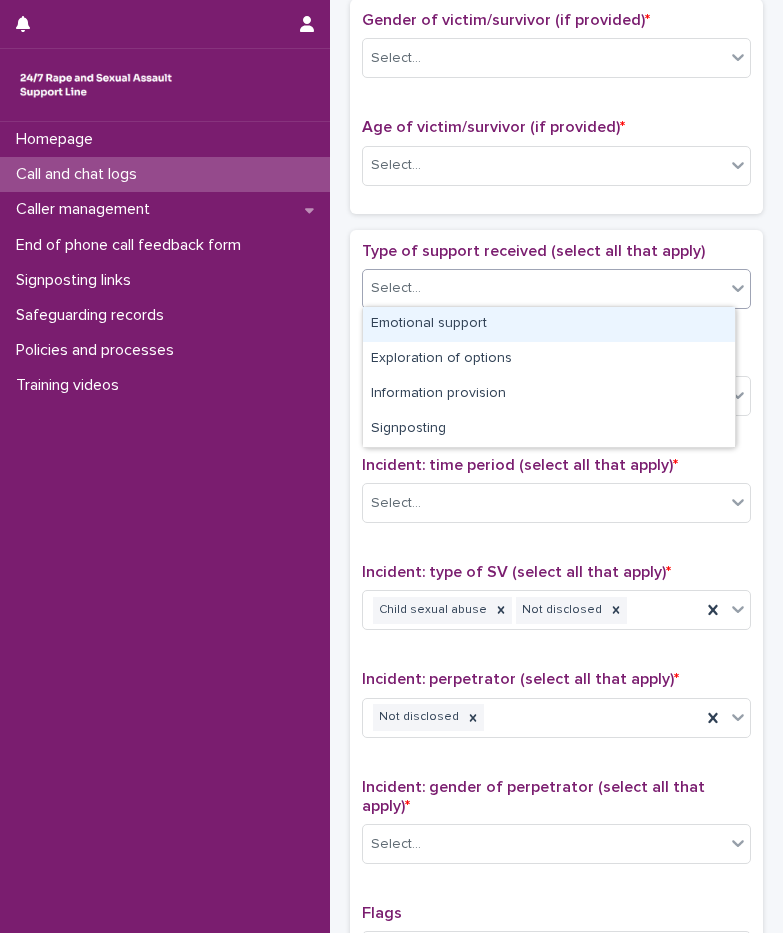 click on "Select..." at bounding box center (544, 288) 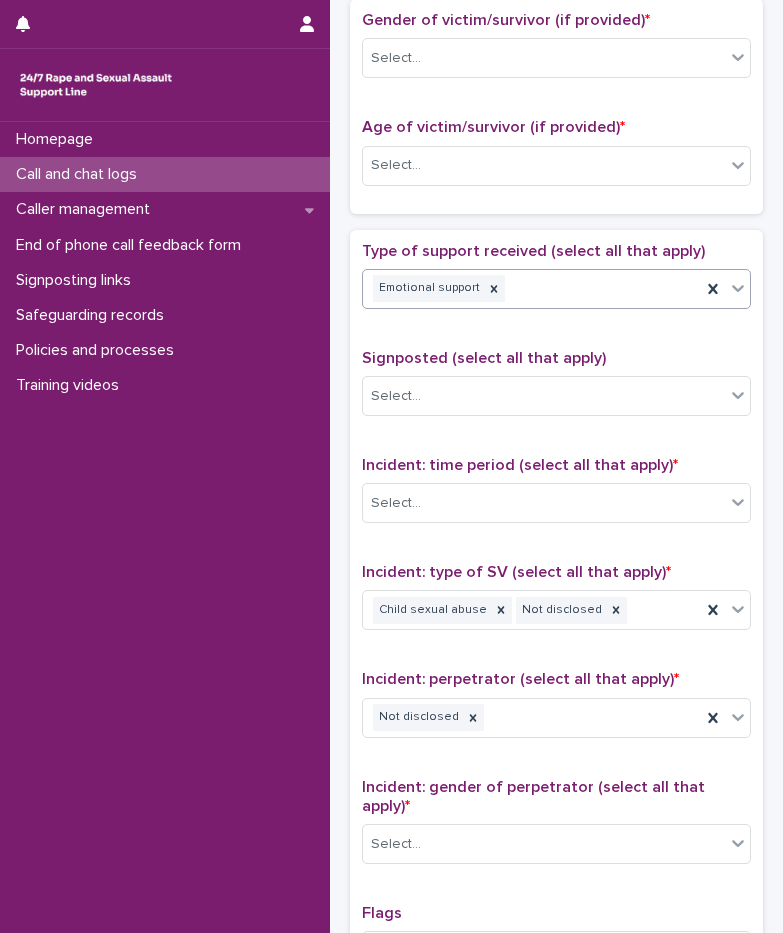 click on "Emotional support" at bounding box center (532, 288) 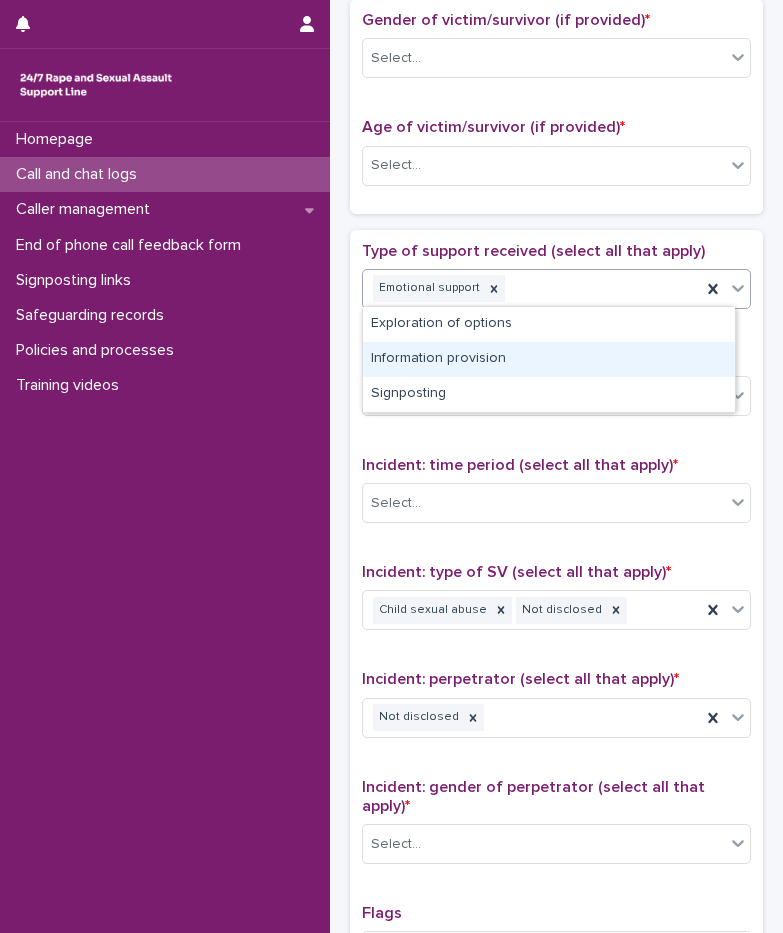click on "Information provision" at bounding box center (549, 359) 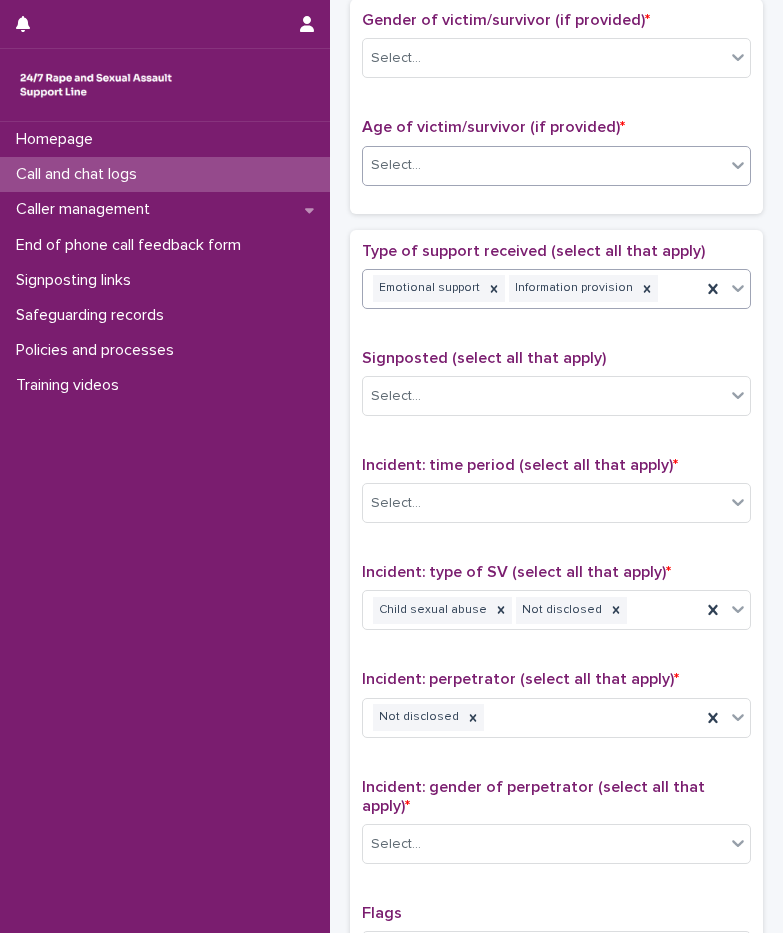 click on "Select..." at bounding box center [396, 165] 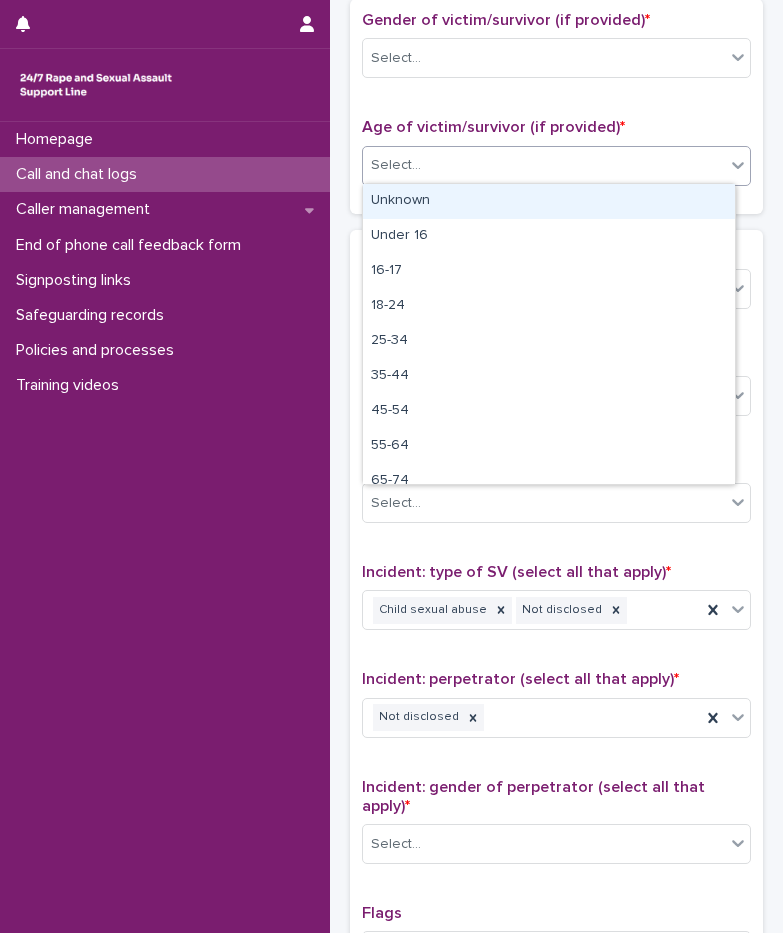 click on "Unknown" at bounding box center (549, 201) 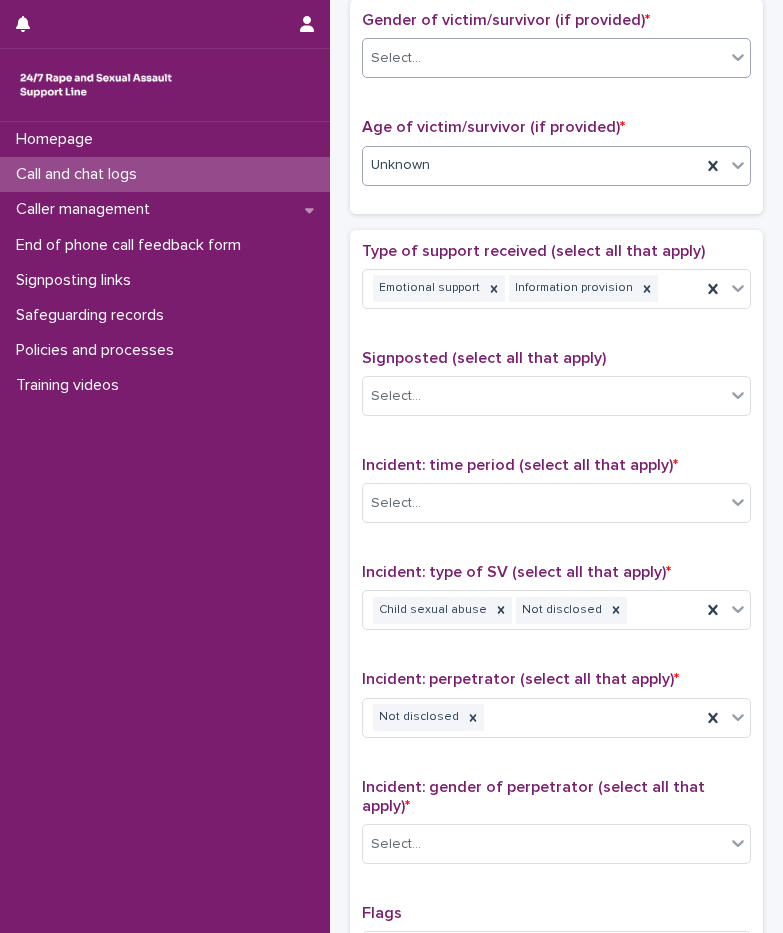 click at bounding box center [424, 58] 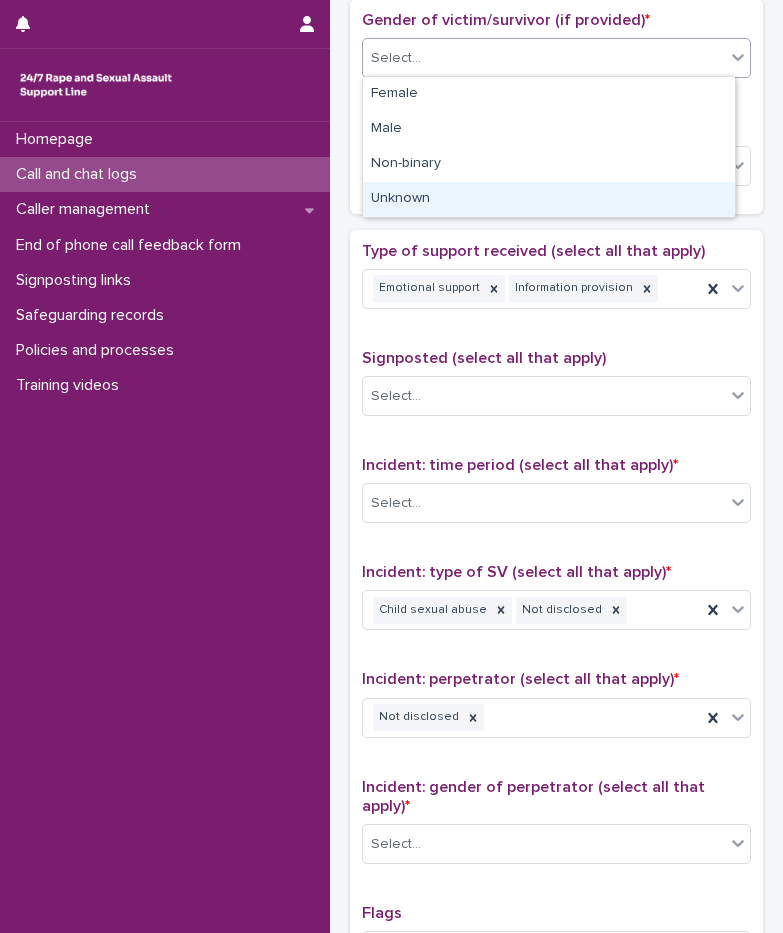 click on "Unknown" at bounding box center (549, 199) 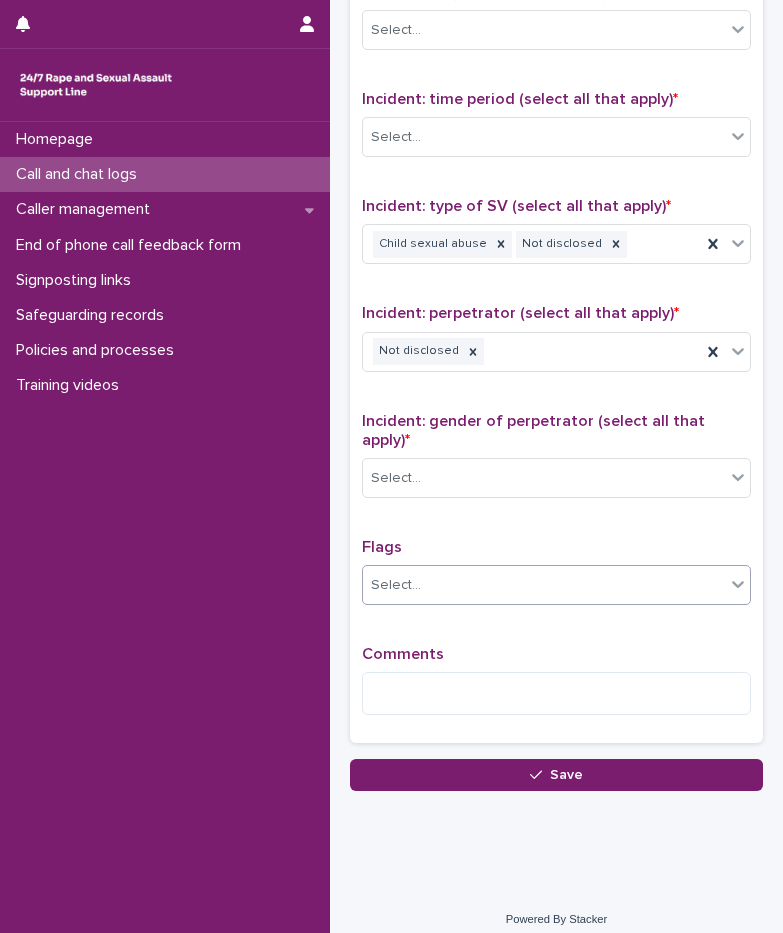 scroll, scrollTop: 1279, scrollLeft: 0, axis: vertical 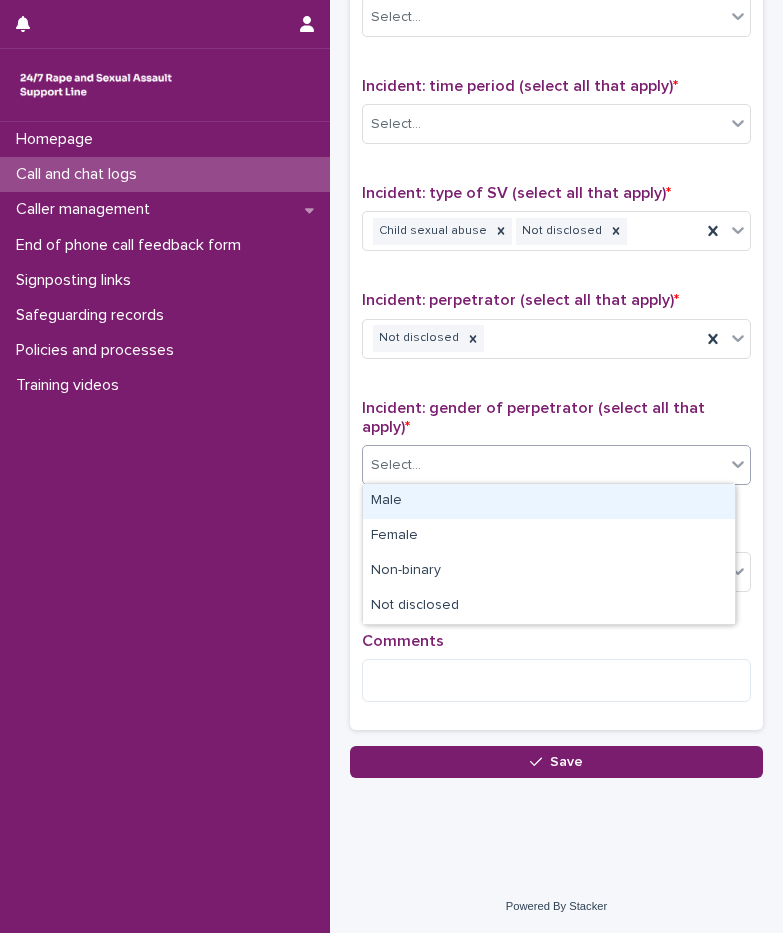 click on "Select..." at bounding box center [396, 465] 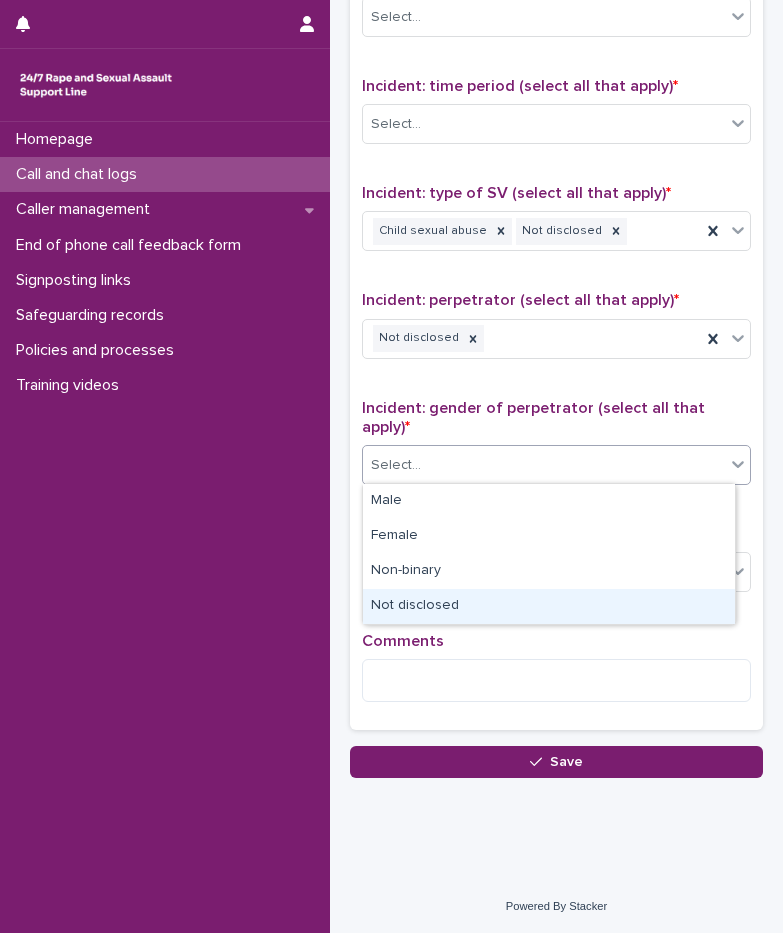 click on "Not disclosed" at bounding box center (549, 606) 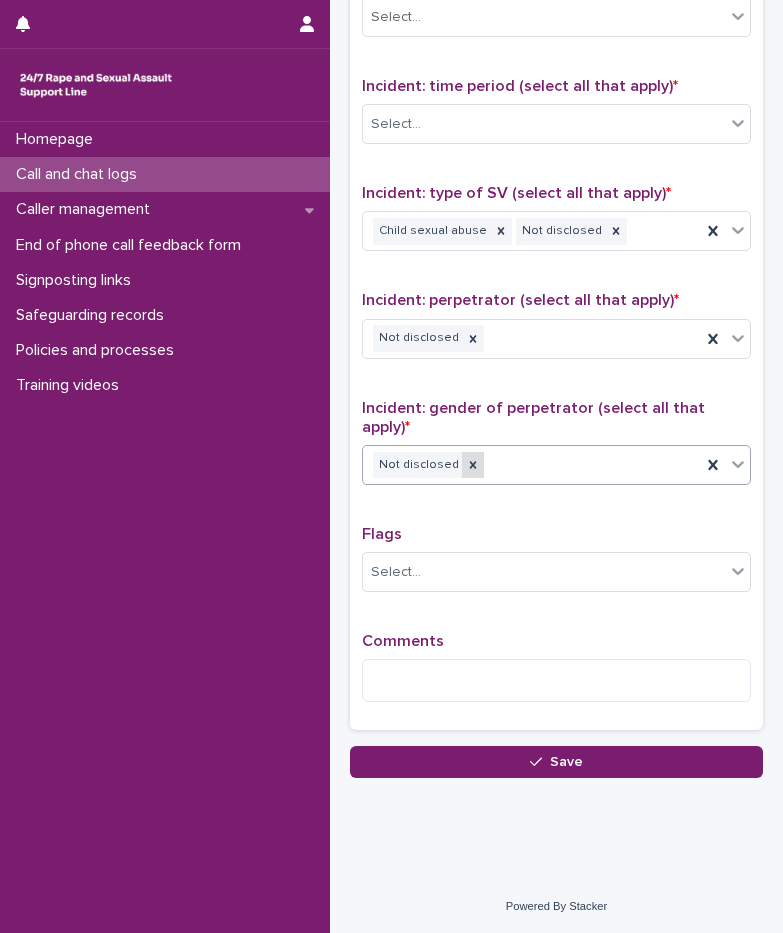 click 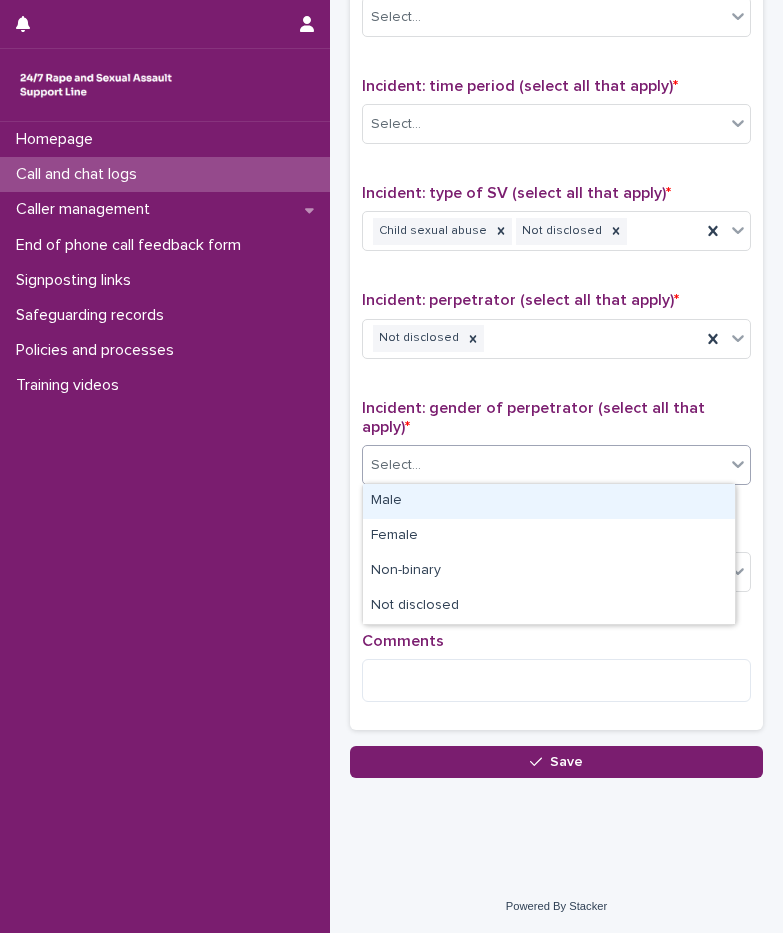 click on "Select..." at bounding box center [544, 465] 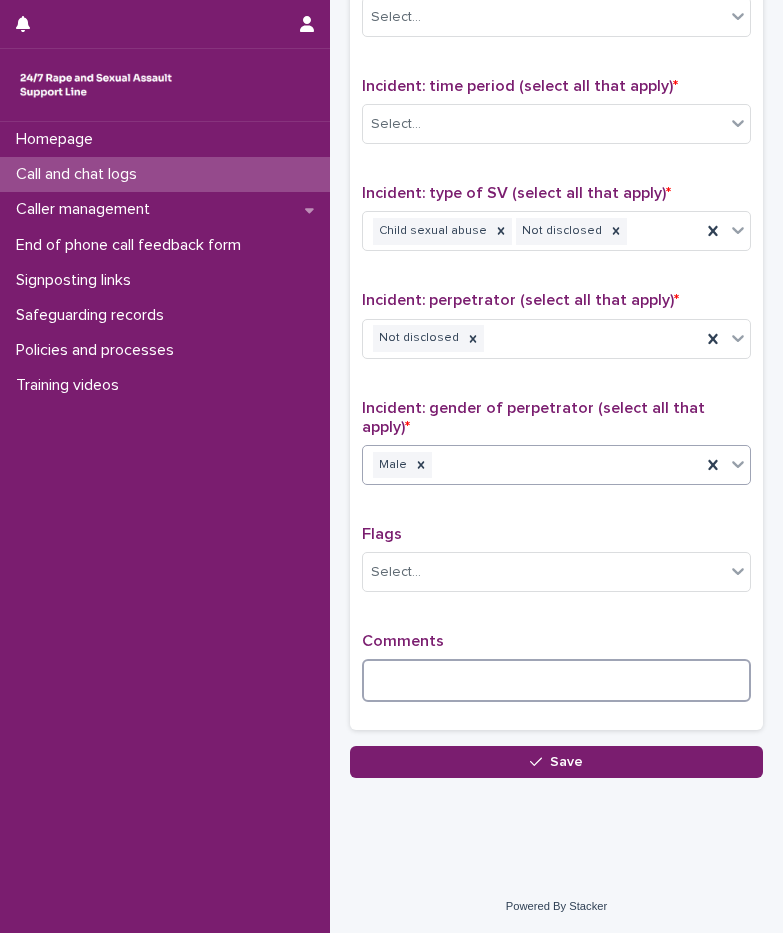 click at bounding box center (556, 680) 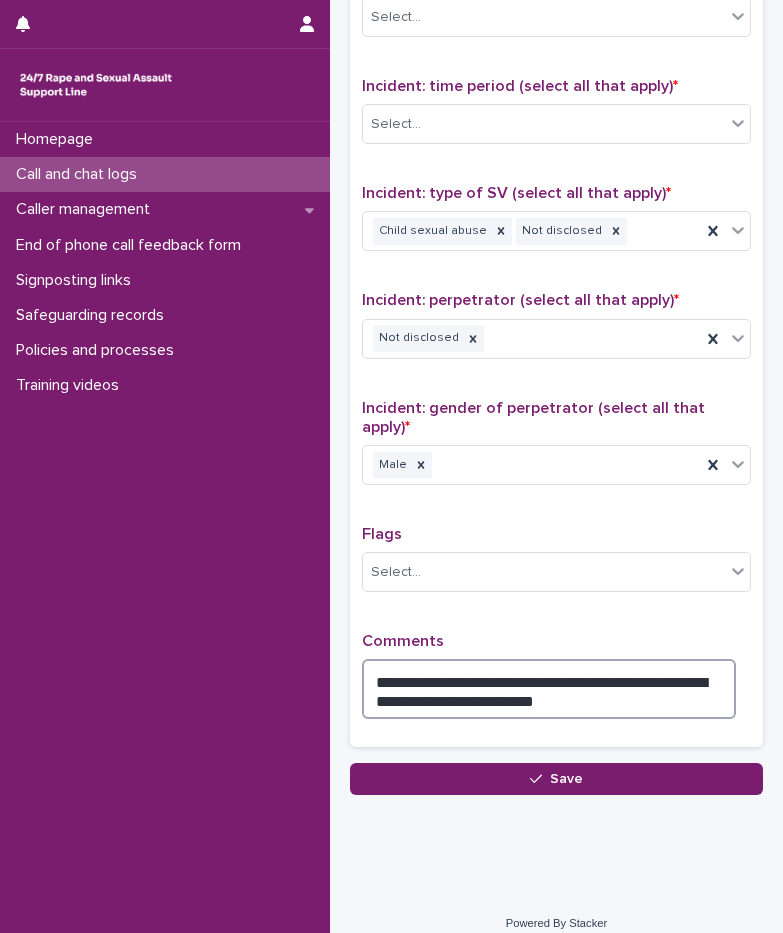 click on "**********" at bounding box center (549, 689) 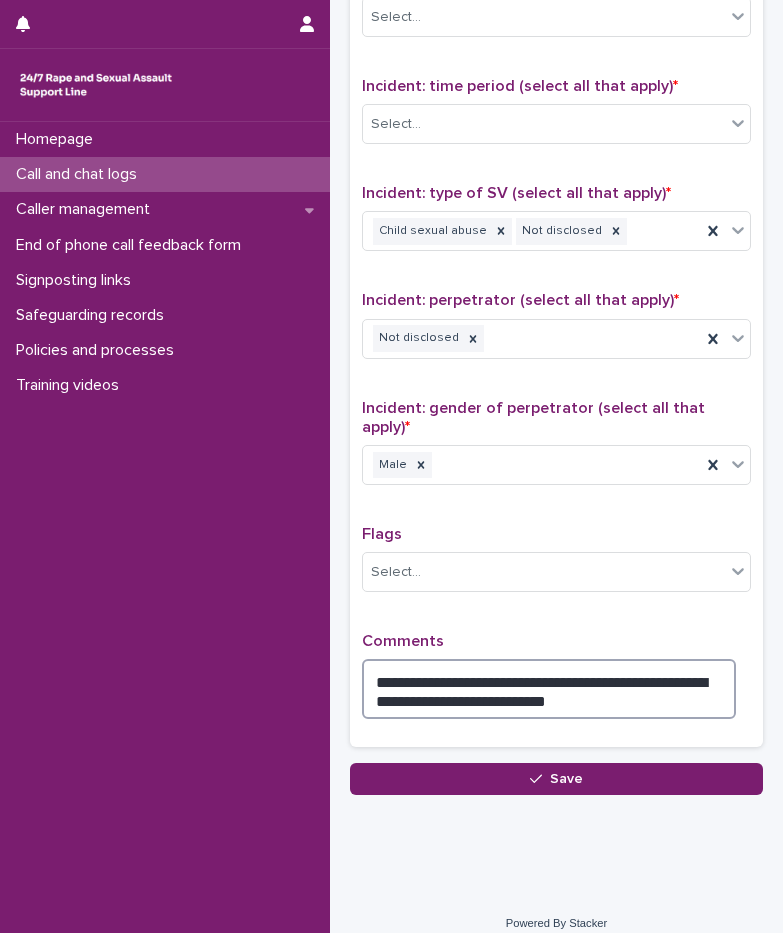 click on "**********" at bounding box center [549, 689] 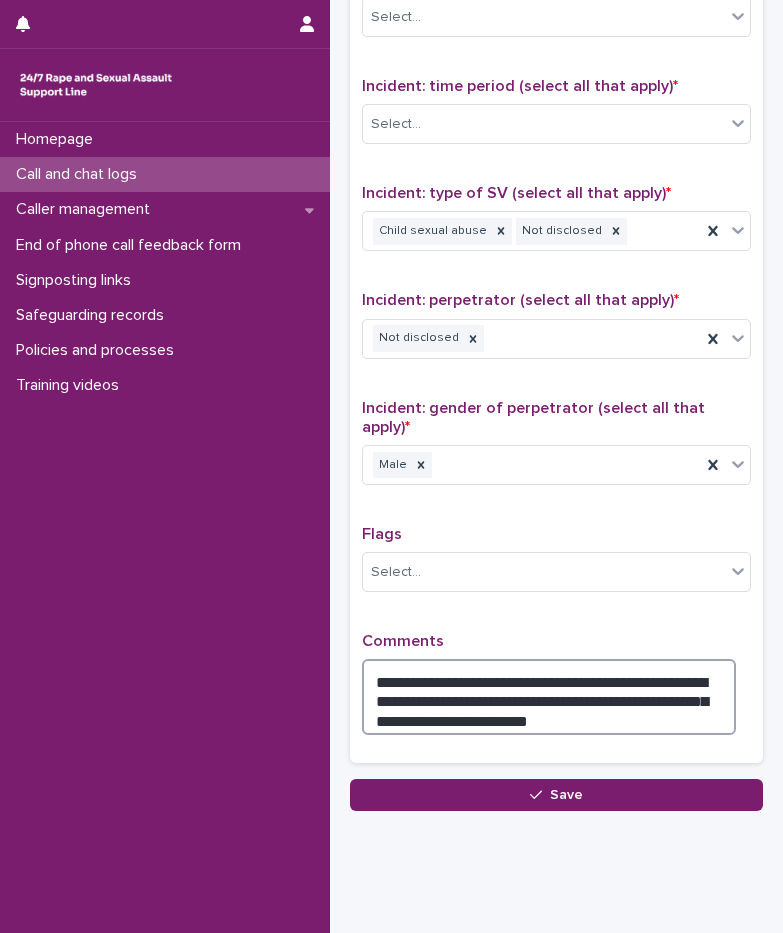click on "**********" at bounding box center (549, 697) 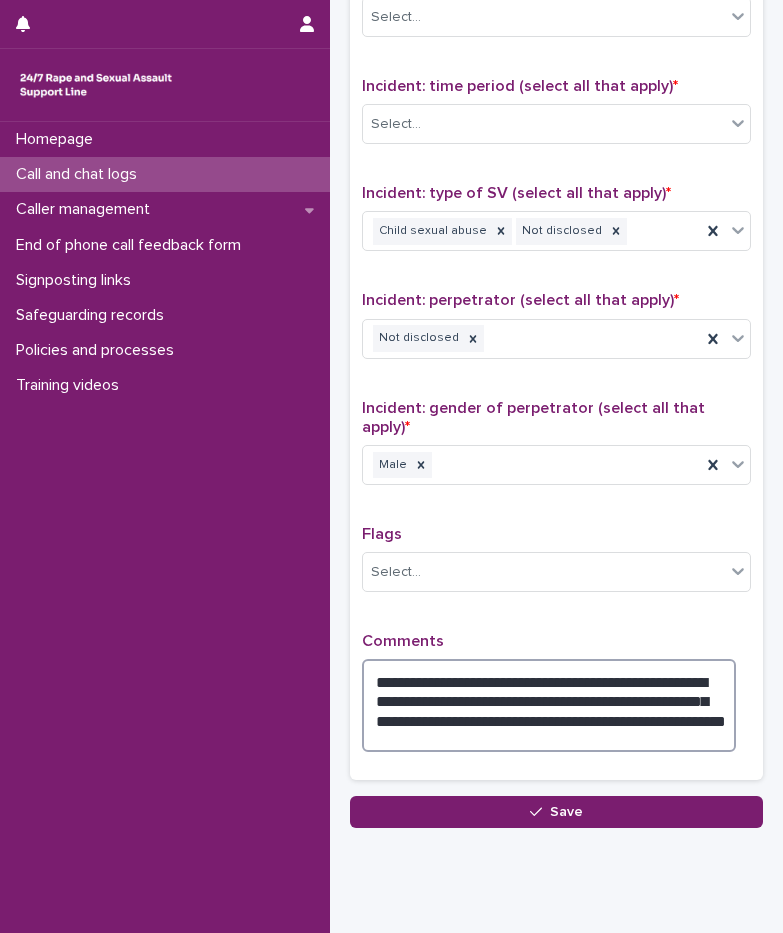 type on "**********" 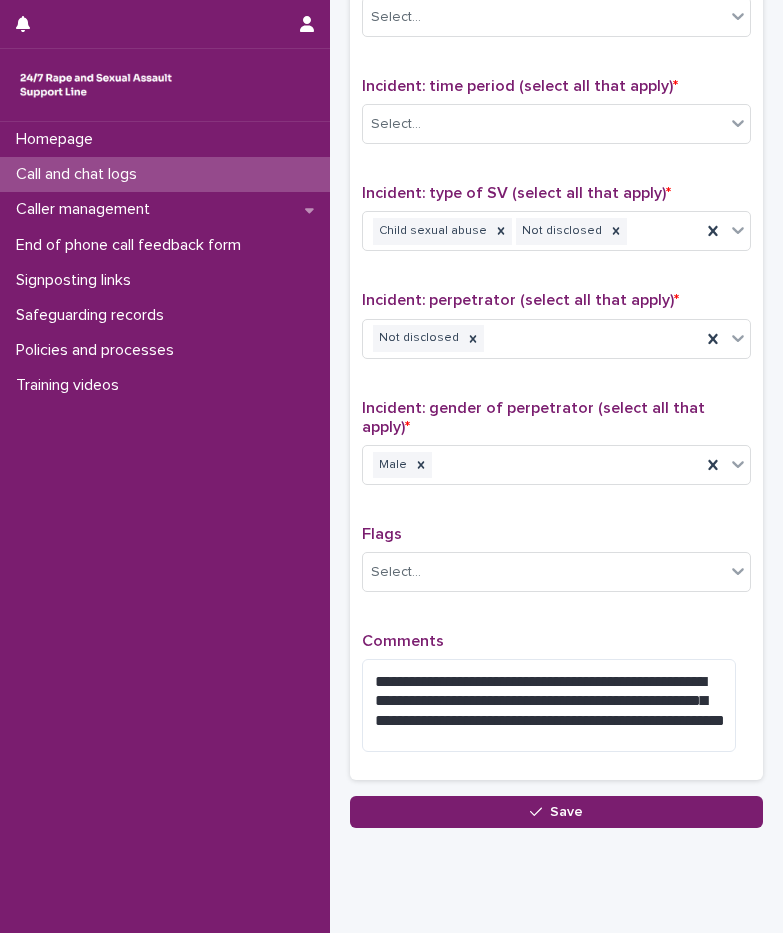 click on "Flags Select..." at bounding box center [556, 566] 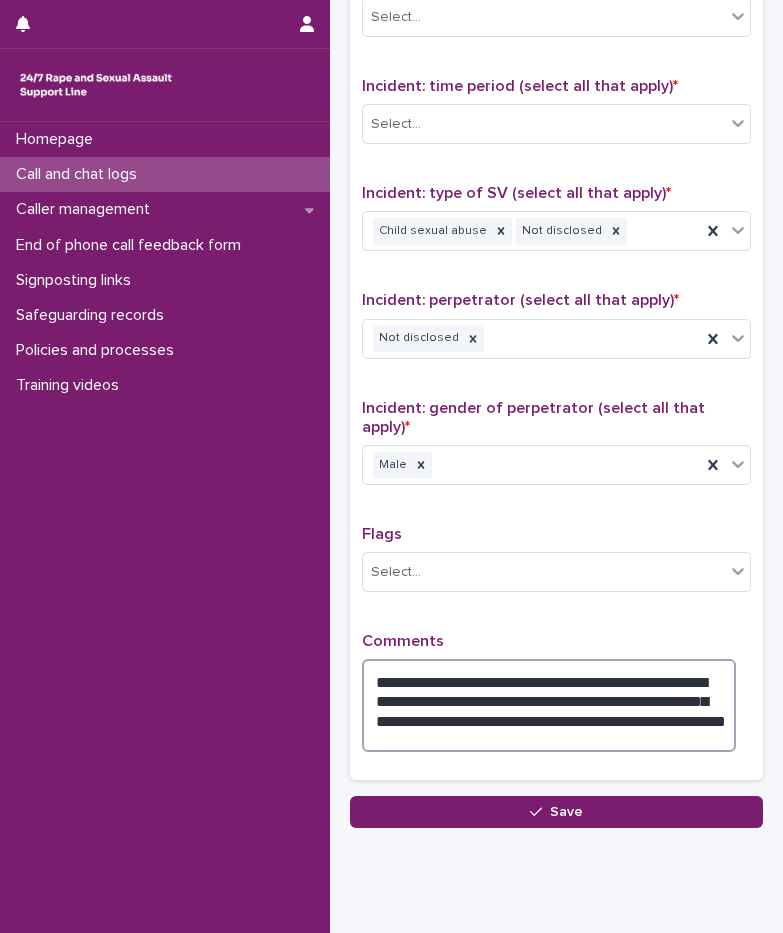 drag, startPoint x: 481, startPoint y: 730, endPoint x: 491, endPoint y: 698, distance: 33.526108 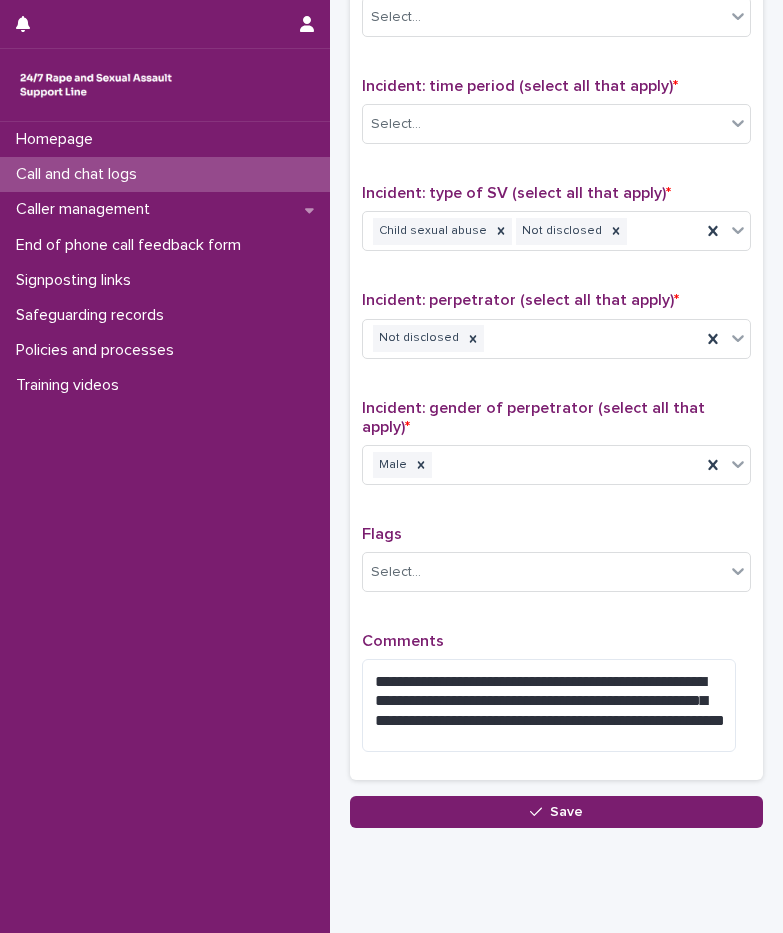 click on "Comments" at bounding box center (556, 641) 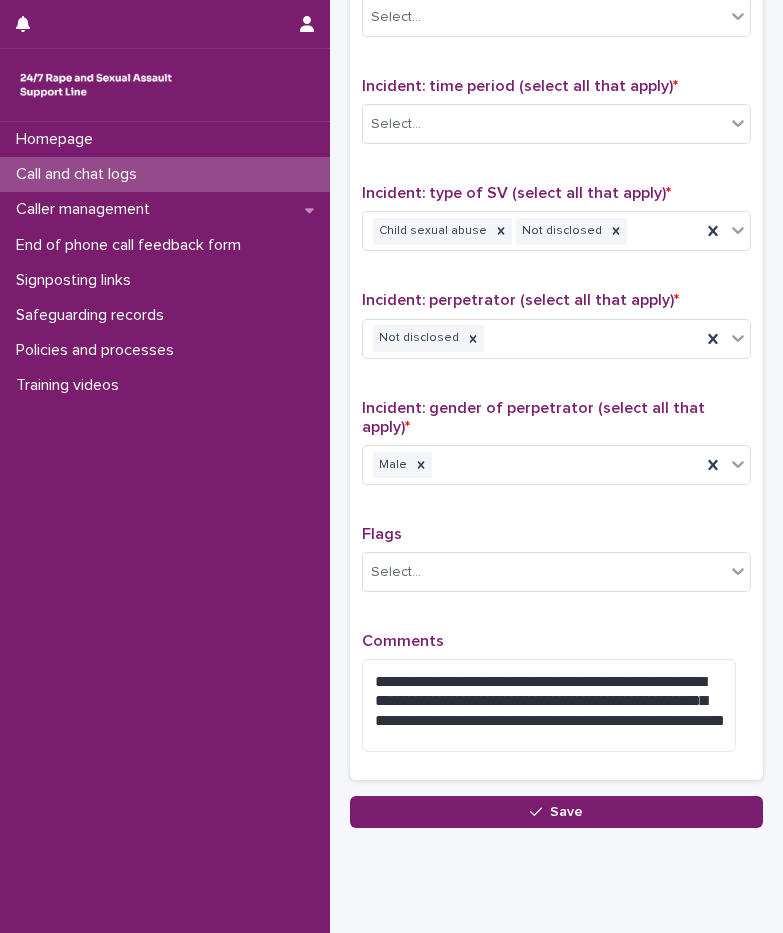 click on "**********" at bounding box center (556, 316) 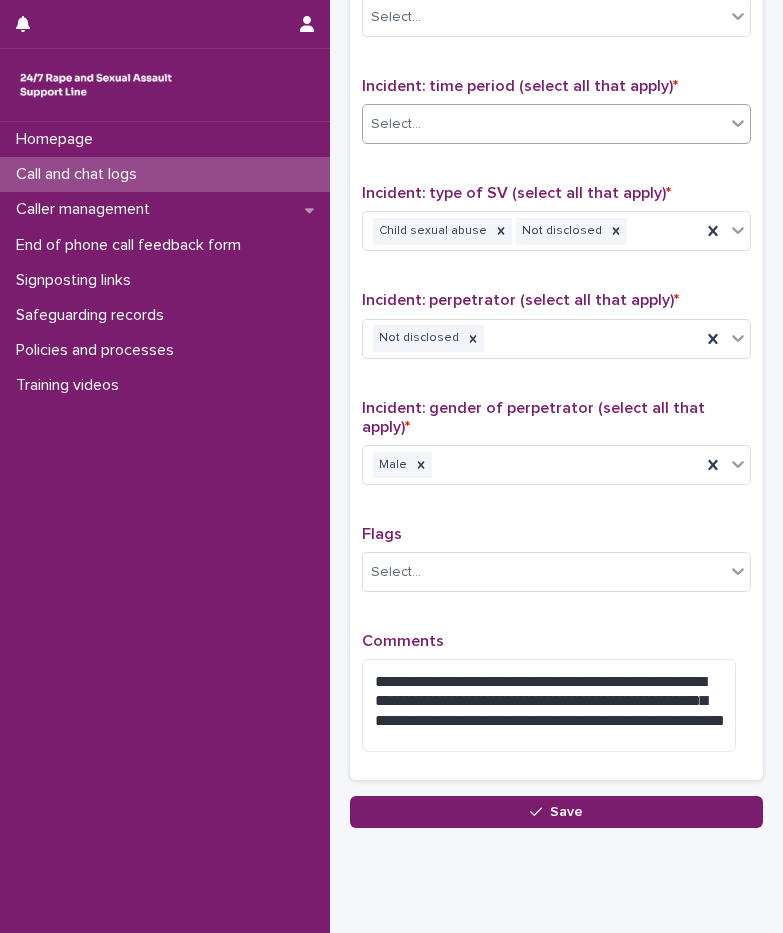click on "Select..." at bounding box center [396, 124] 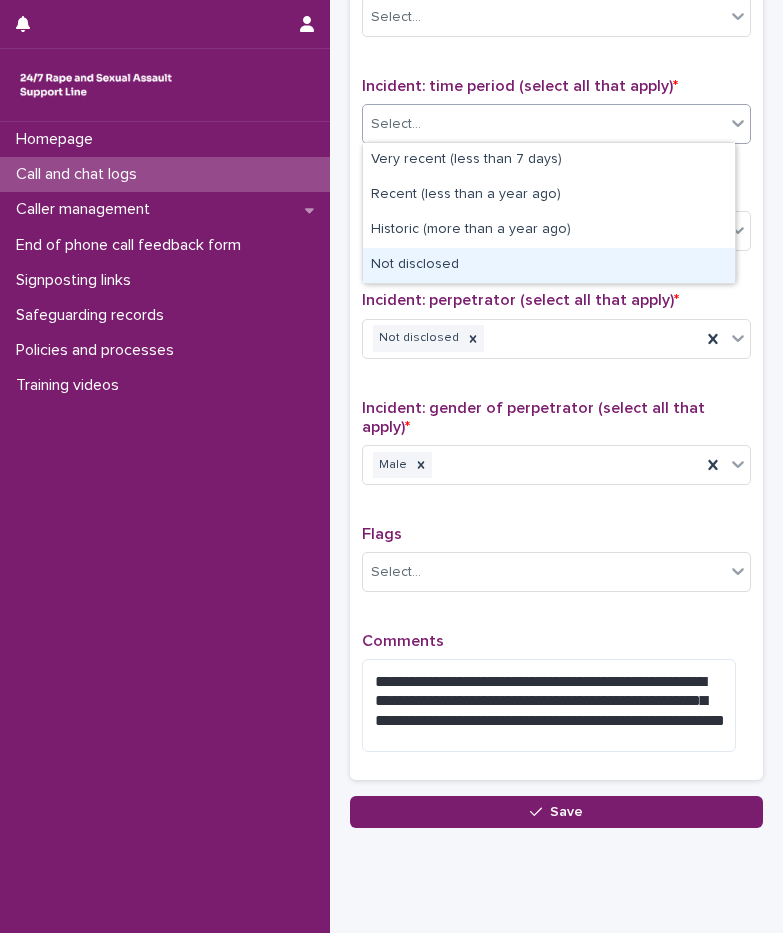 click on "Not disclosed" at bounding box center [549, 265] 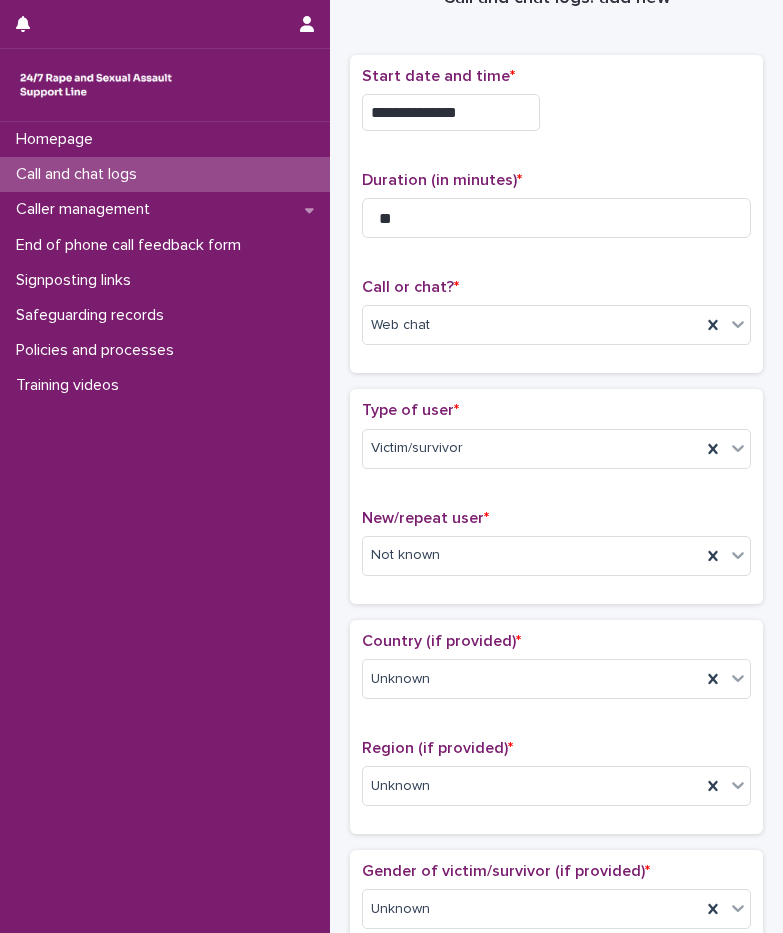 scroll, scrollTop: 1329, scrollLeft: 0, axis: vertical 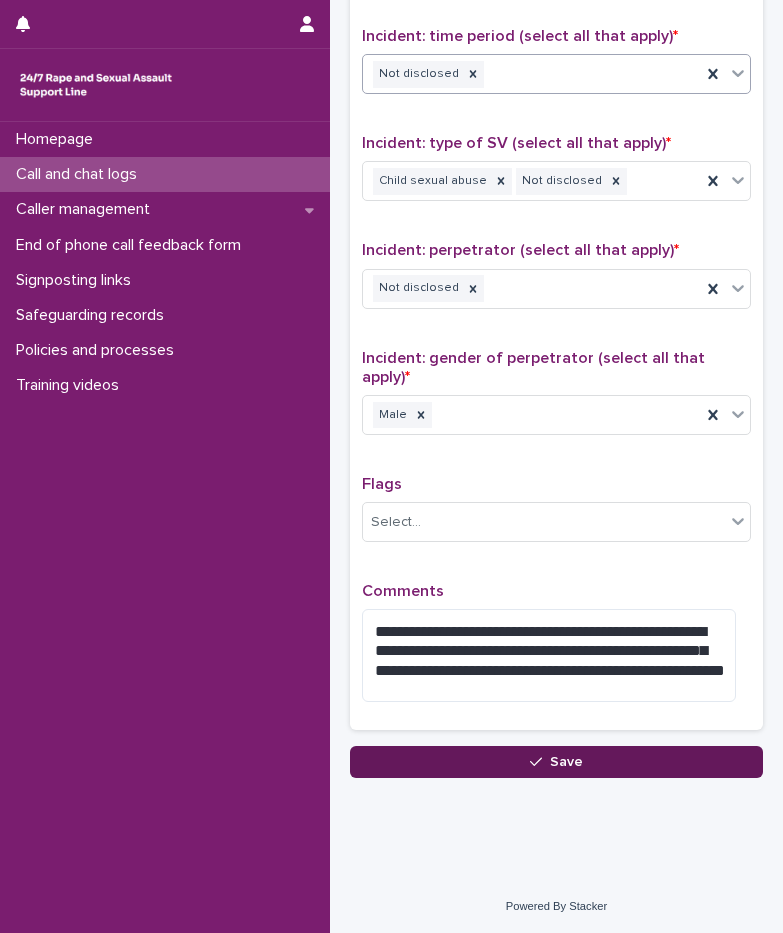 click on "Save" at bounding box center (556, 762) 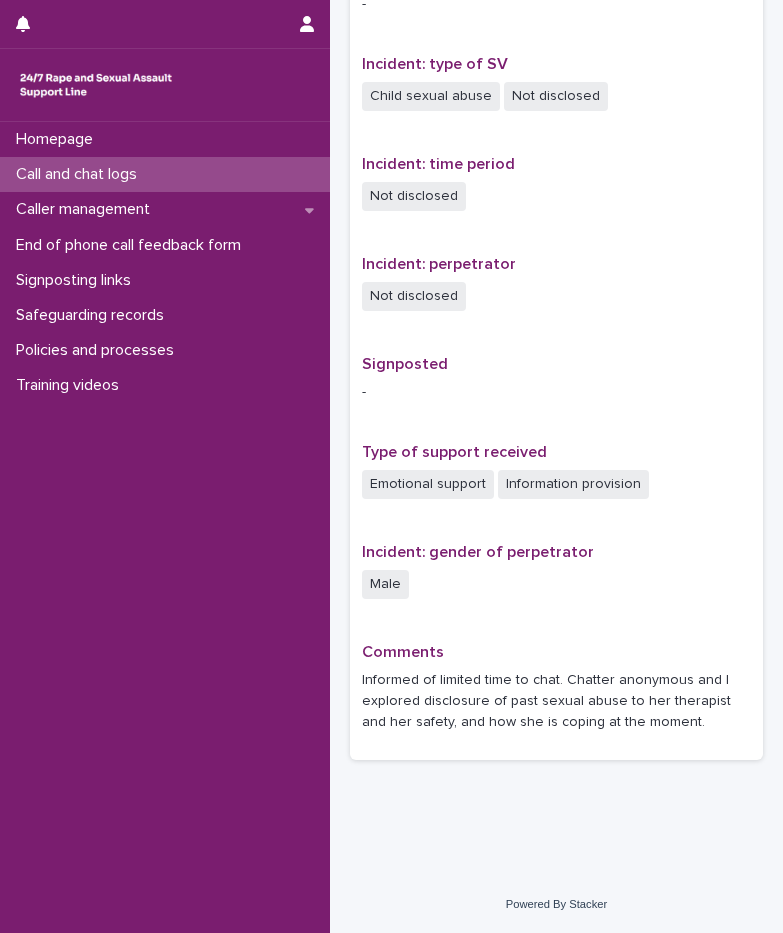 scroll, scrollTop: 0, scrollLeft: 0, axis: both 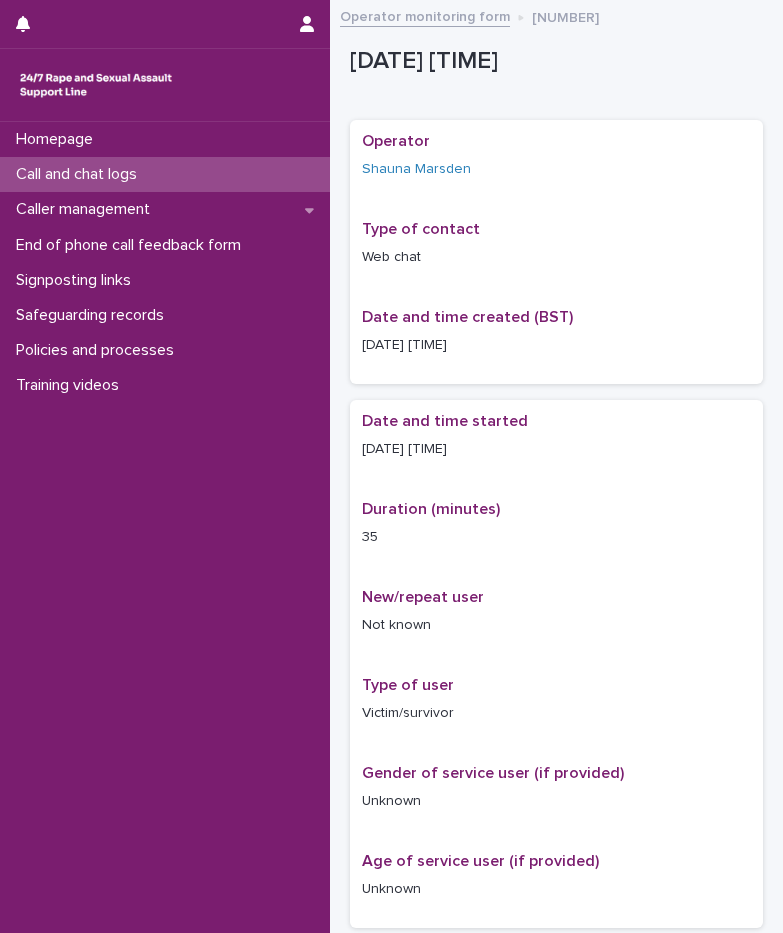click on "Call and chat logs" at bounding box center (165, 174) 